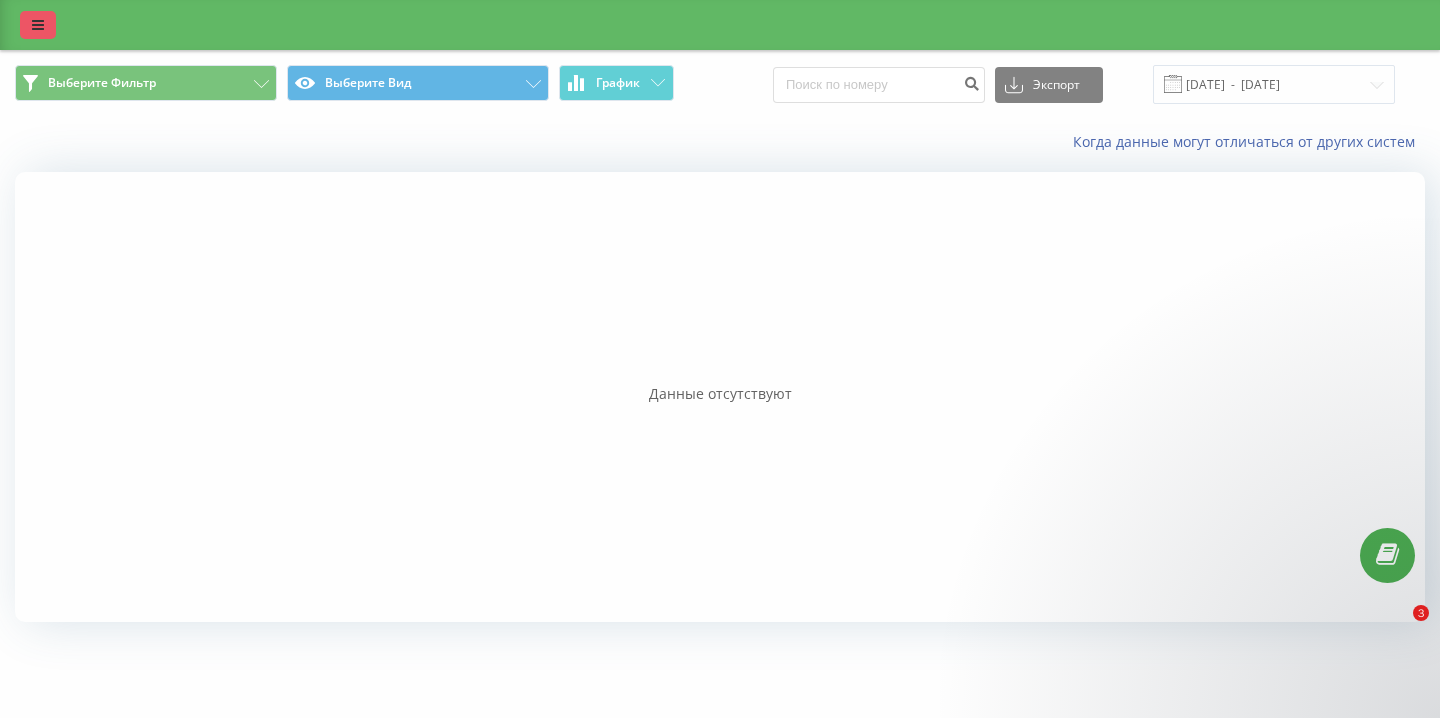 scroll, scrollTop: 0, scrollLeft: 0, axis: both 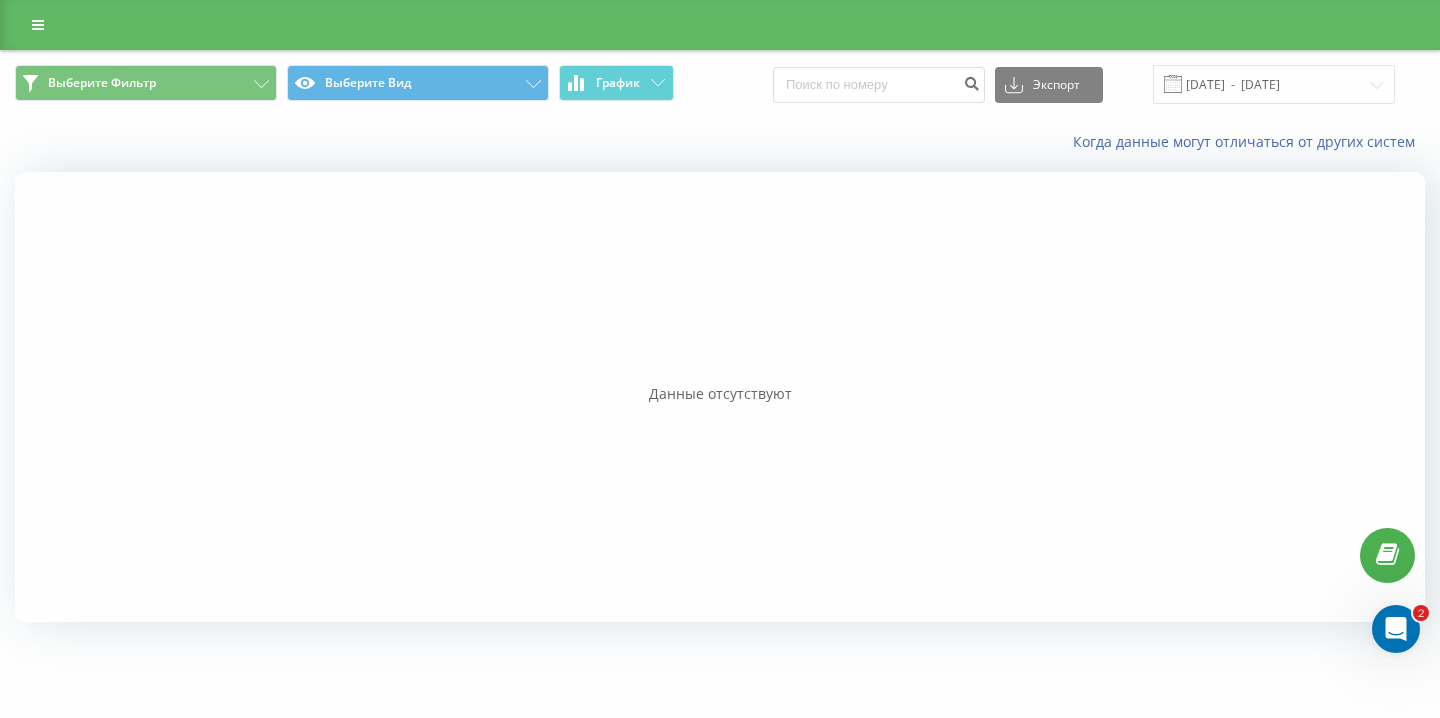 click at bounding box center (1396, 629) 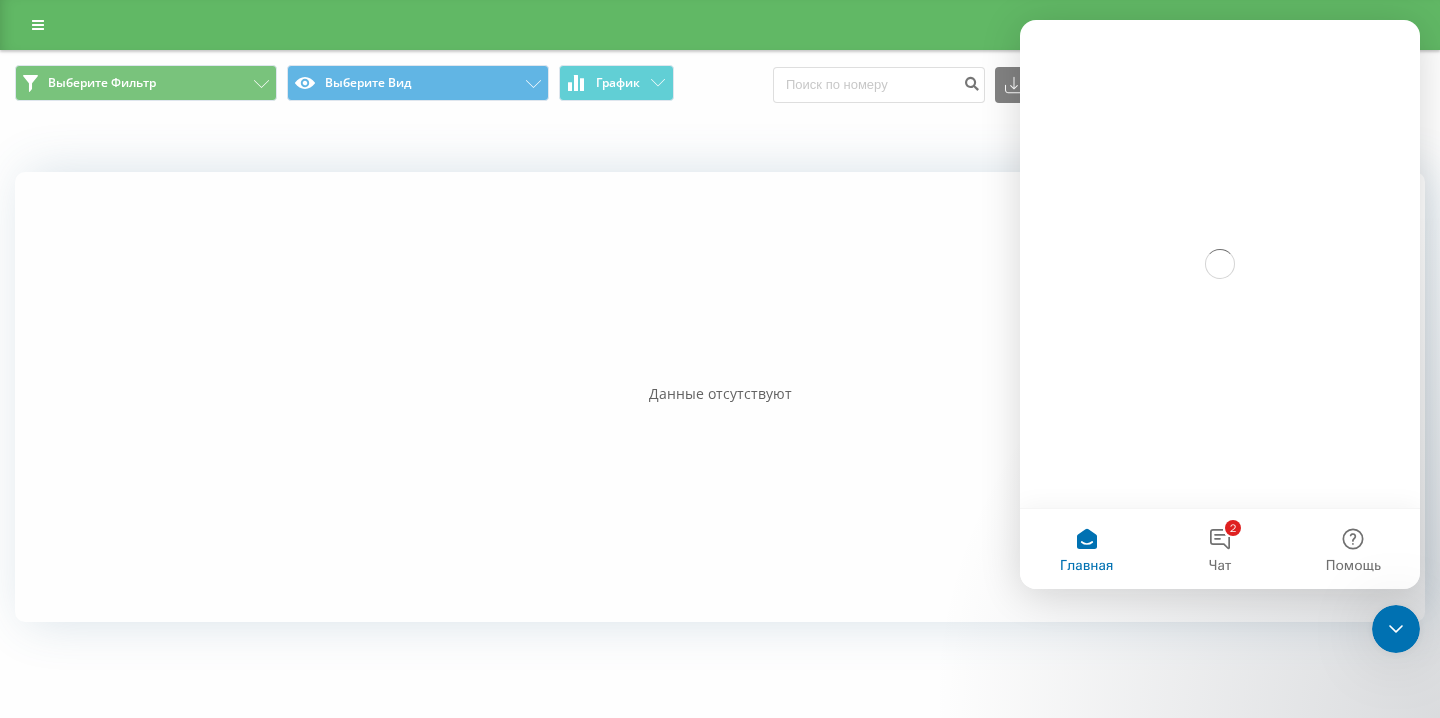 scroll, scrollTop: 0, scrollLeft: 0, axis: both 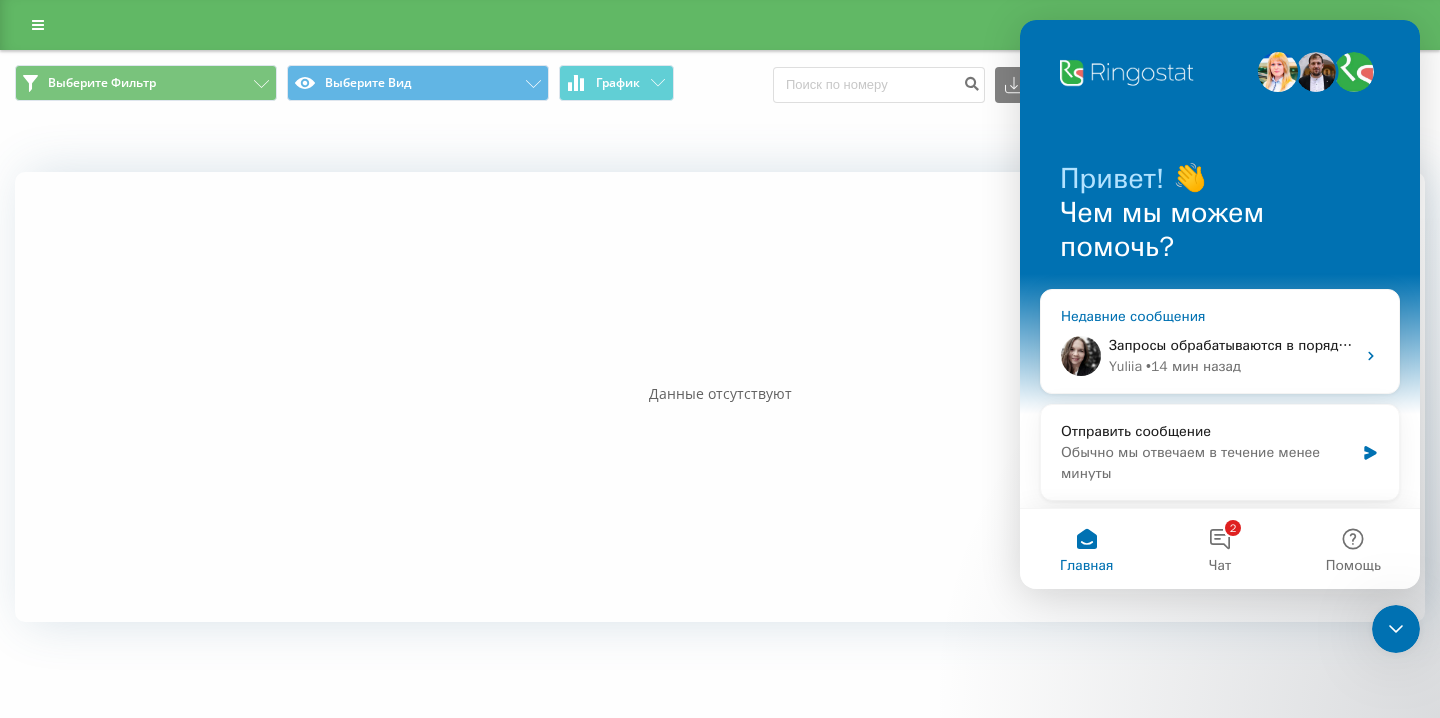 click on "•  14 мин назад" at bounding box center (1193, 366) 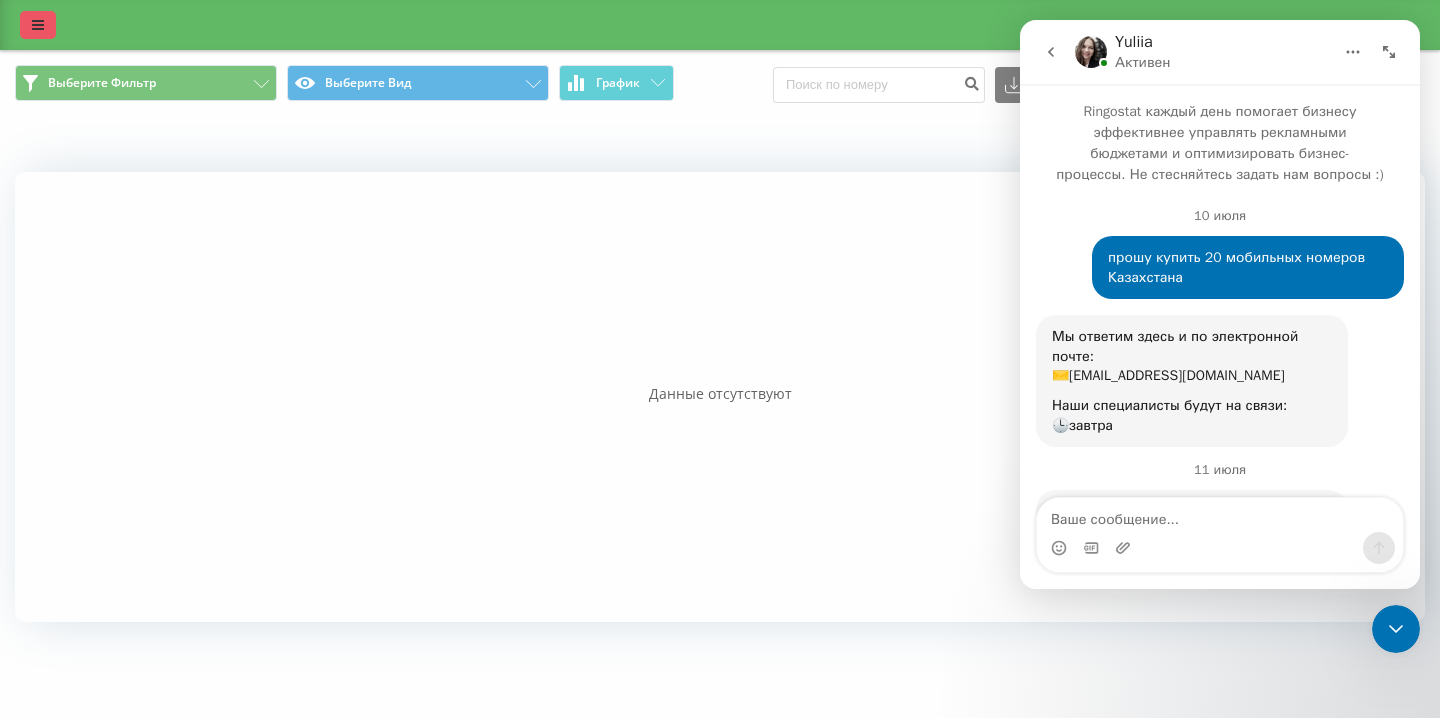 scroll, scrollTop: 3, scrollLeft: 0, axis: vertical 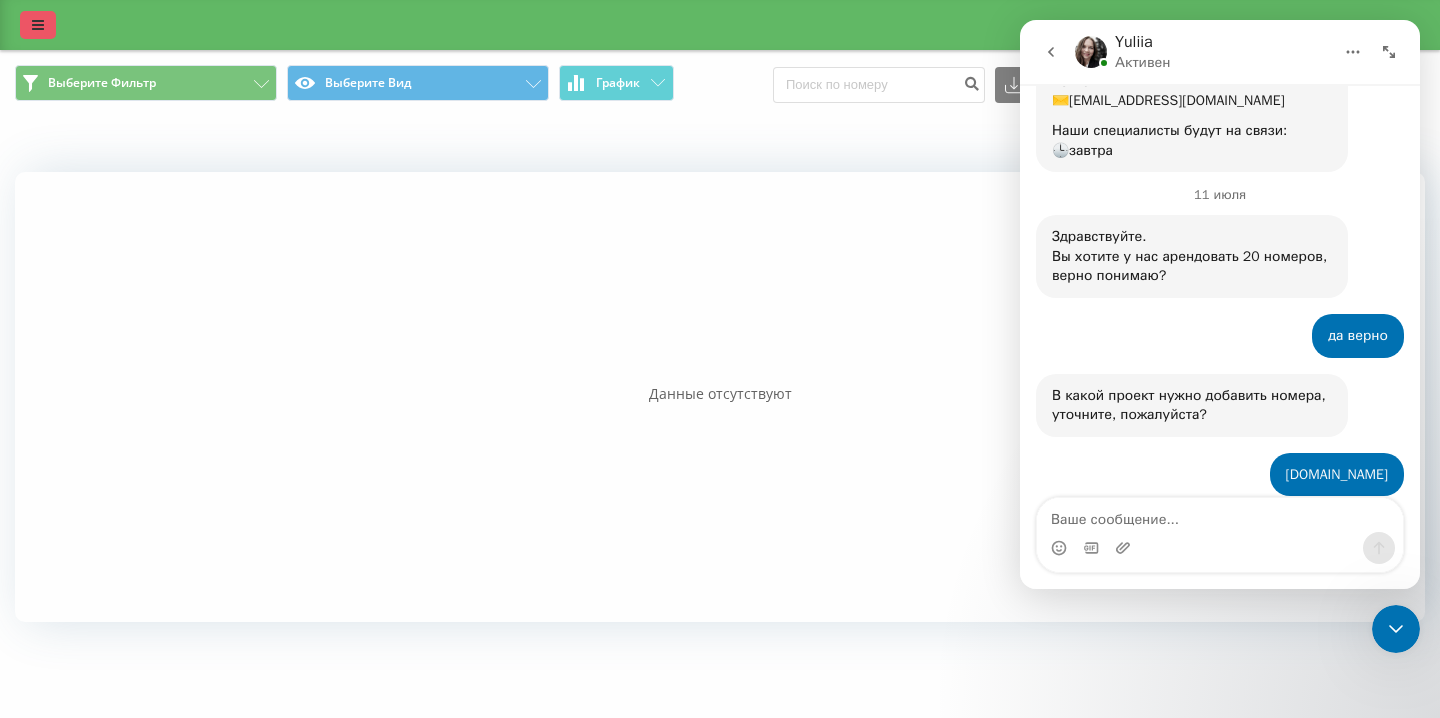 click at bounding box center (38, 25) 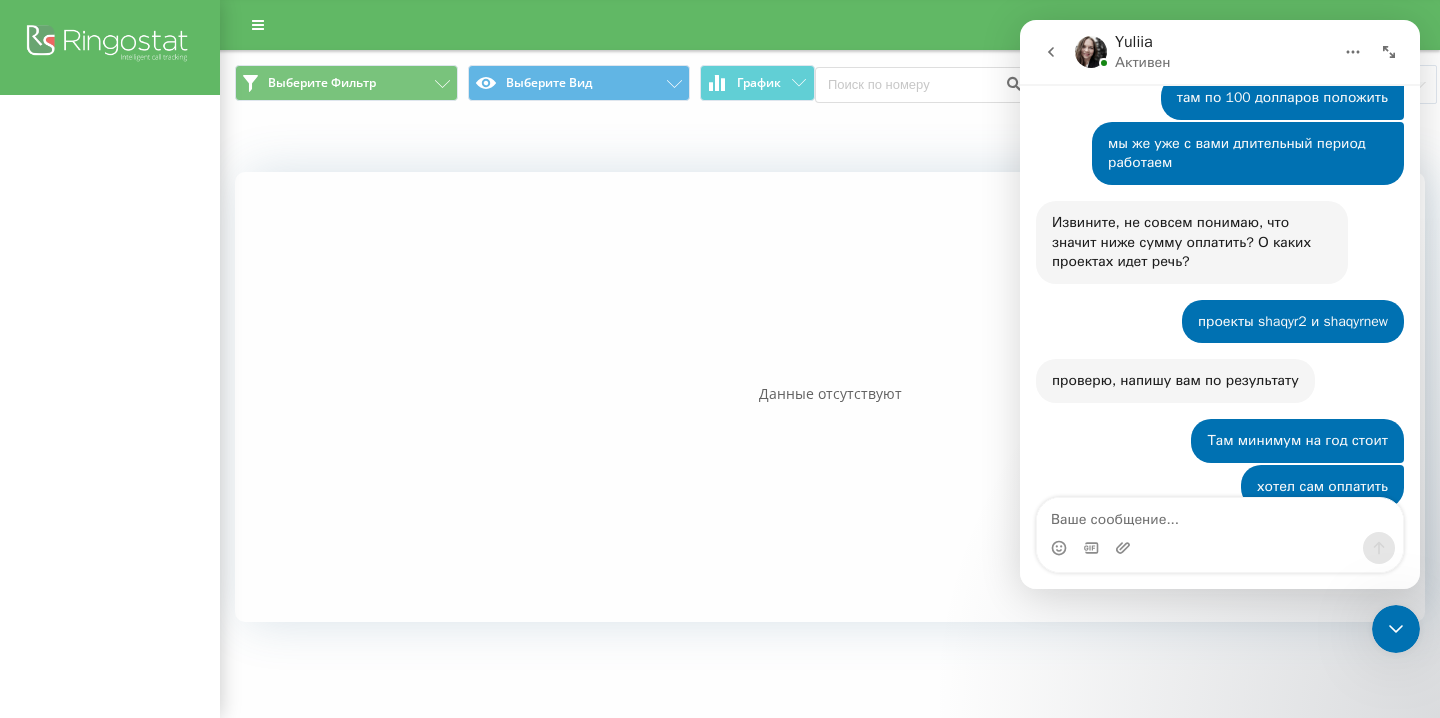 scroll, scrollTop: 3136, scrollLeft: 0, axis: vertical 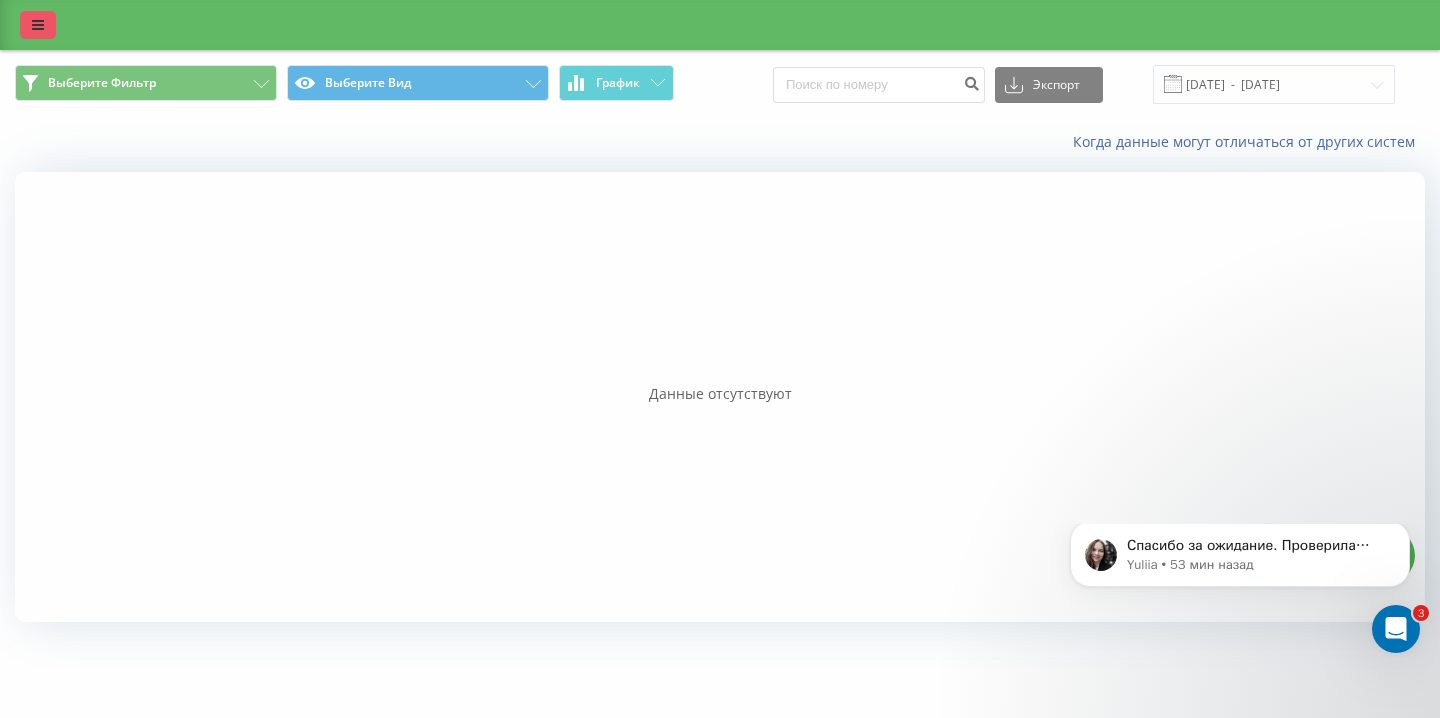 click at bounding box center [38, 25] 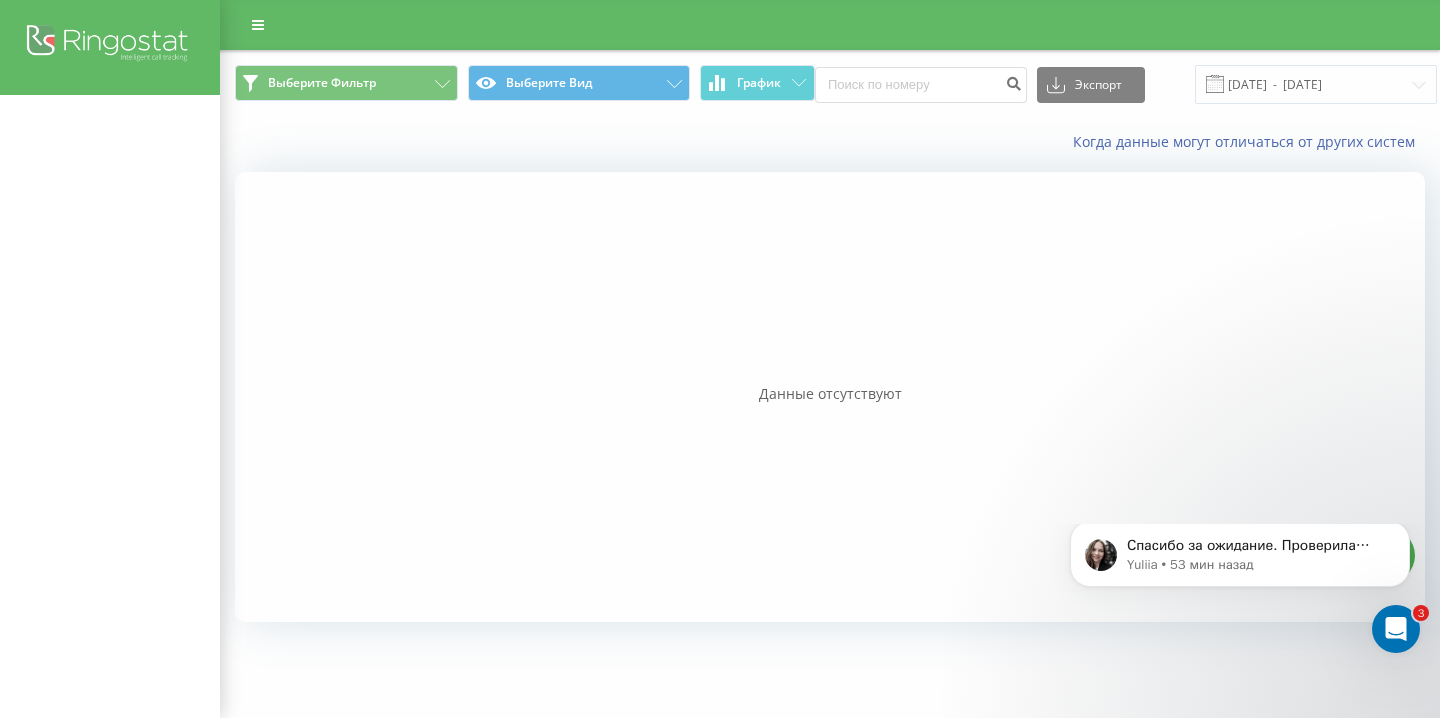 click at bounding box center [1396, 629] 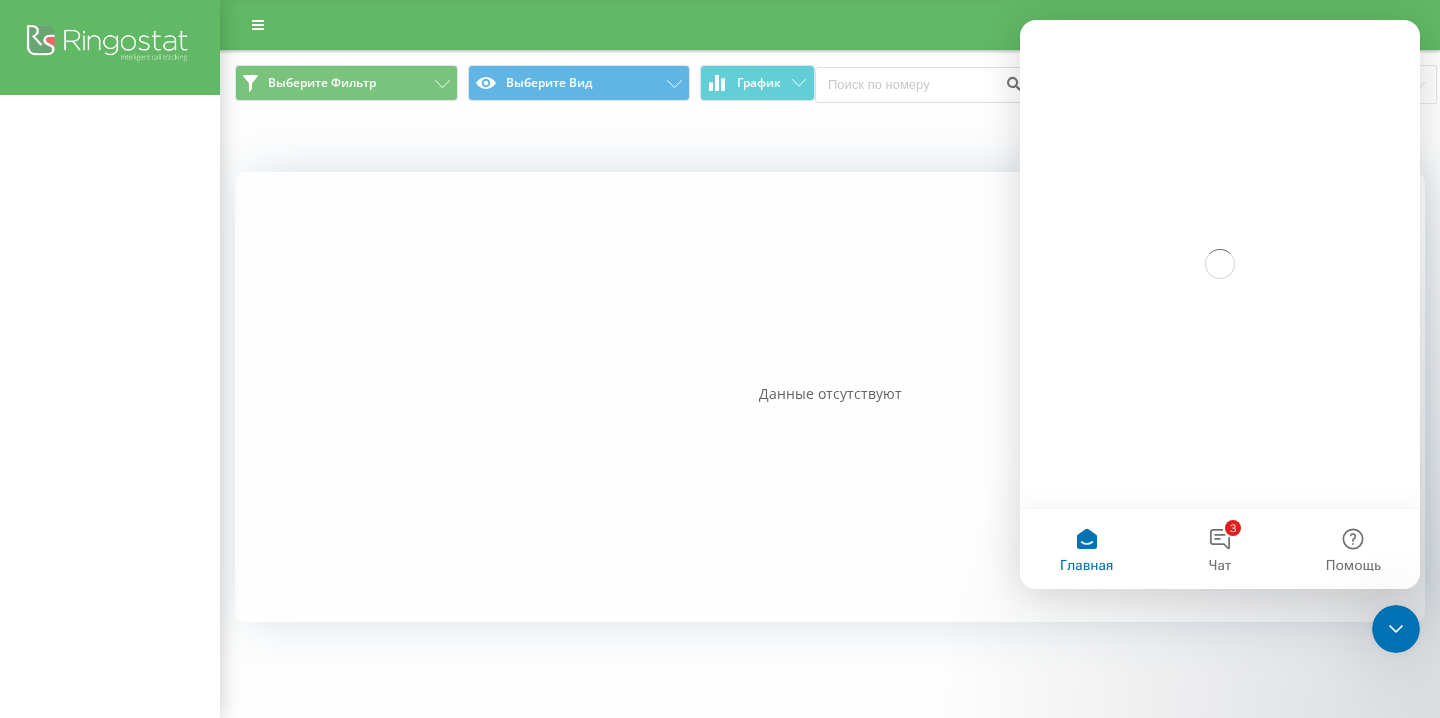 scroll, scrollTop: 0, scrollLeft: 0, axis: both 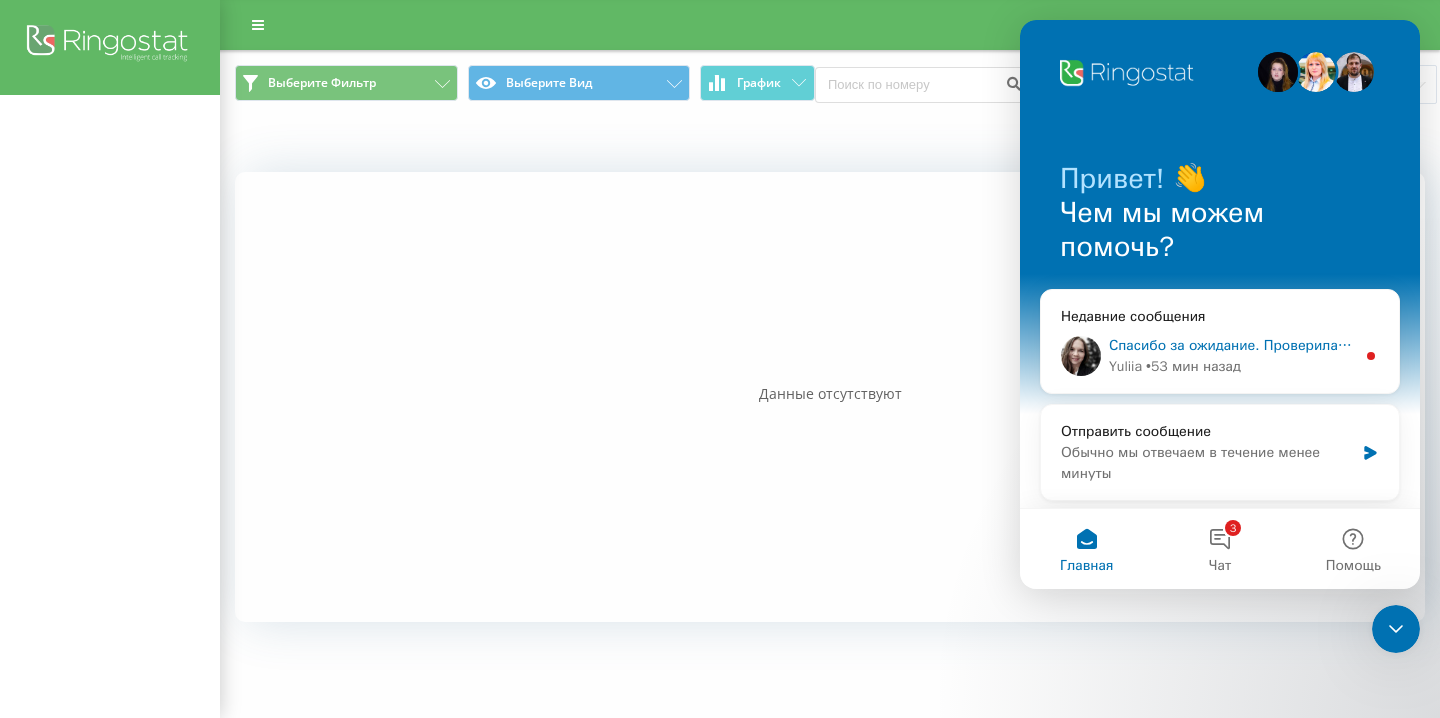 click on "Спасибо за ожидание. Проверила настройки проекта - сип-аккаунт для менеджера создан. Уточните, пожалуйста, что именно имеете в виду под "сделать сип-линию"? Нужно настроить входящие и исходящие звонки для менеджера5?" at bounding box center [1903, 345] 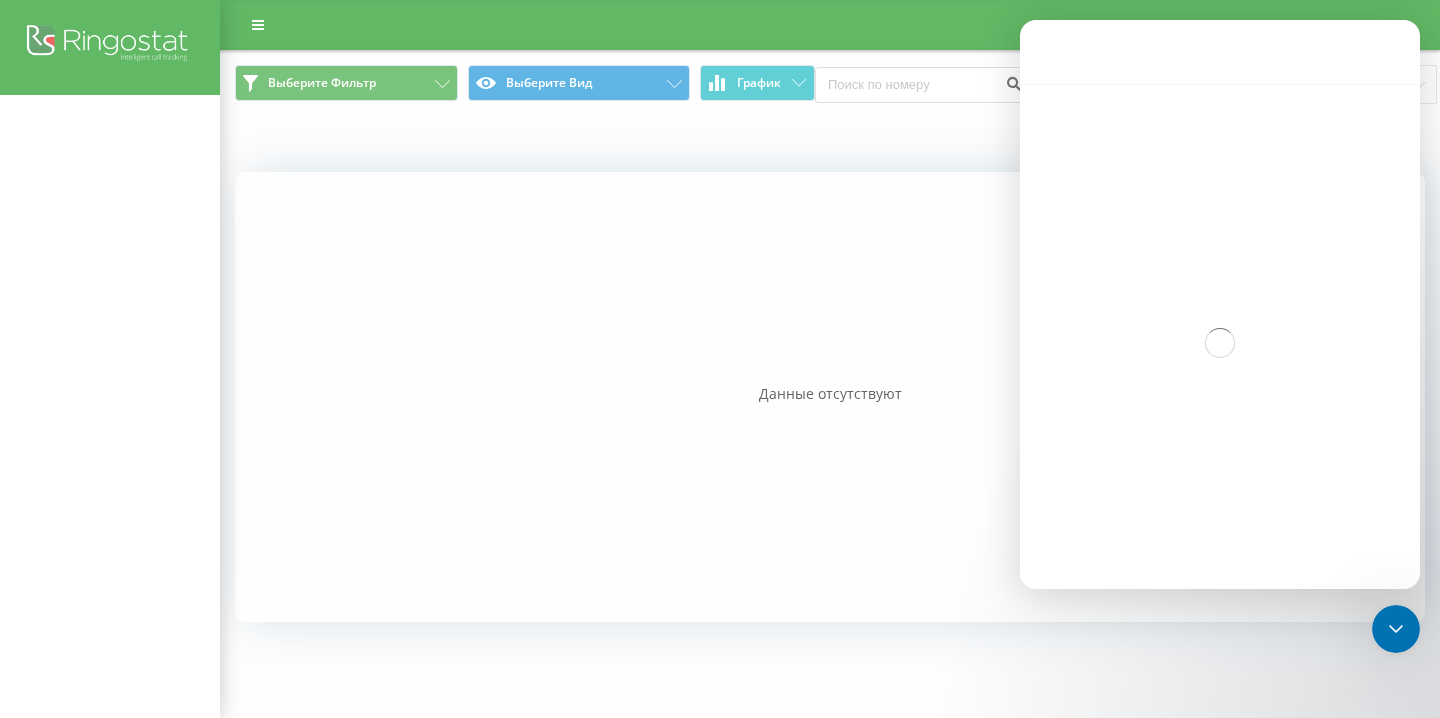 scroll, scrollTop: 3, scrollLeft: 0, axis: vertical 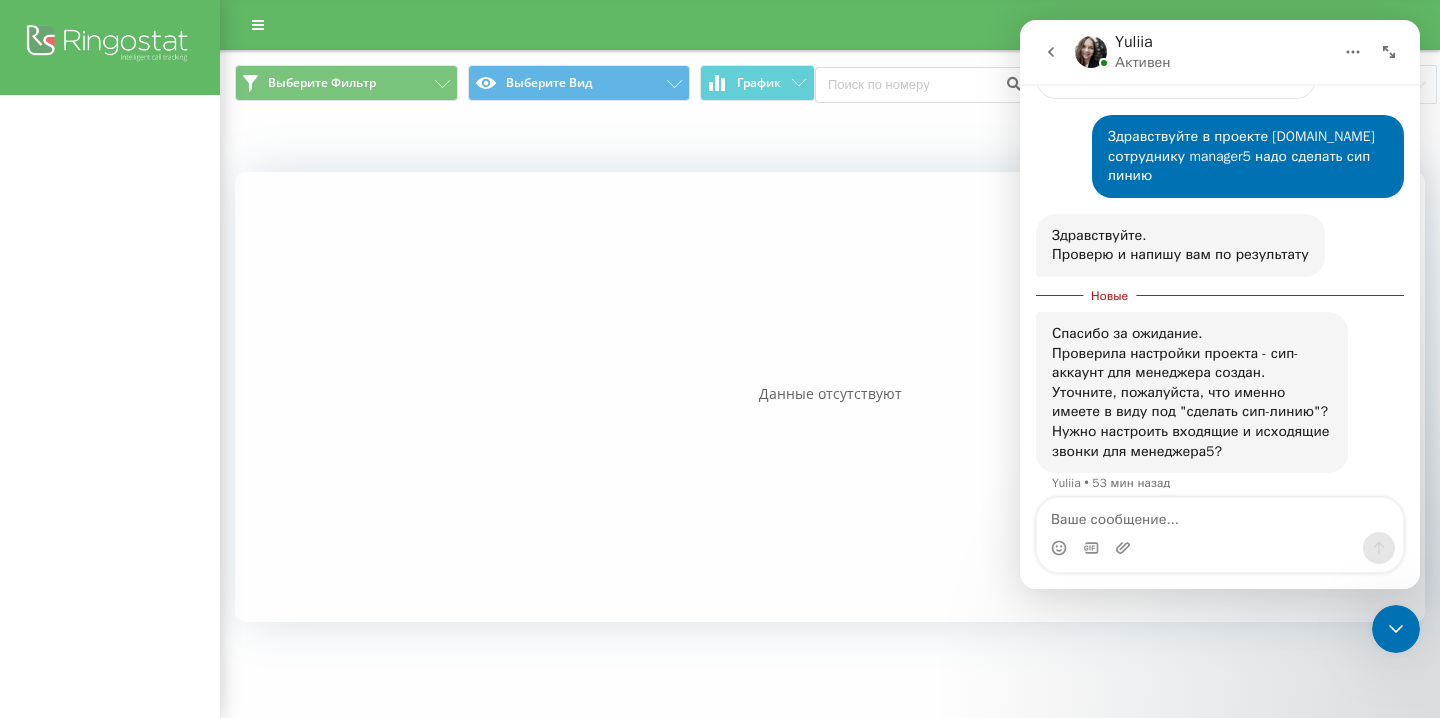 click at bounding box center [1220, 515] 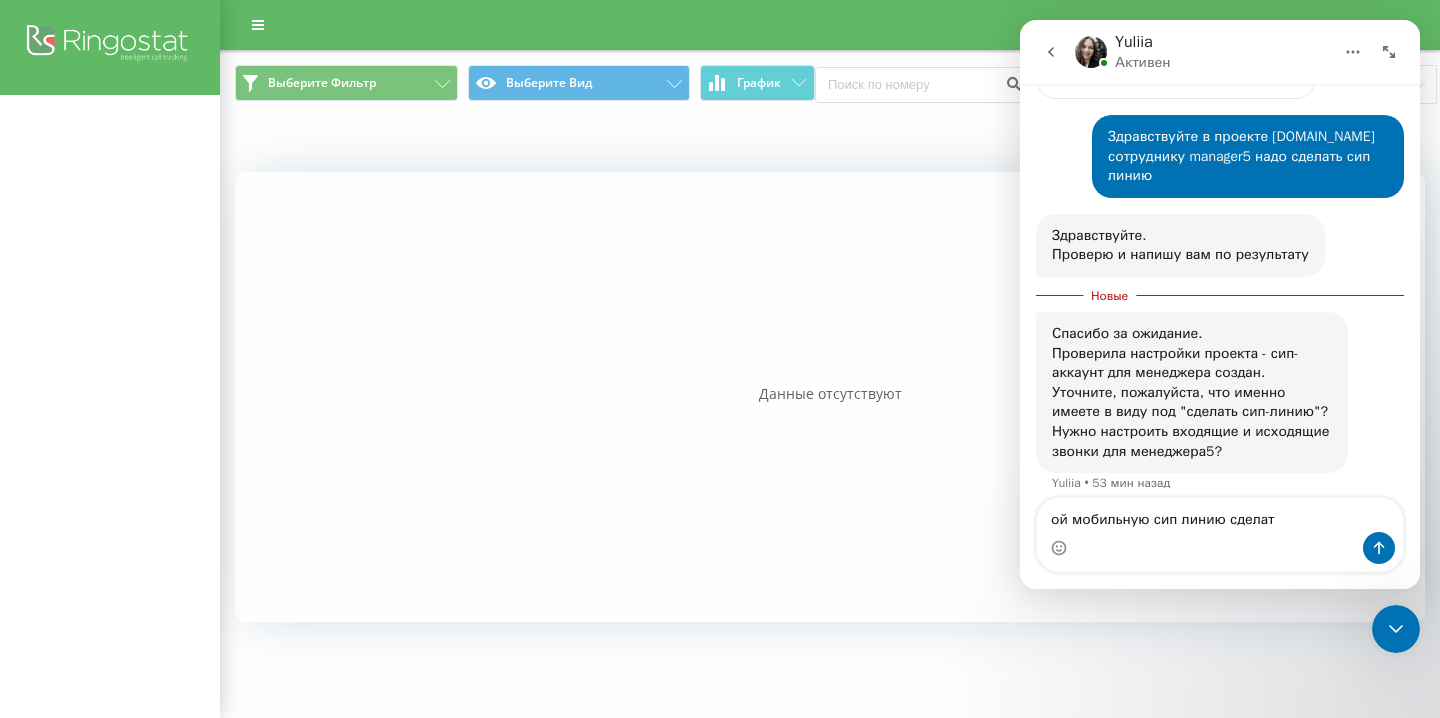 type on "ой мобильную сип линию сделатт" 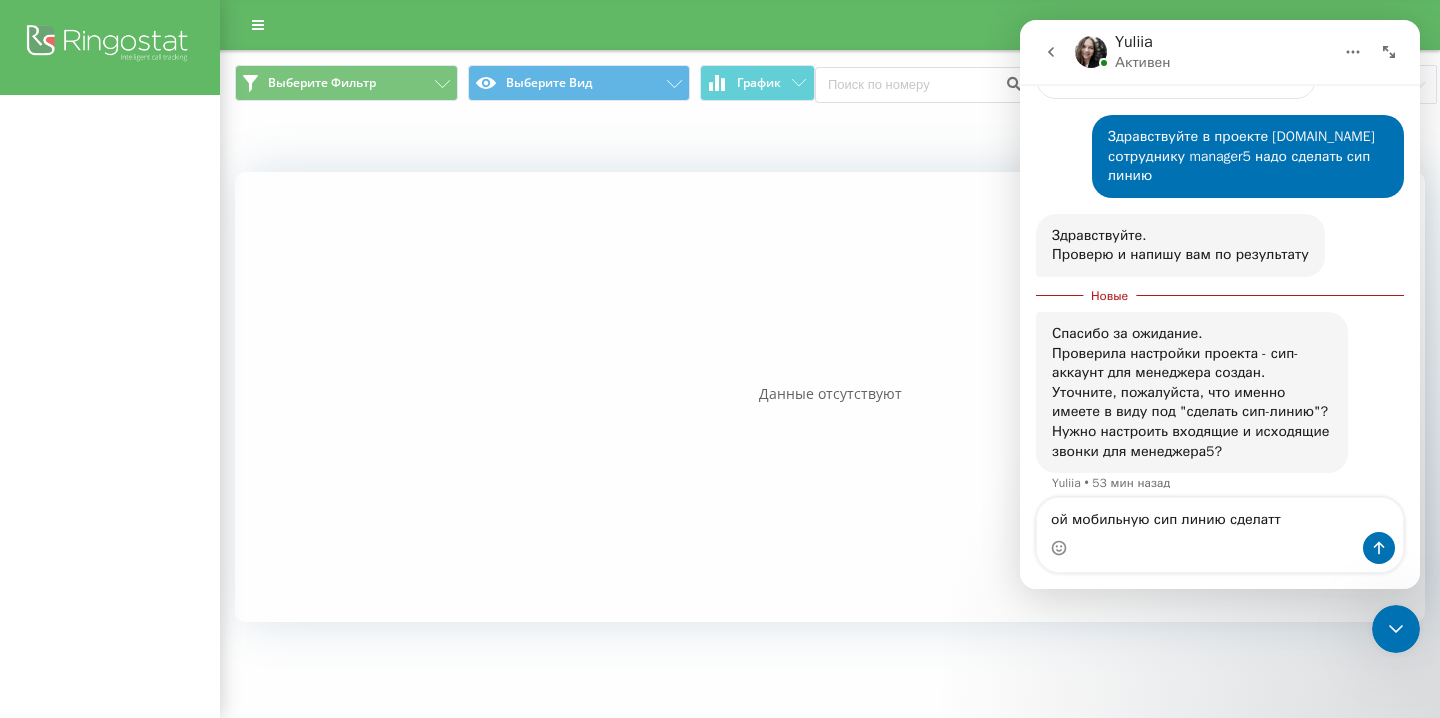 type 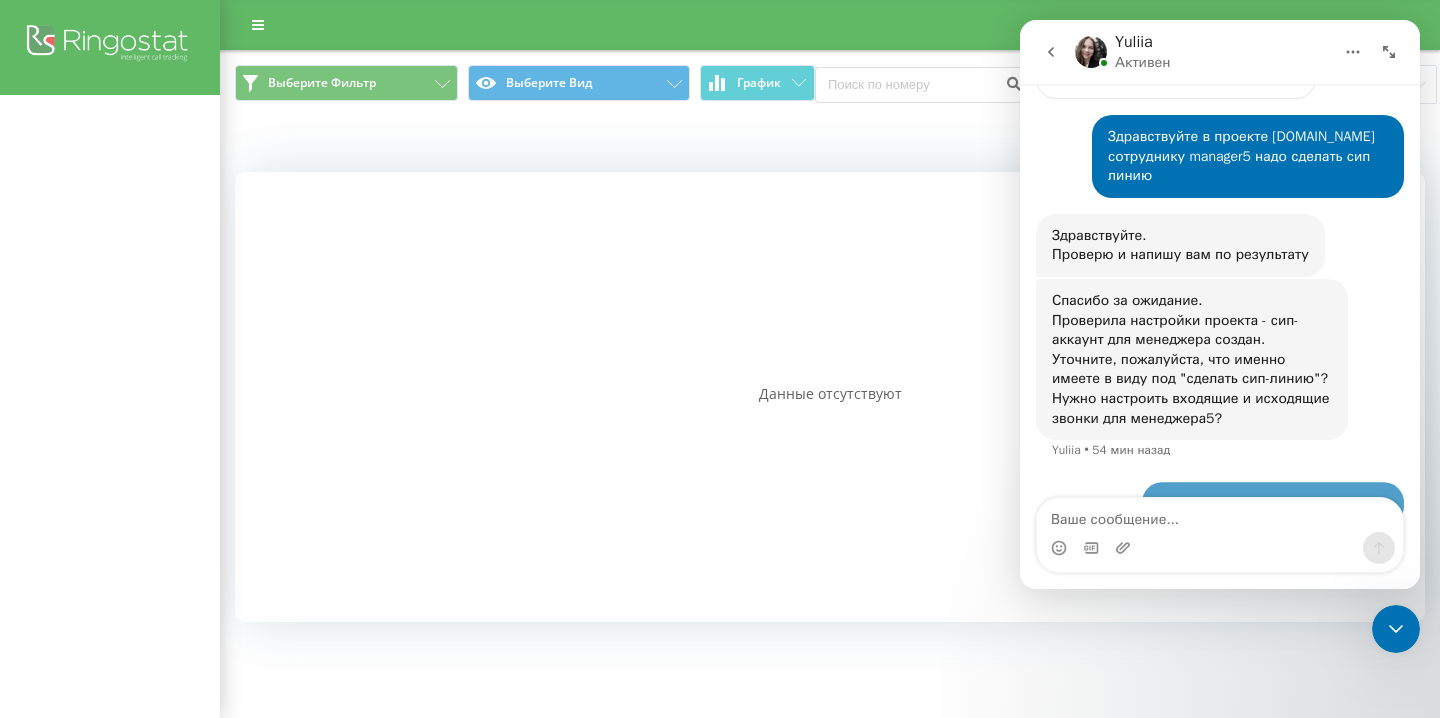 scroll, scrollTop: 2412, scrollLeft: 0, axis: vertical 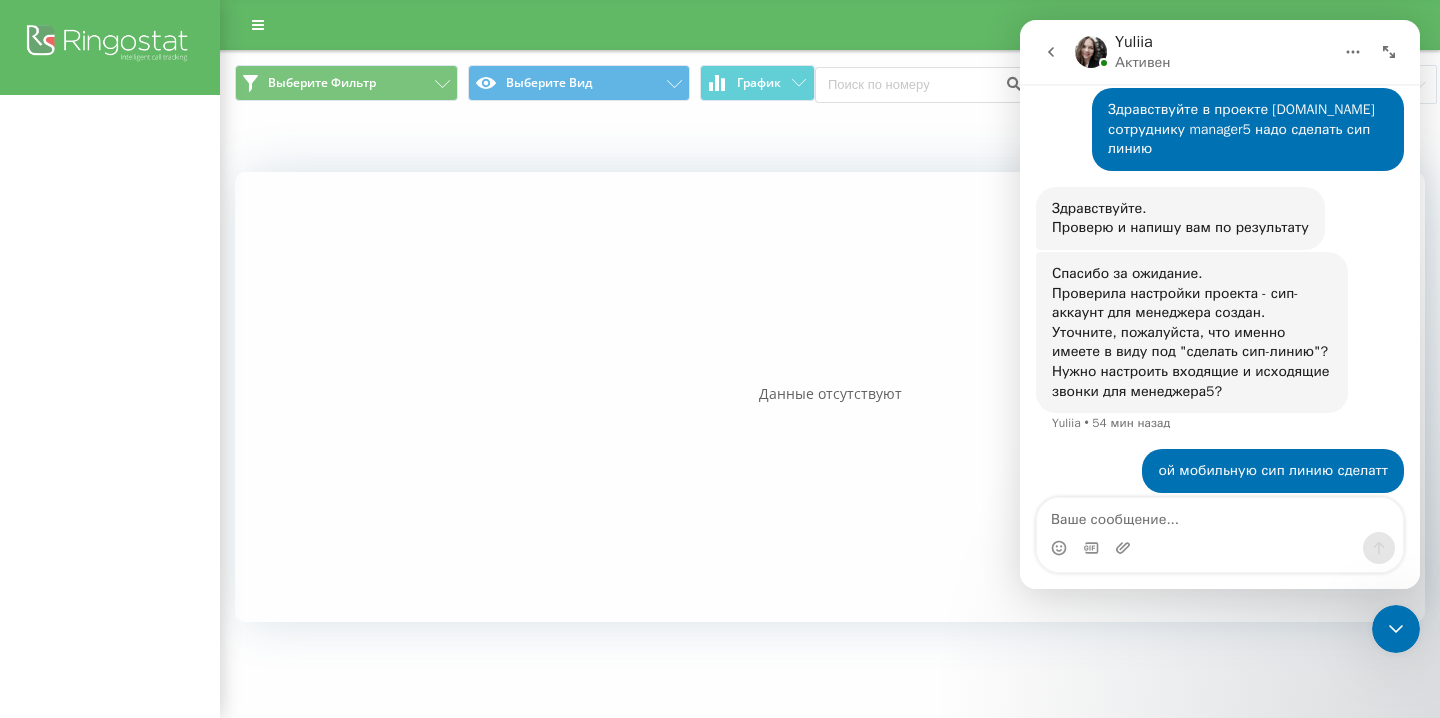 click at bounding box center (110, 359) 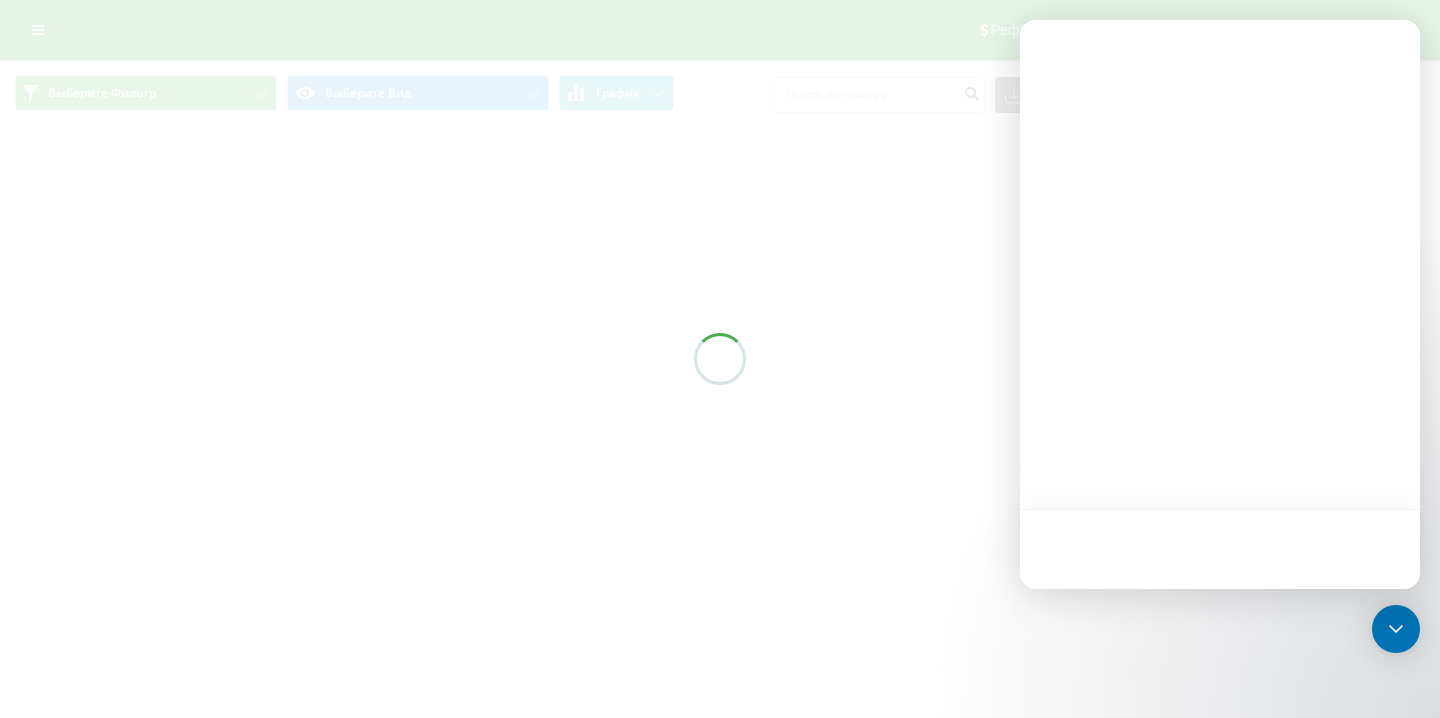 scroll, scrollTop: 0, scrollLeft: 0, axis: both 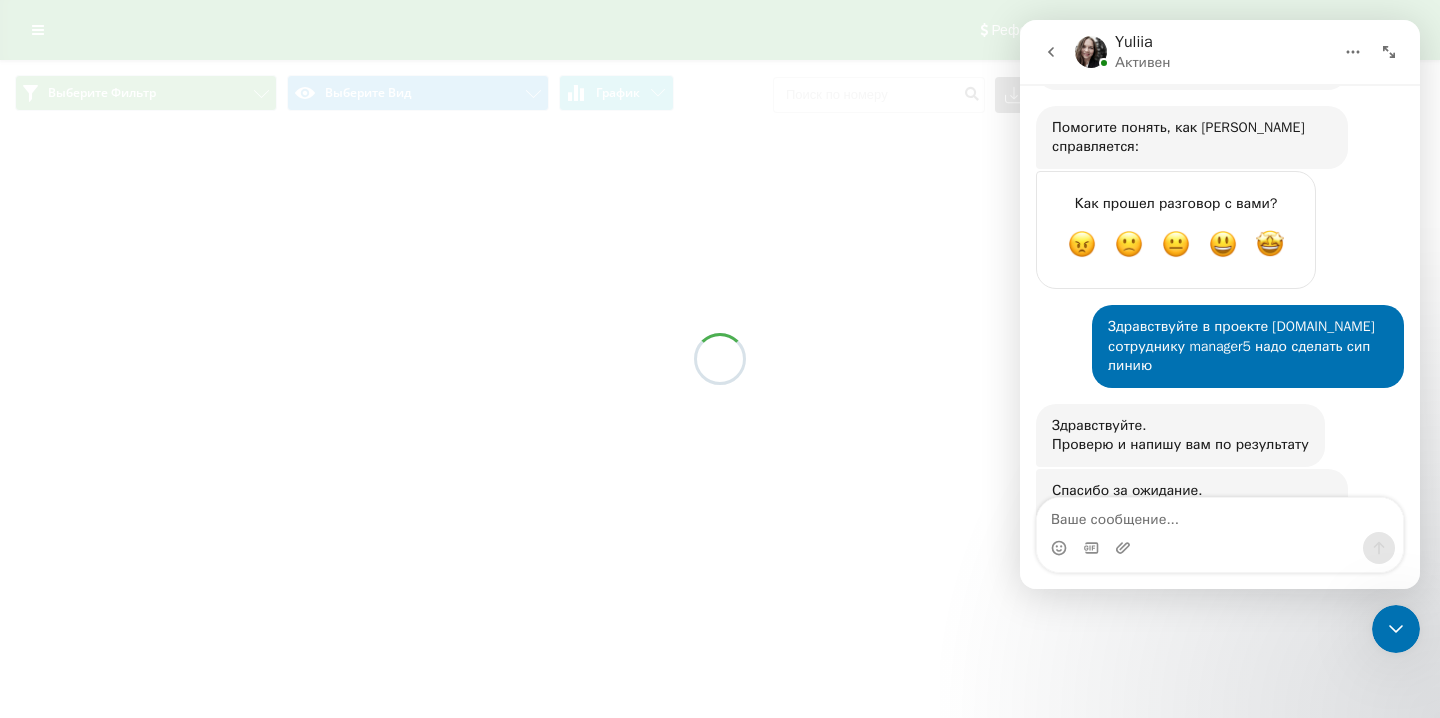 click 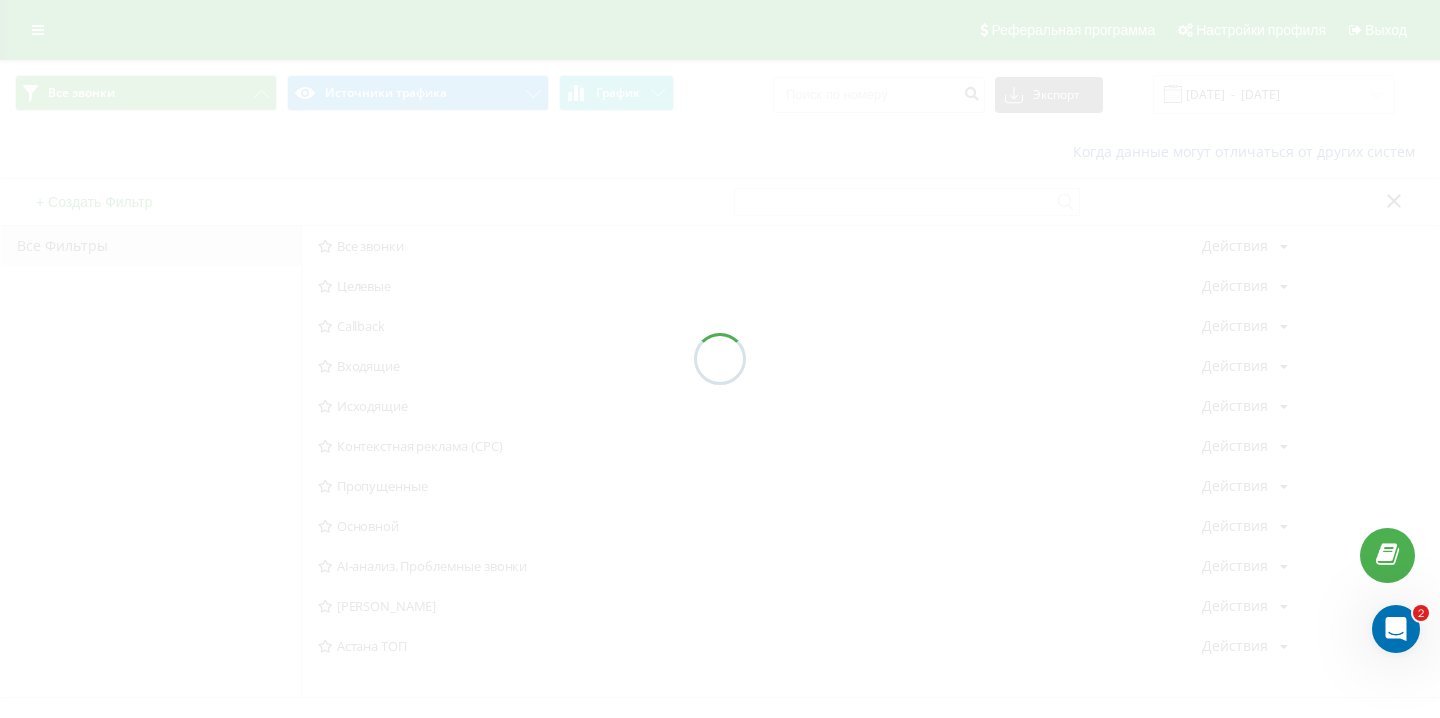 scroll, scrollTop: 0, scrollLeft: 0, axis: both 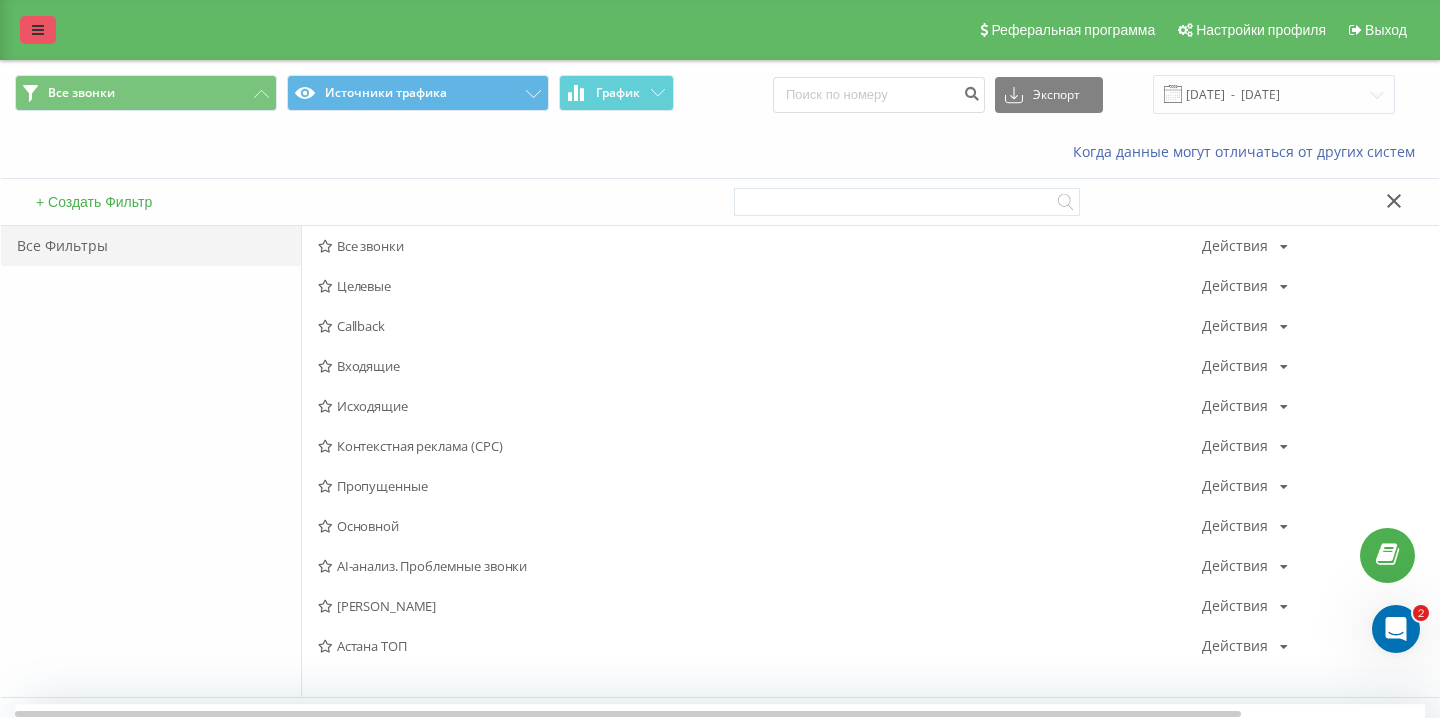 click at bounding box center [38, 30] 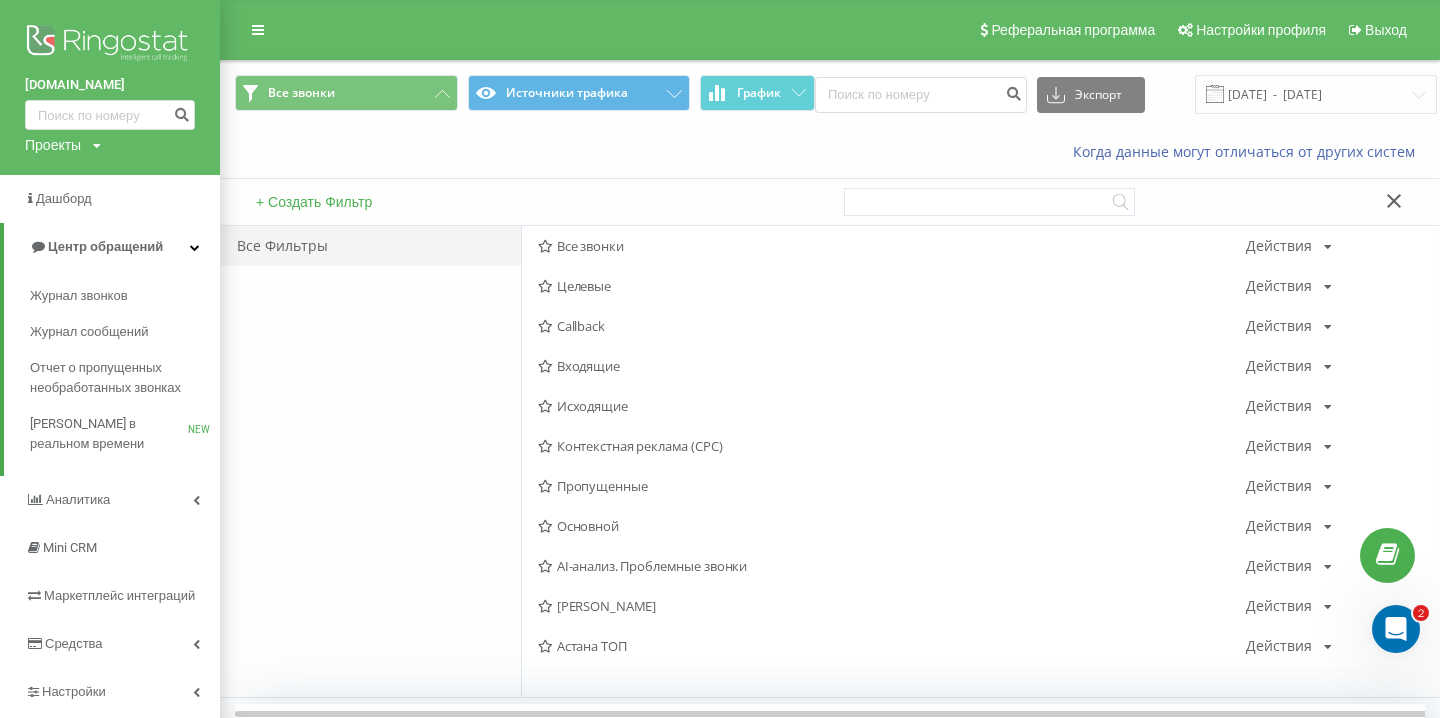 scroll, scrollTop: 161, scrollLeft: 0, axis: vertical 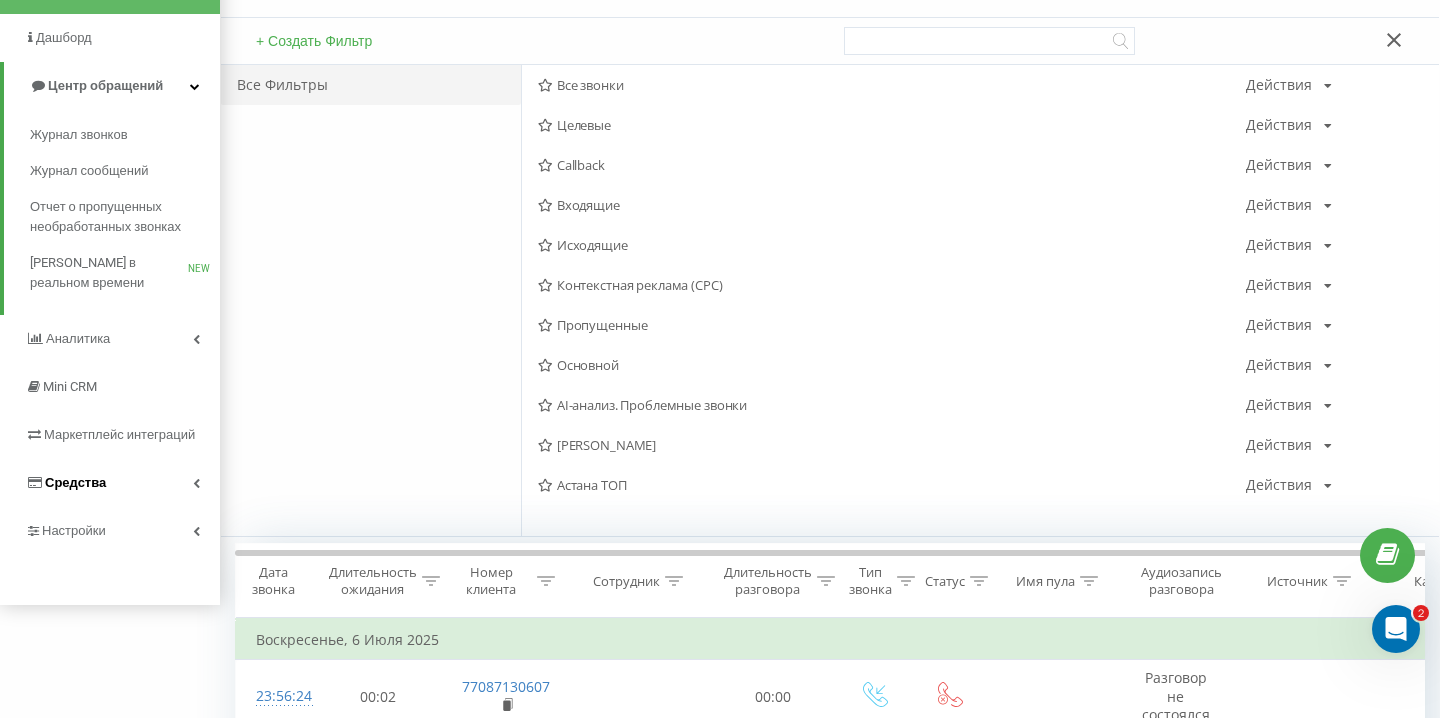click on "Средства" at bounding box center [110, 483] 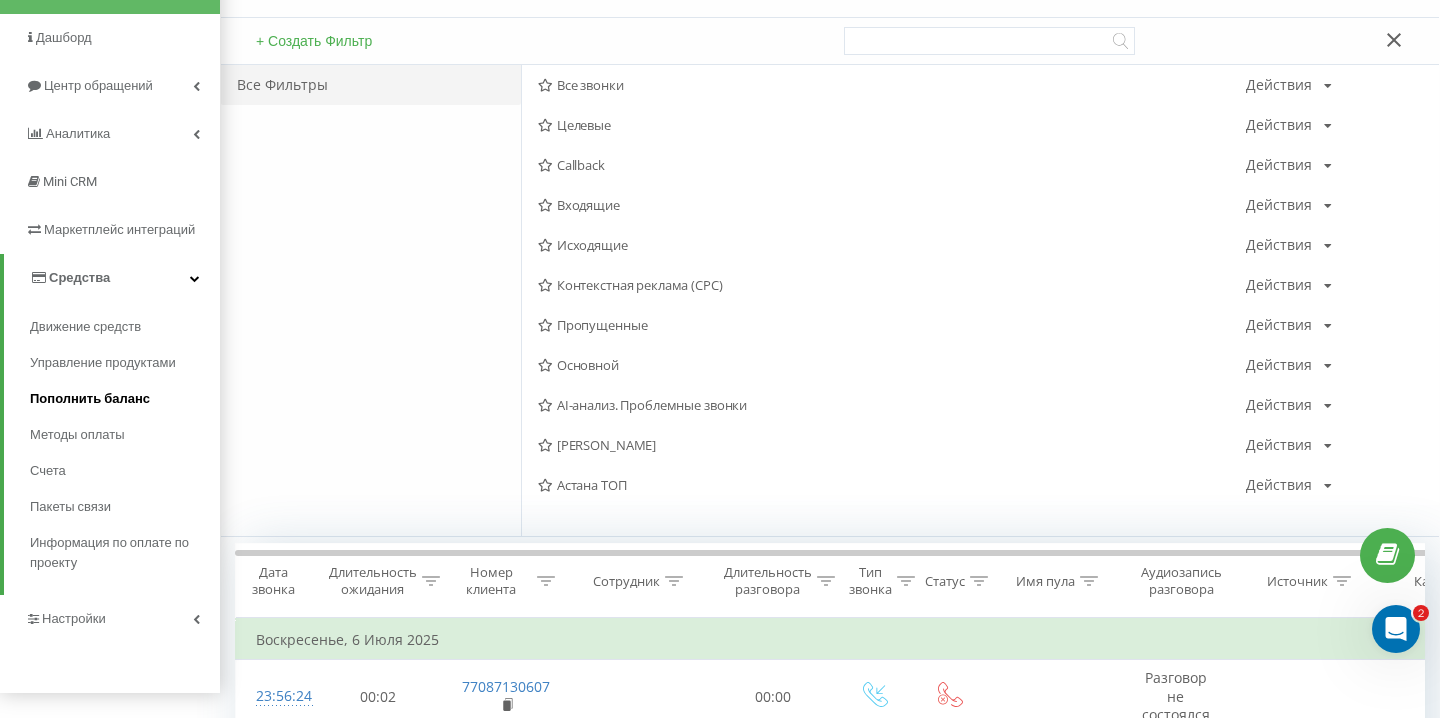 click on "Пополнить баланс" at bounding box center (90, 399) 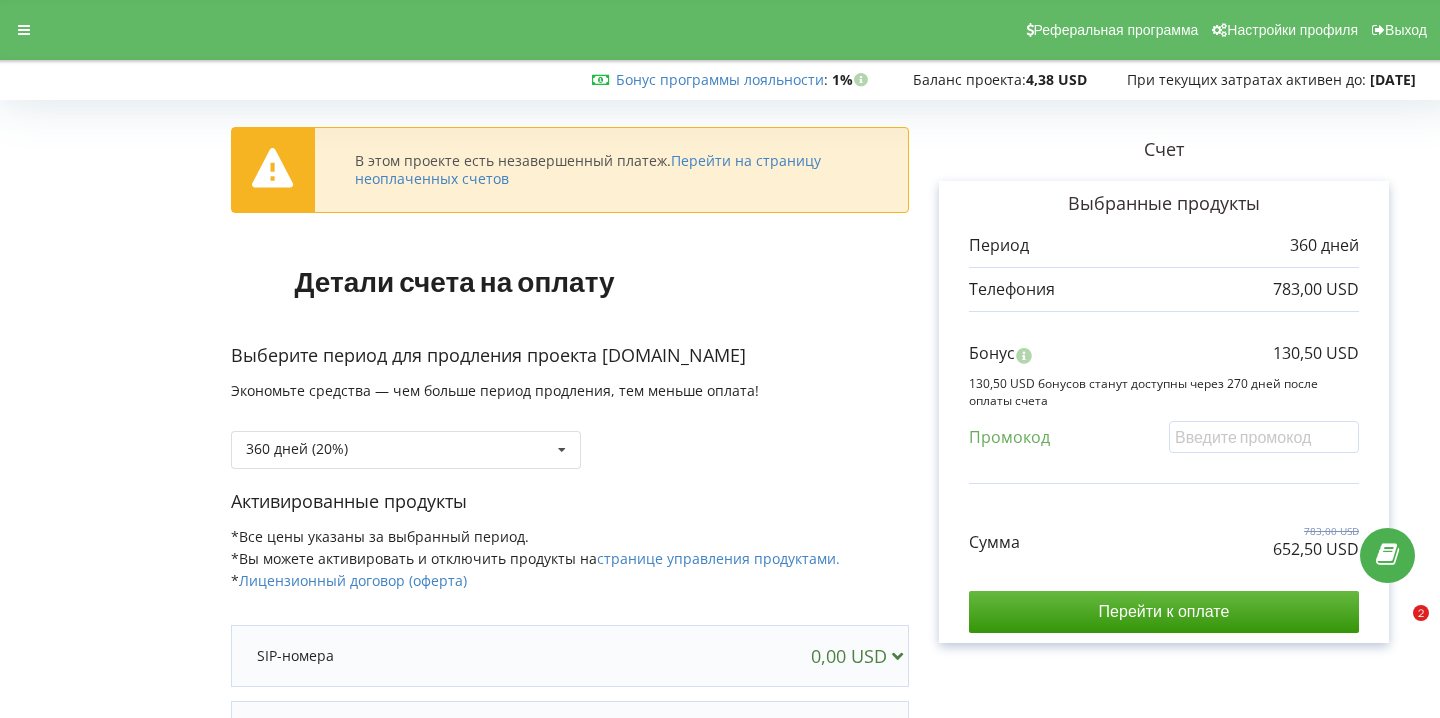 scroll, scrollTop: 0, scrollLeft: 0, axis: both 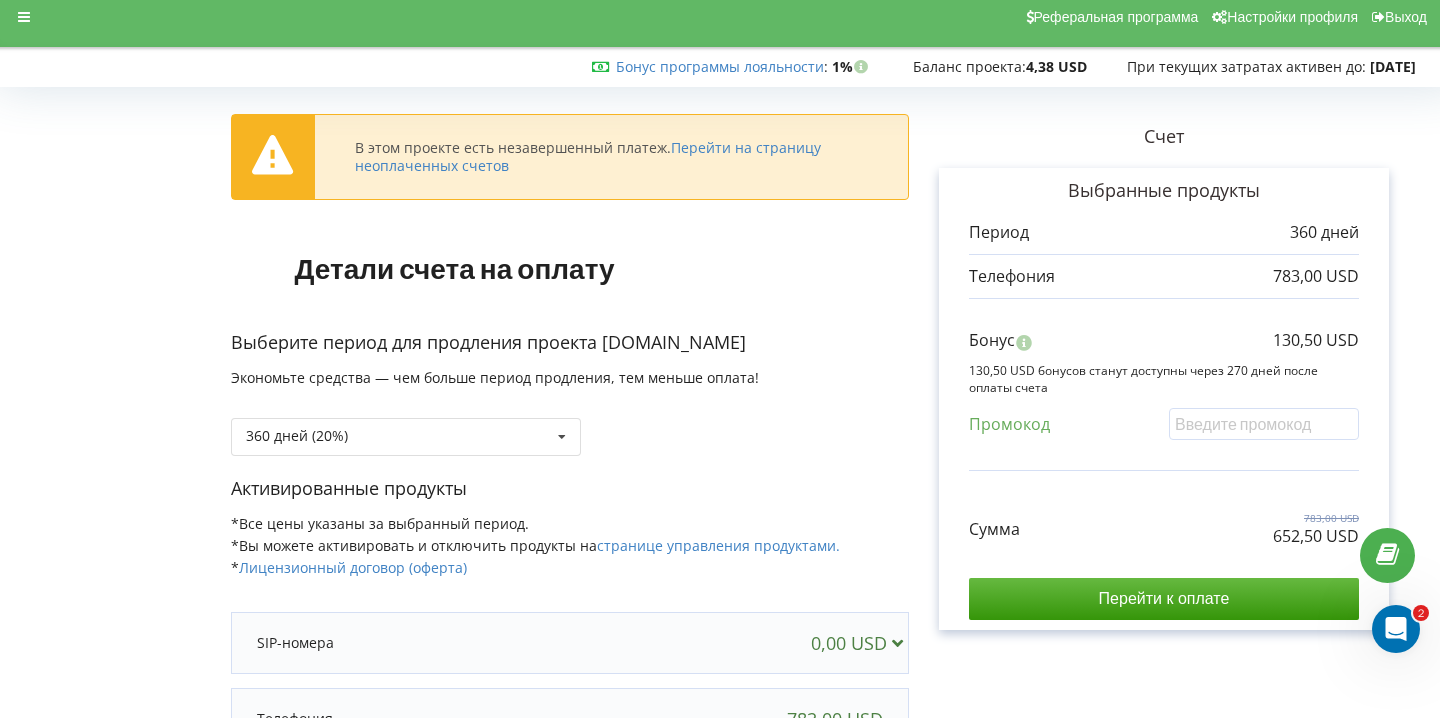 click on "360 дней
(20%)" at bounding box center [570, 422] 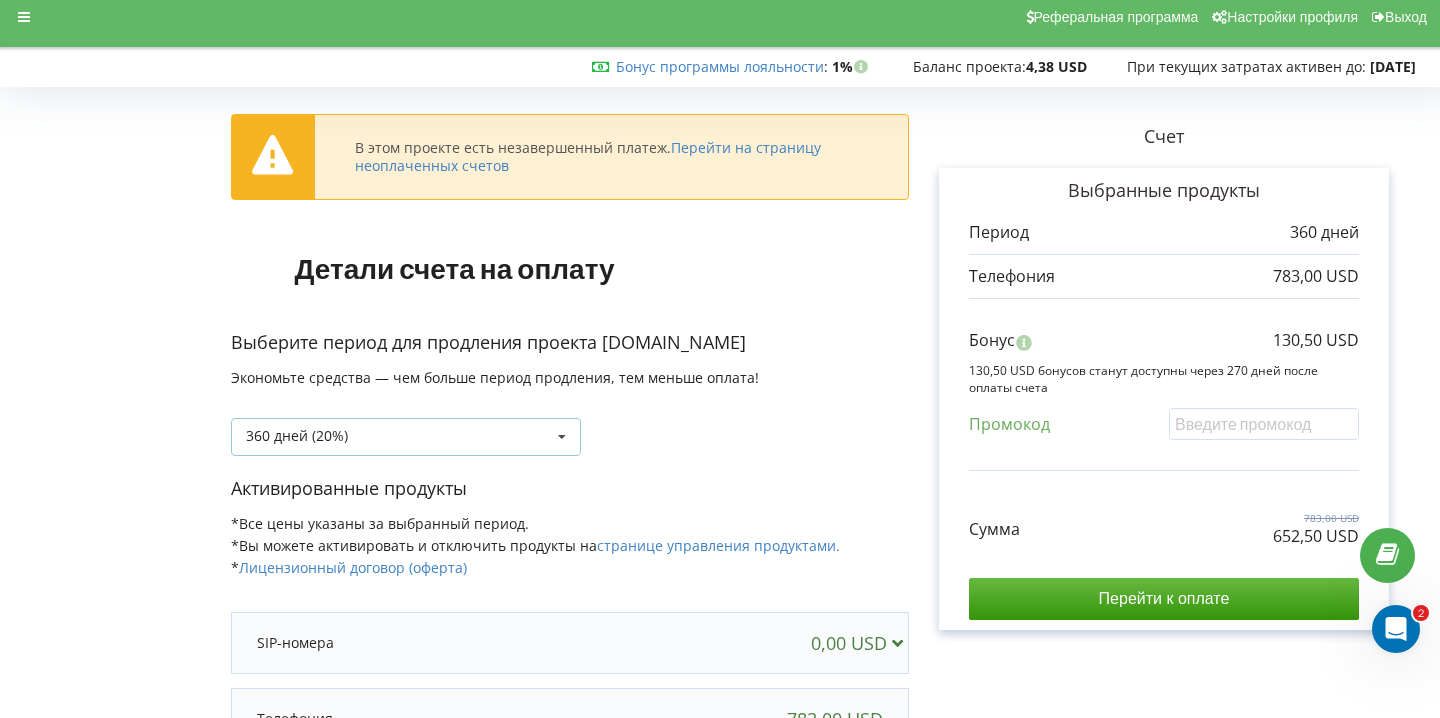 click on "360 дней
(20%)
360 дней
(20%)" at bounding box center (406, 437) 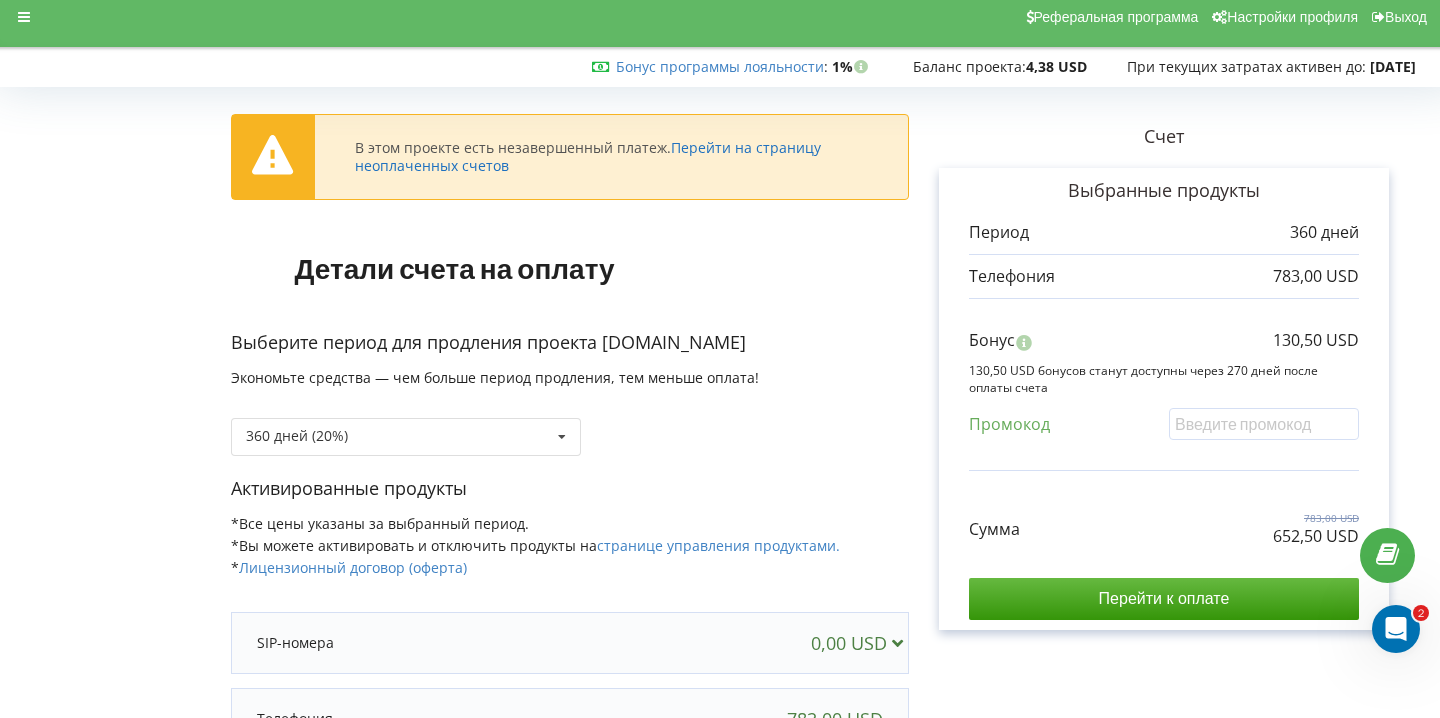 click on "Перейти на страницу неоплаченных счетов" at bounding box center (588, 156) 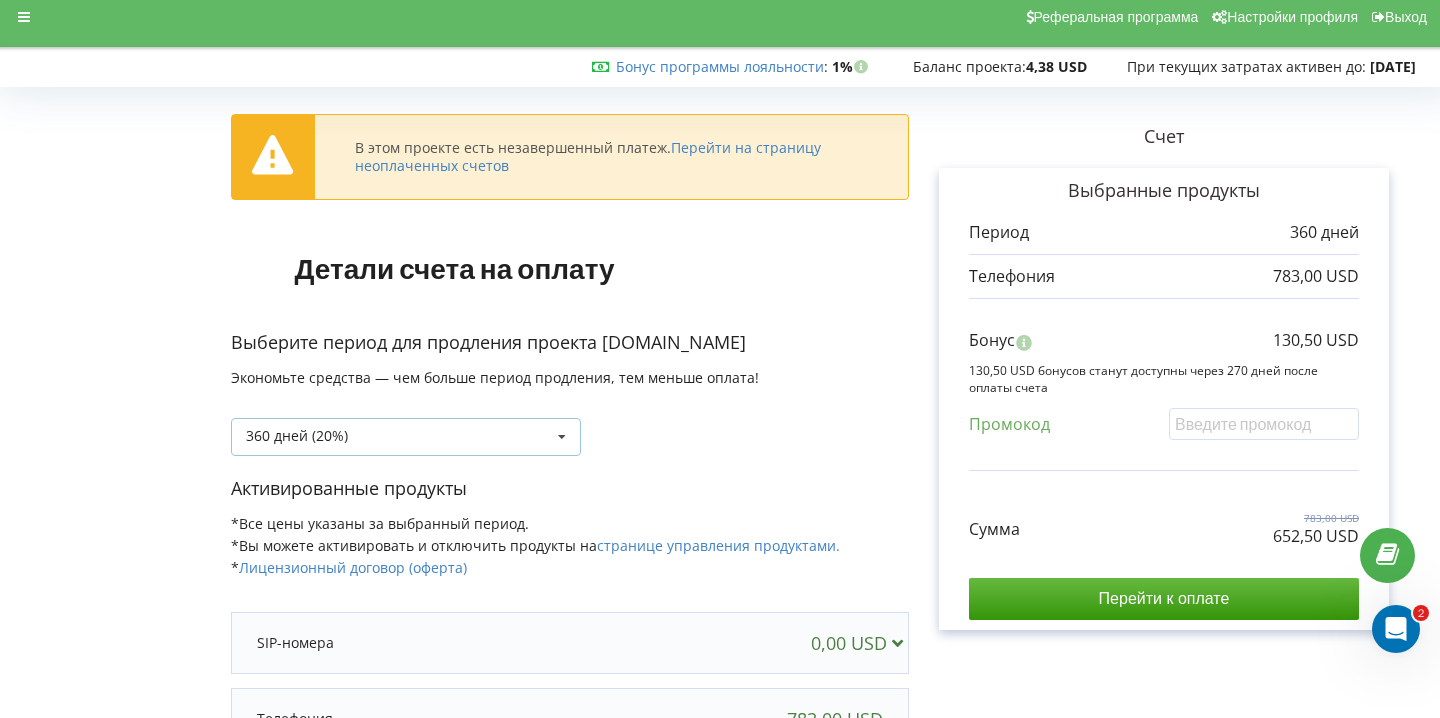 click on "360 дней
(20%)
360 дней
(20%)" at bounding box center (406, 437) 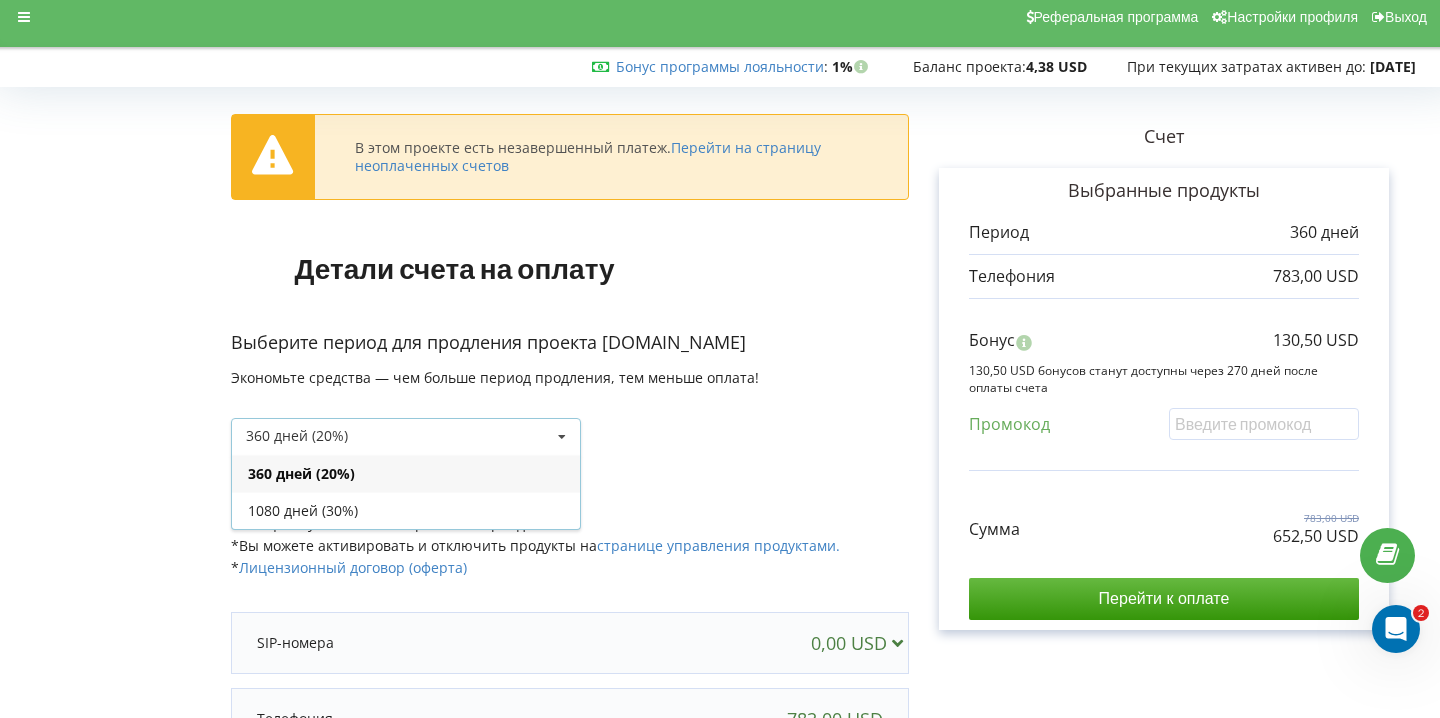click on "360 дней
(20%)" at bounding box center (406, 473) 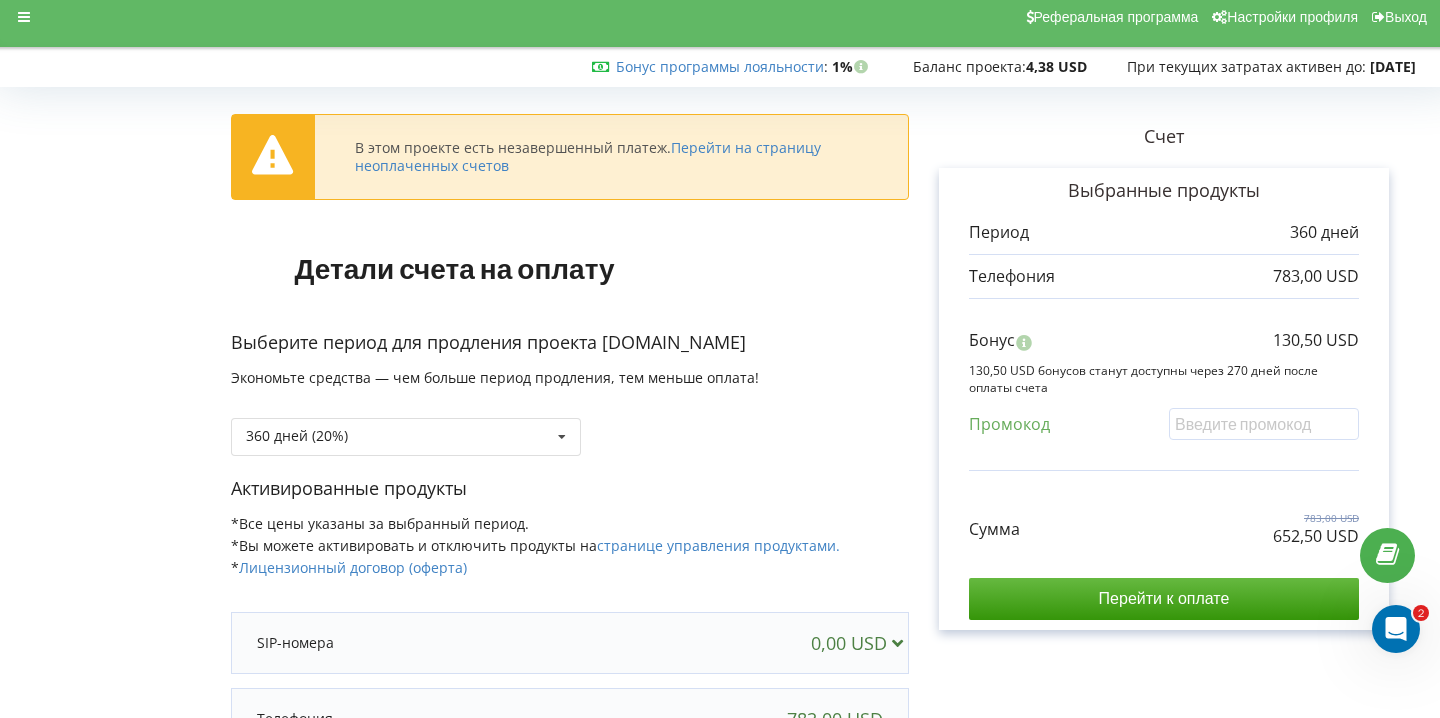 click 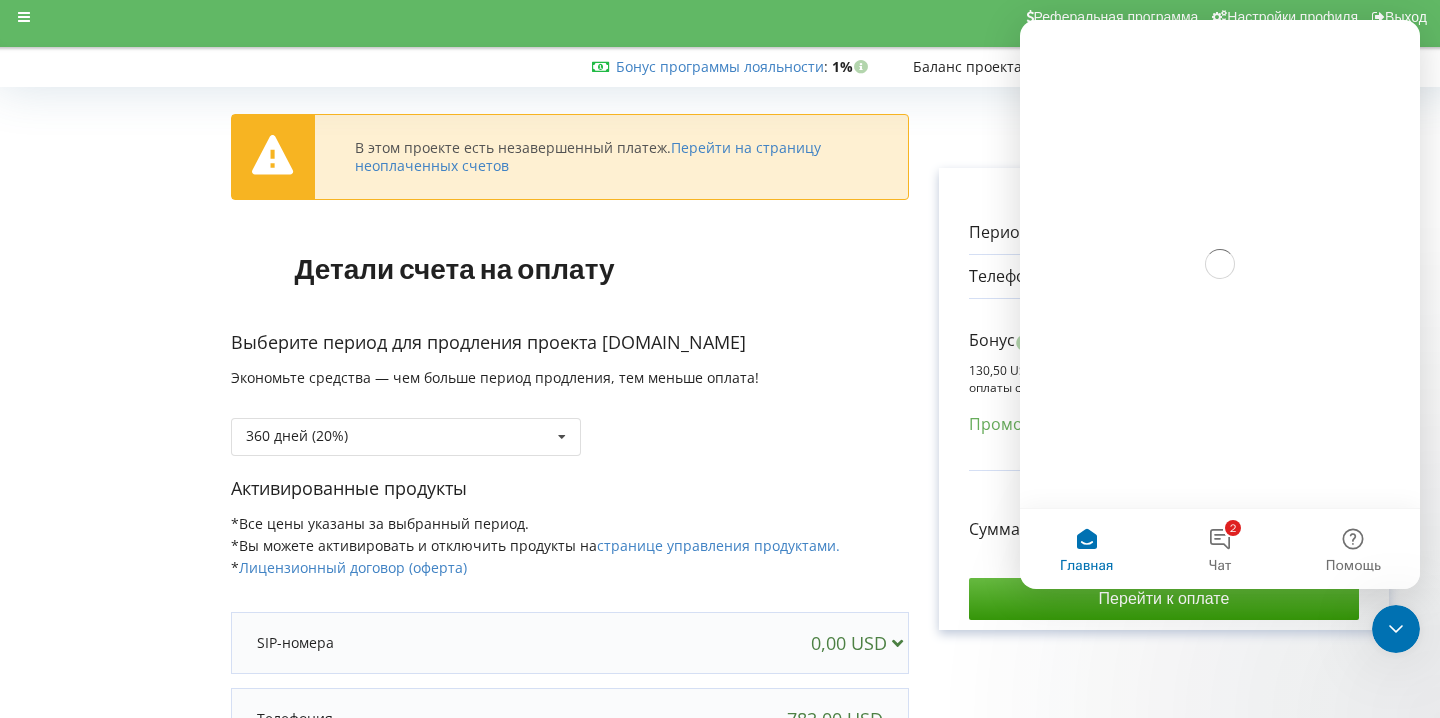 scroll, scrollTop: 0, scrollLeft: 0, axis: both 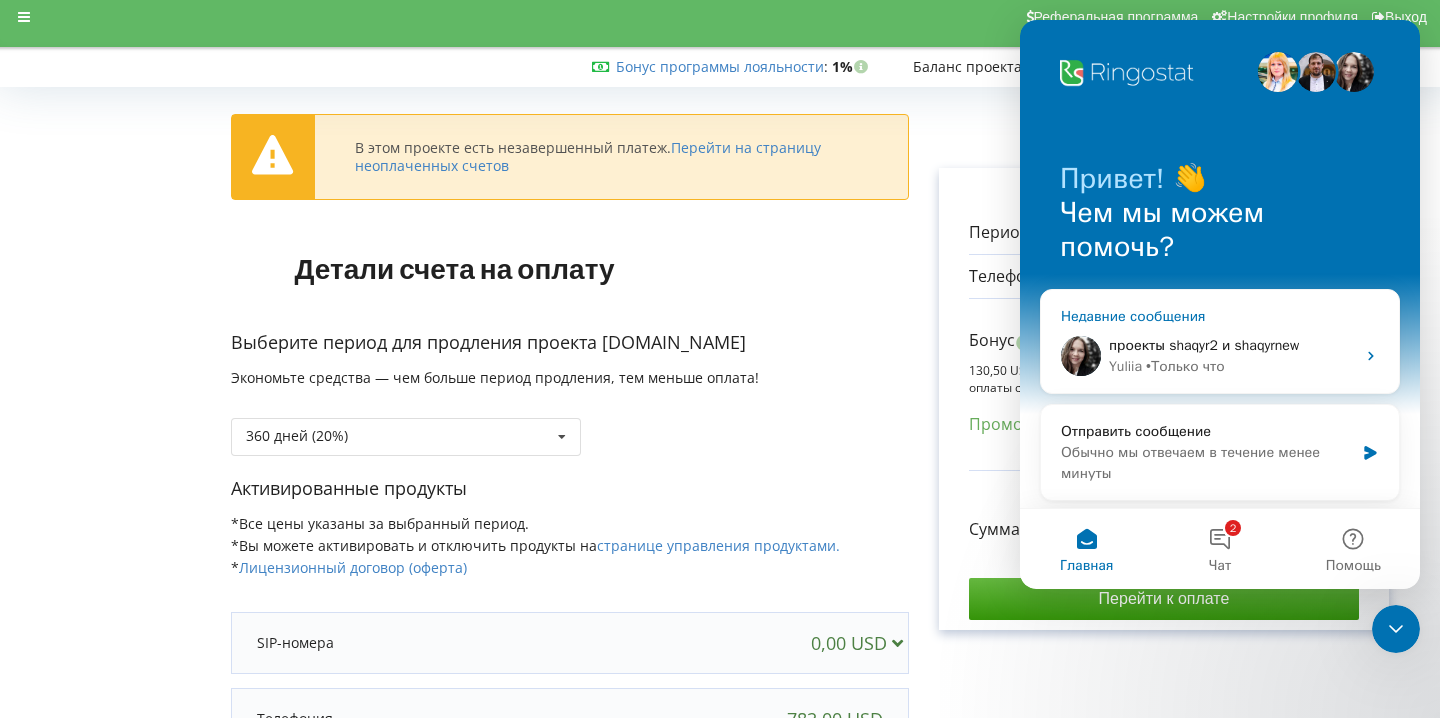 click on "•  Только что" at bounding box center (1185, 366) 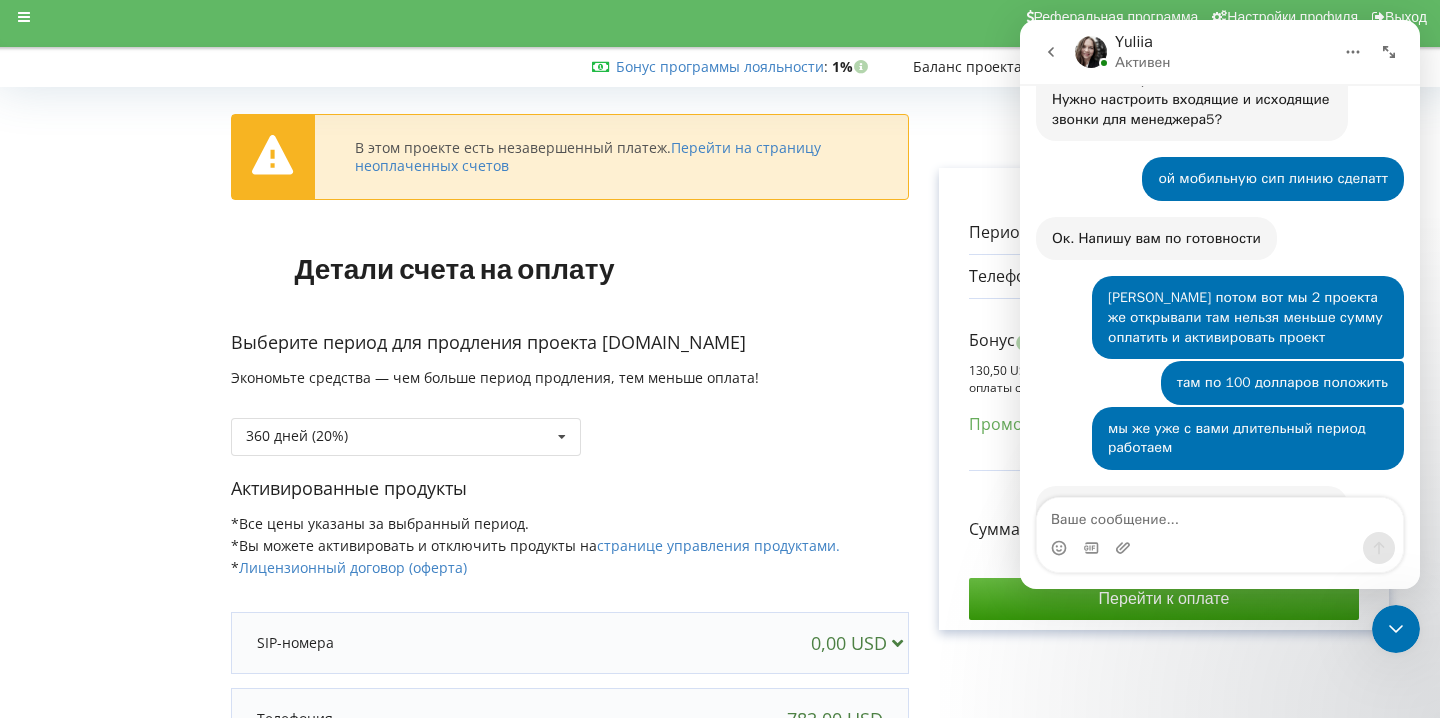 click at bounding box center (1220, 515) 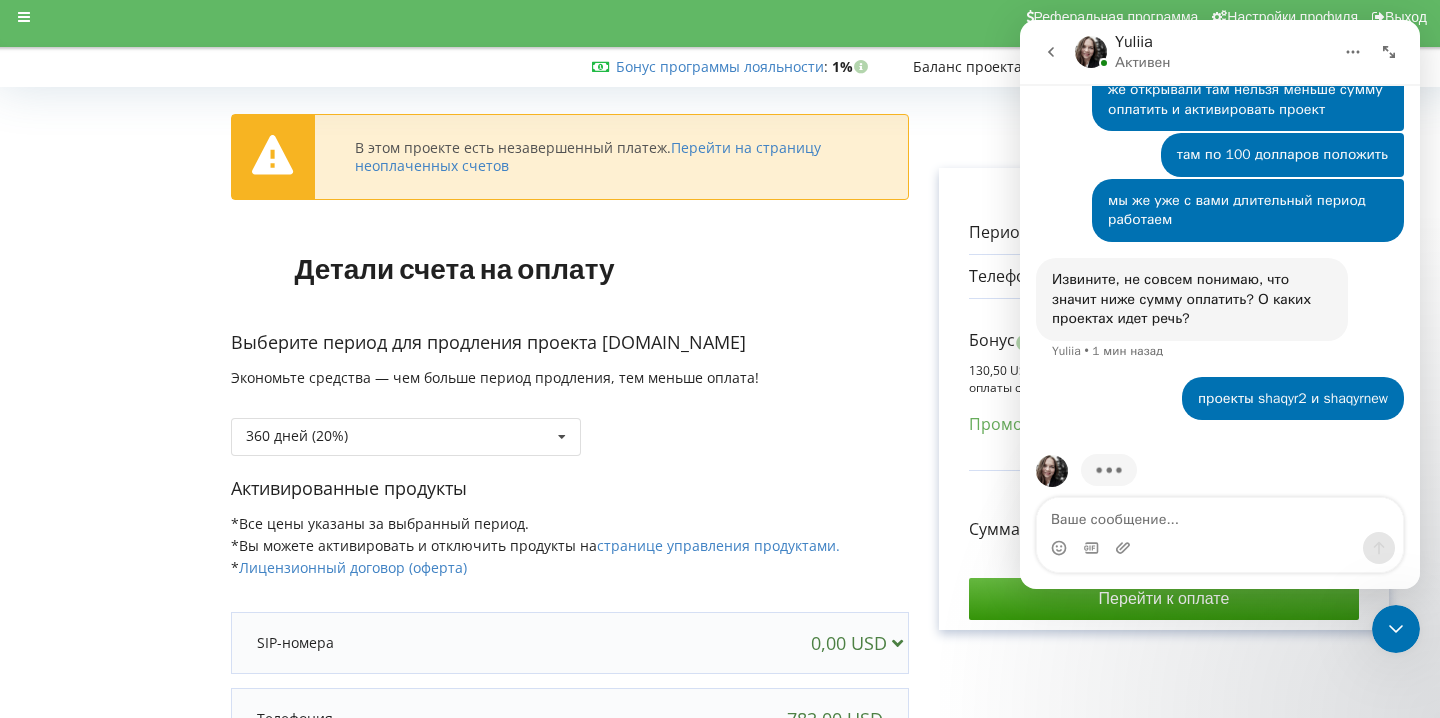 scroll, scrollTop: 2916, scrollLeft: 0, axis: vertical 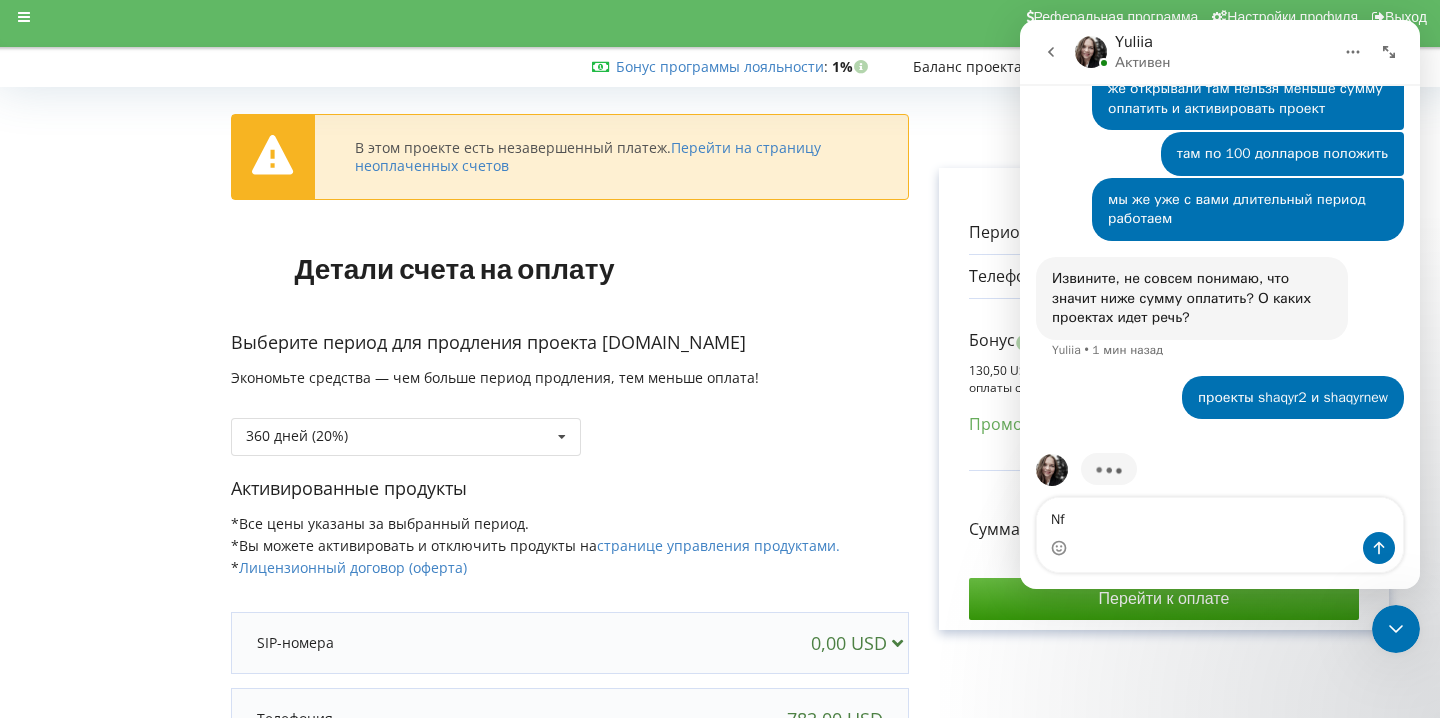 type on "N" 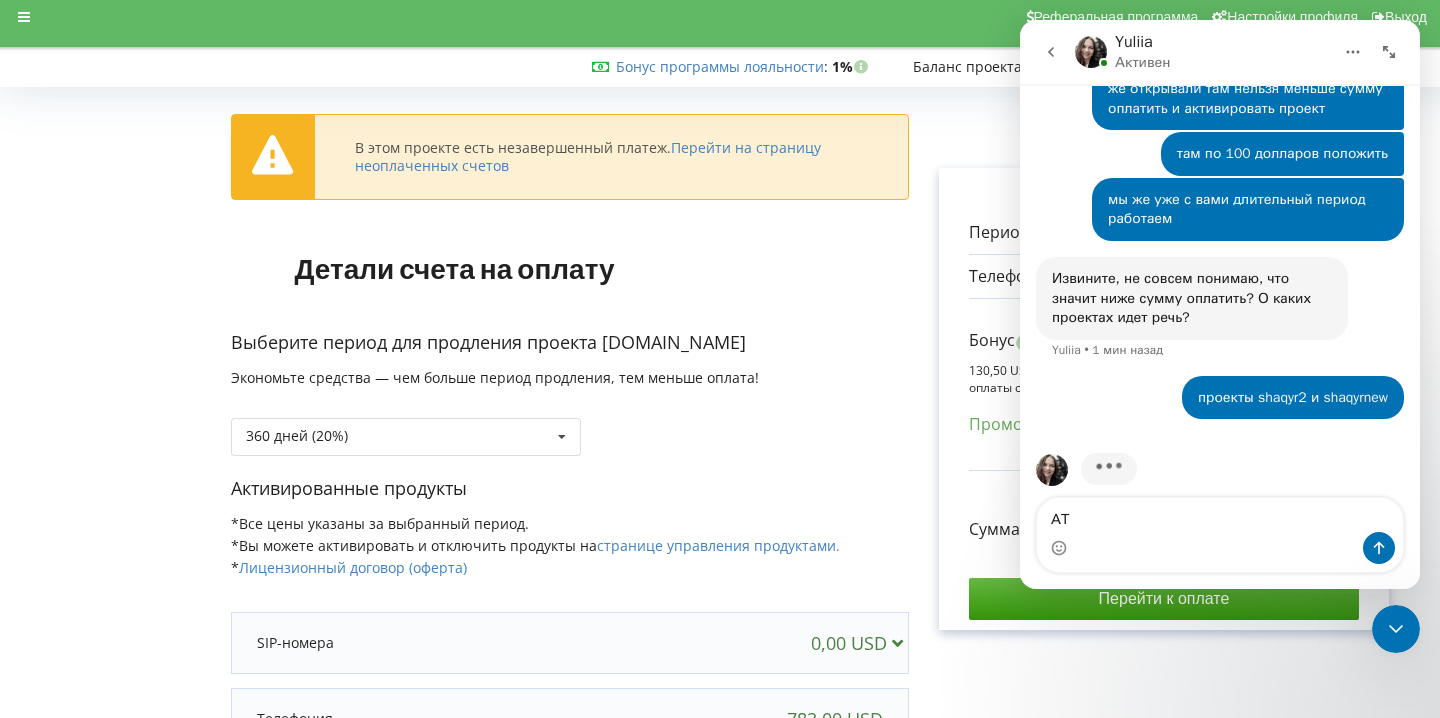 type on "А" 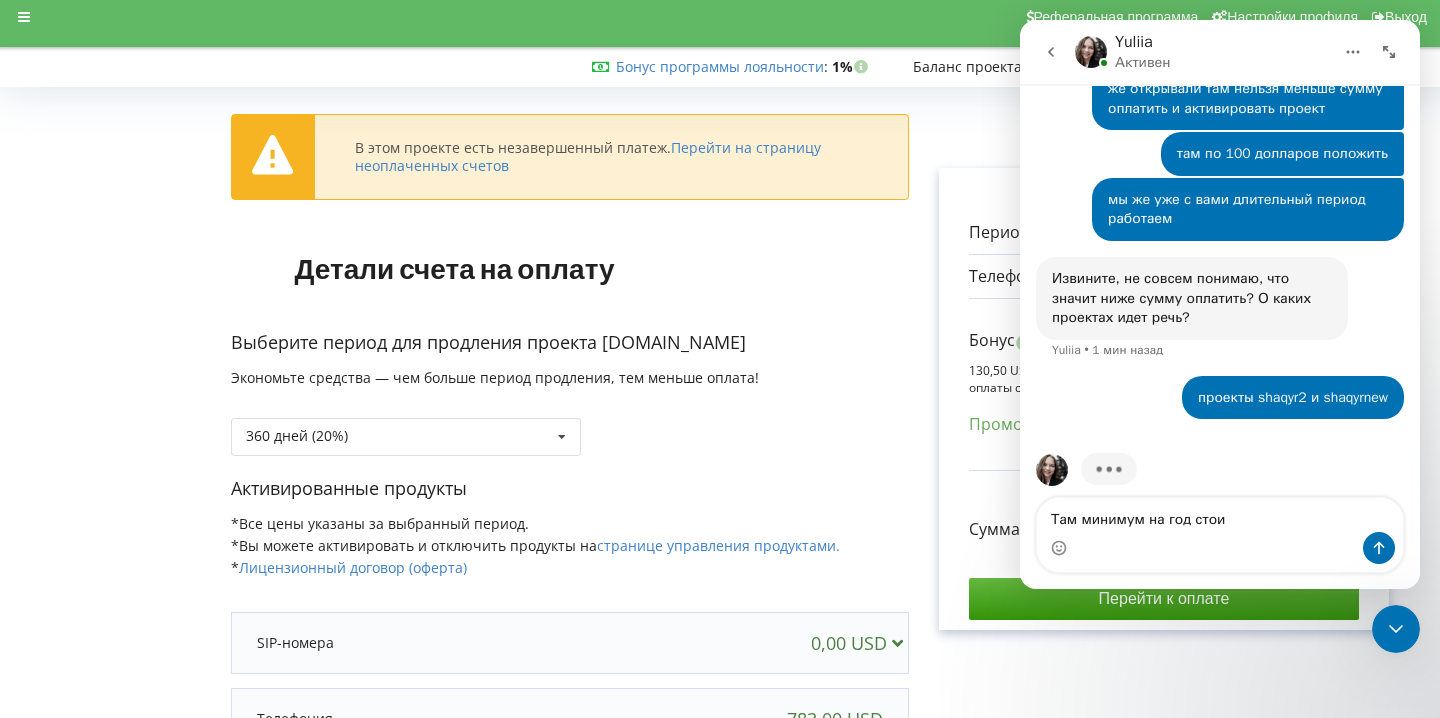 type on "Там минимум на год стоит" 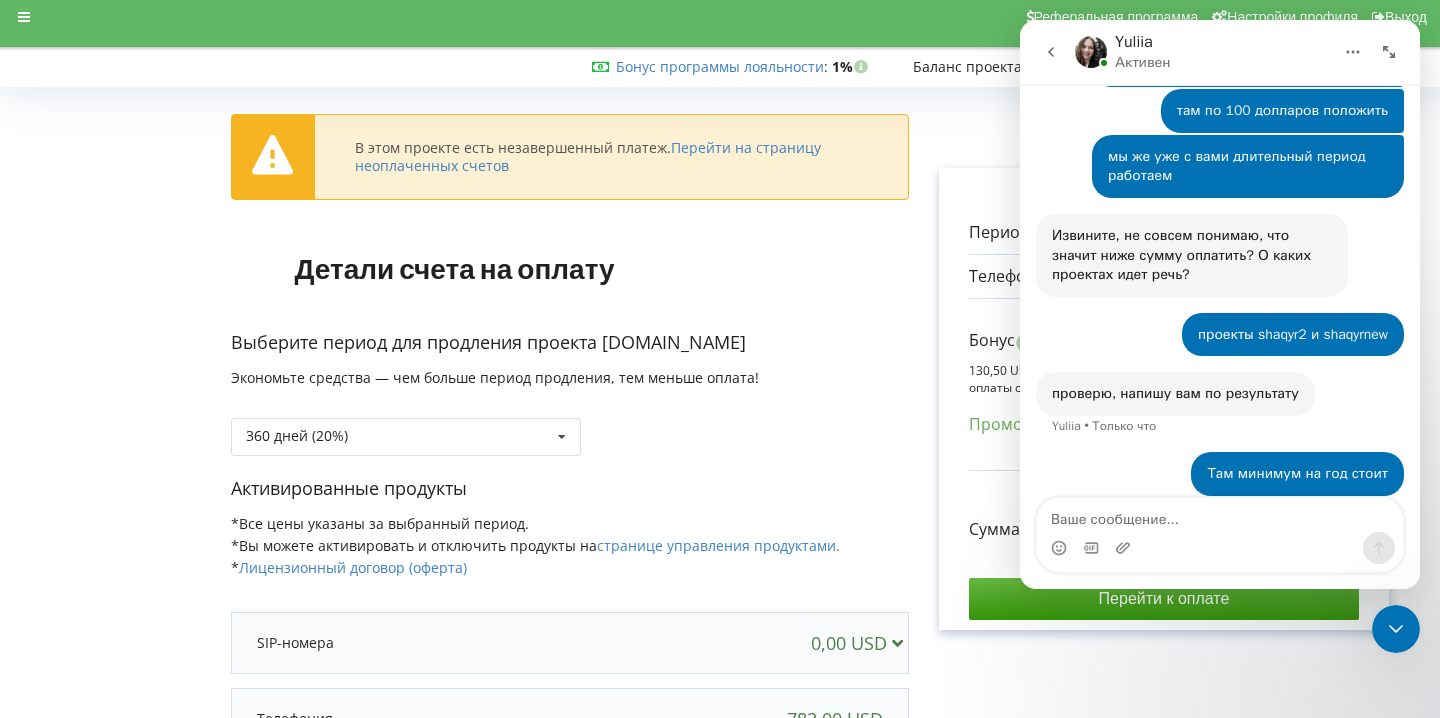 scroll, scrollTop: 3036, scrollLeft: 0, axis: vertical 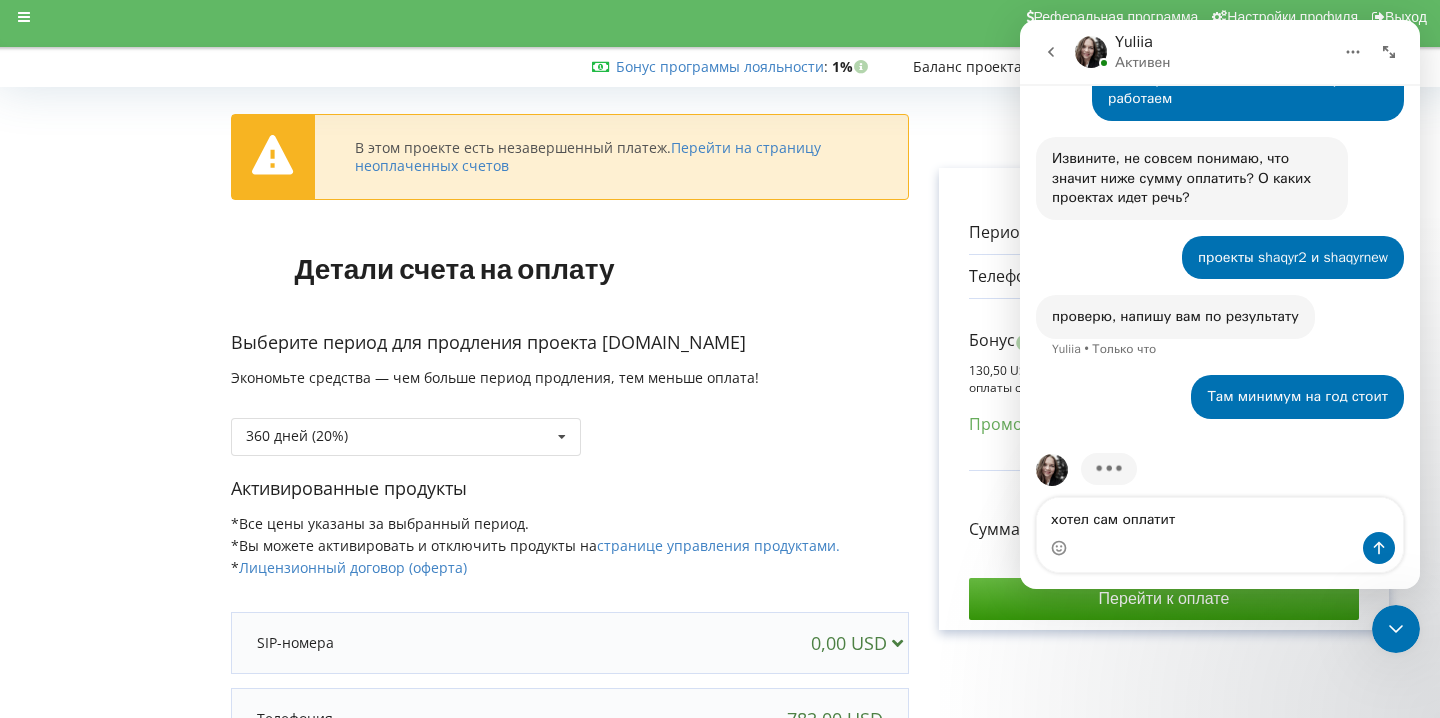 type on "хотел сам оплатить" 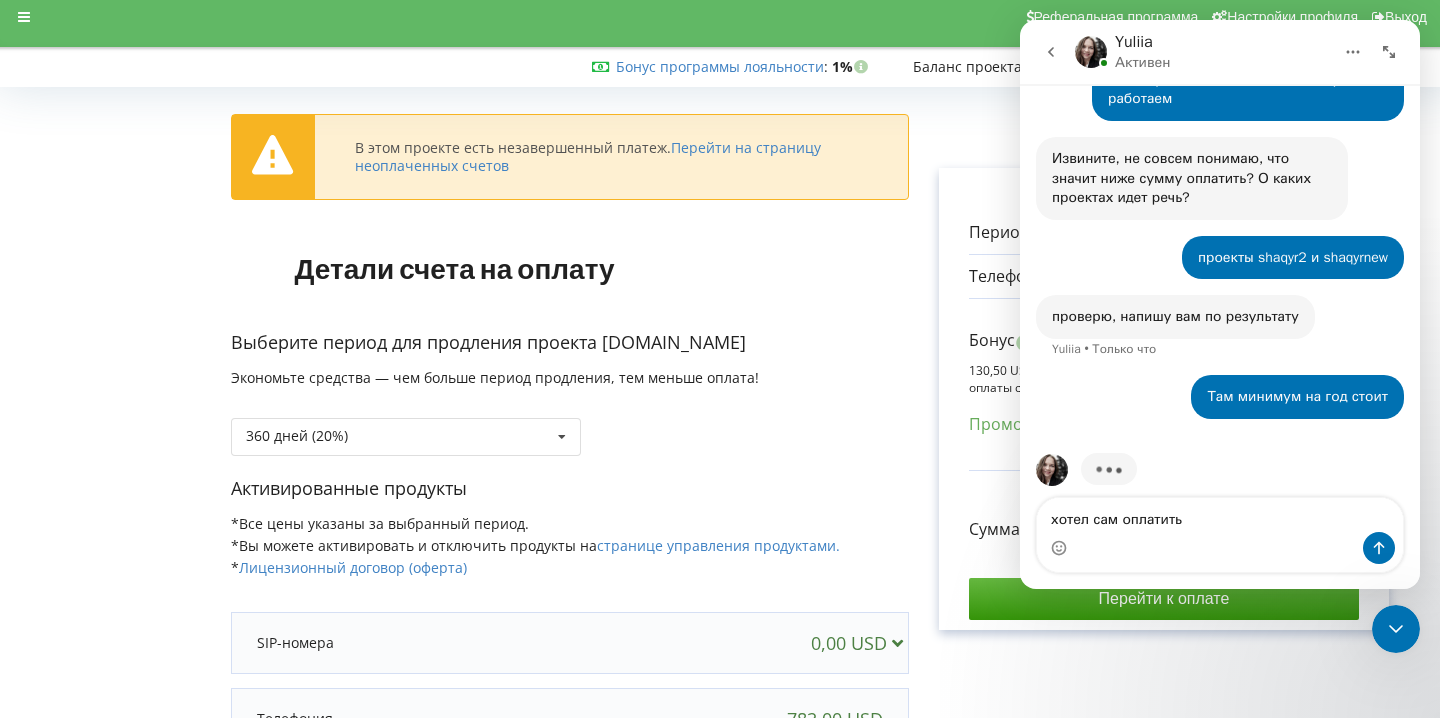 type 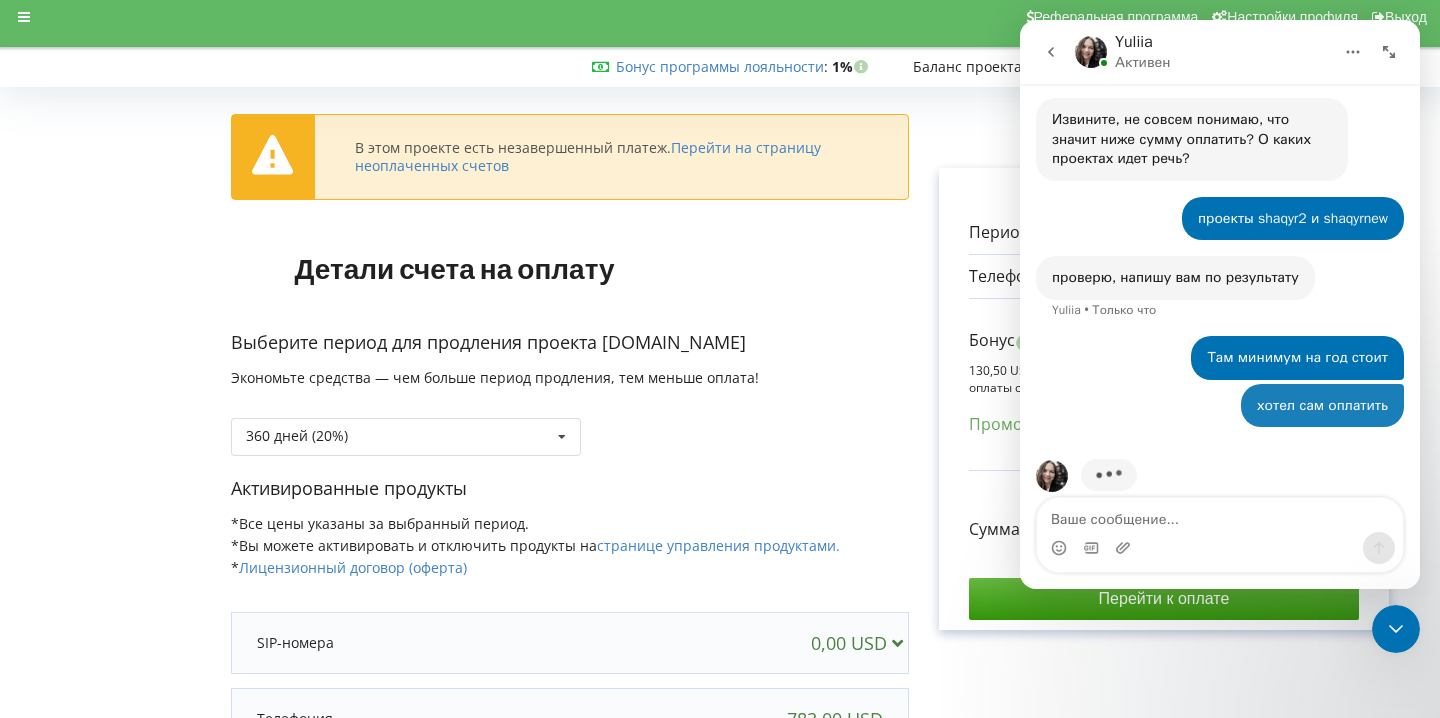 scroll, scrollTop: 3081, scrollLeft: 0, axis: vertical 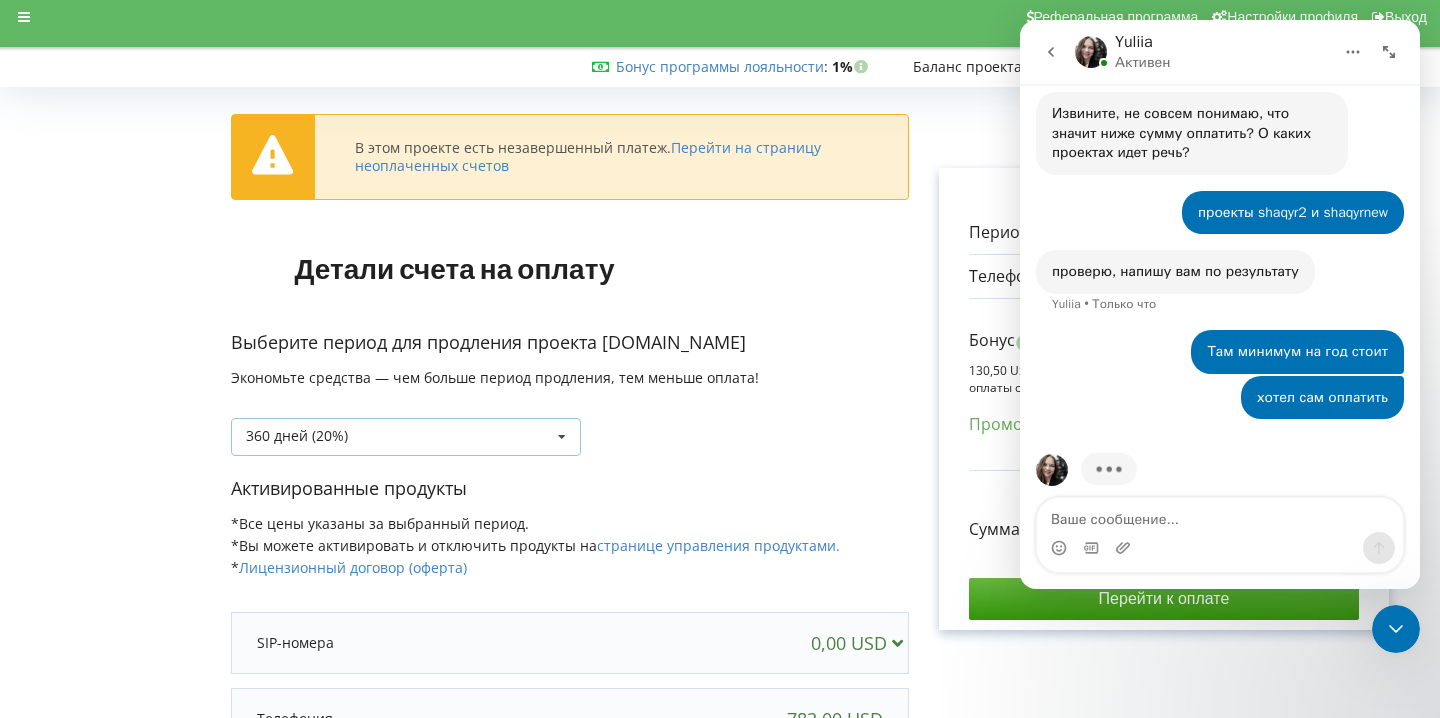 click on "360 дней
(20%)
360 дней
(20%)" at bounding box center (406, 437) 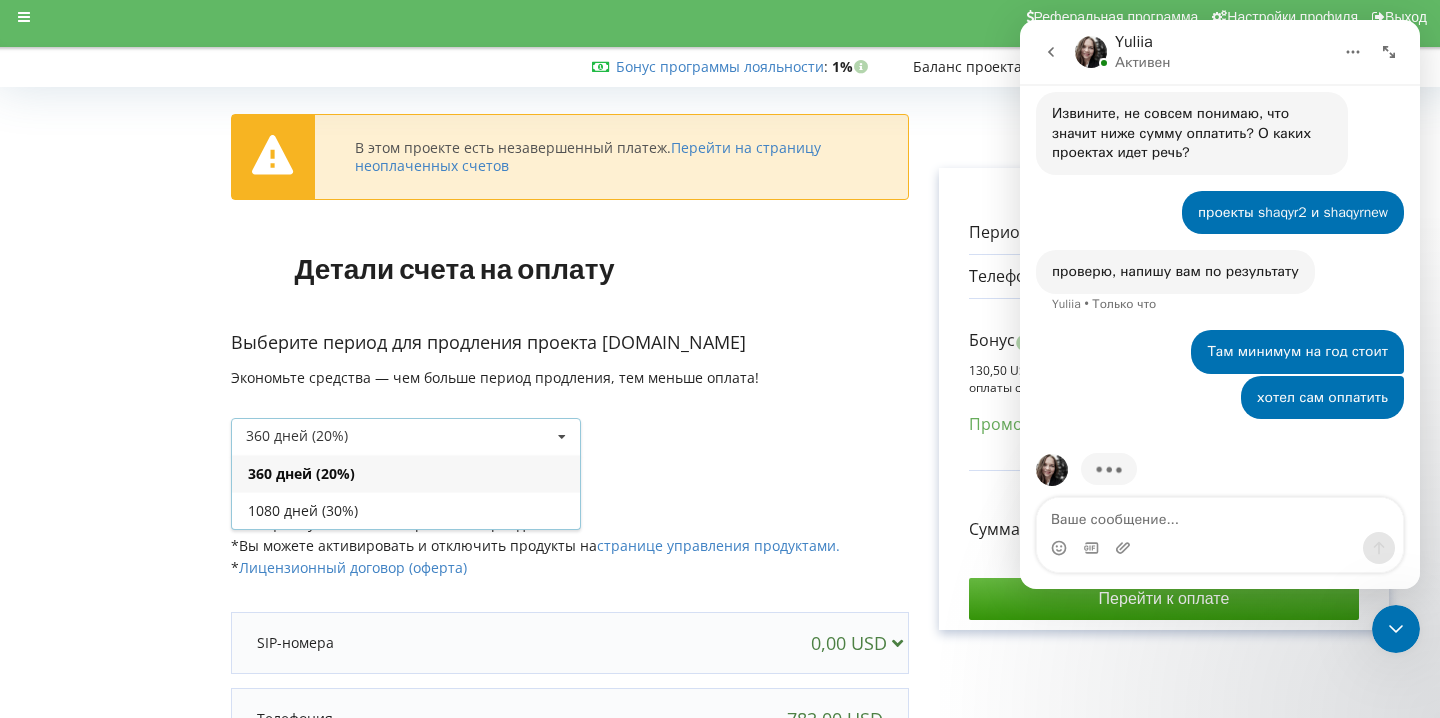 click on "360 дней
(20%)
360 дней
(20%)" at bounding box center [406, 437] 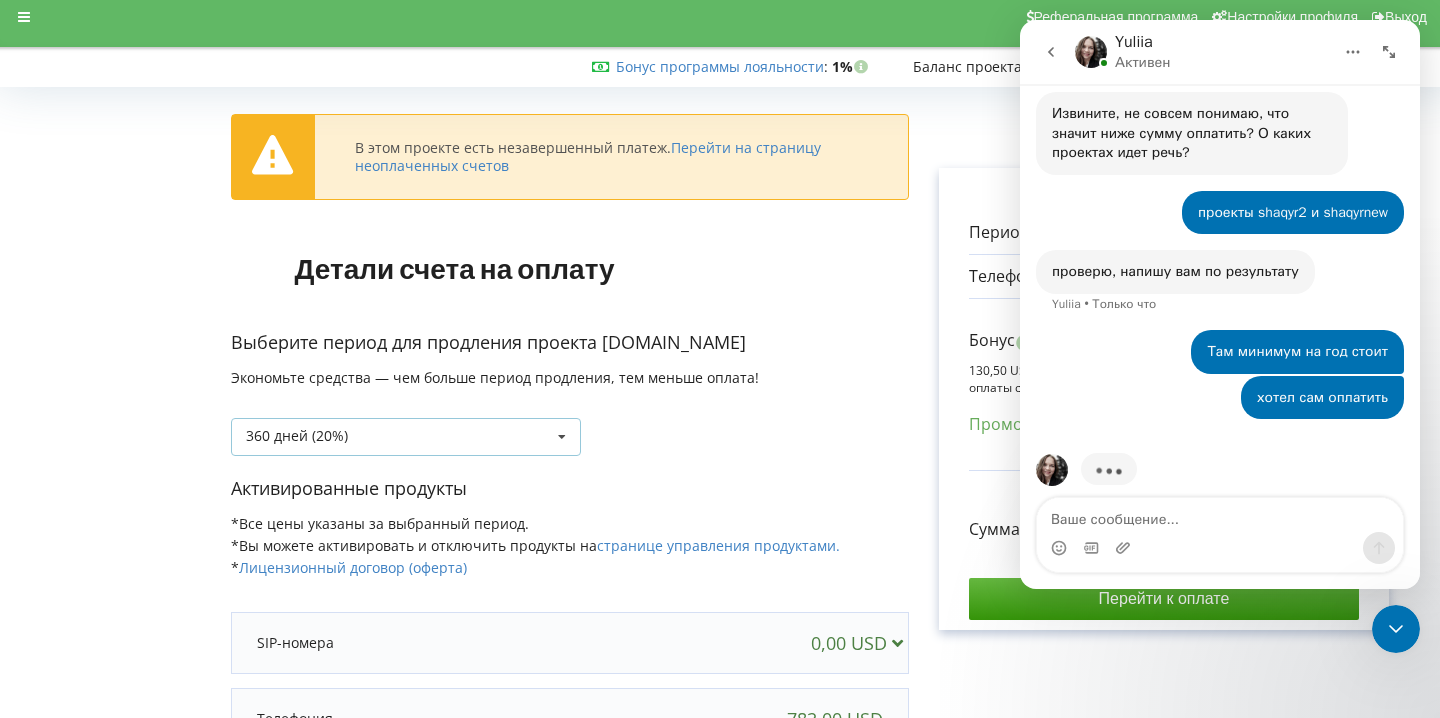 click on "360 дней
(20%)
360 дней
(20%)" at bounding box center (406, 437) 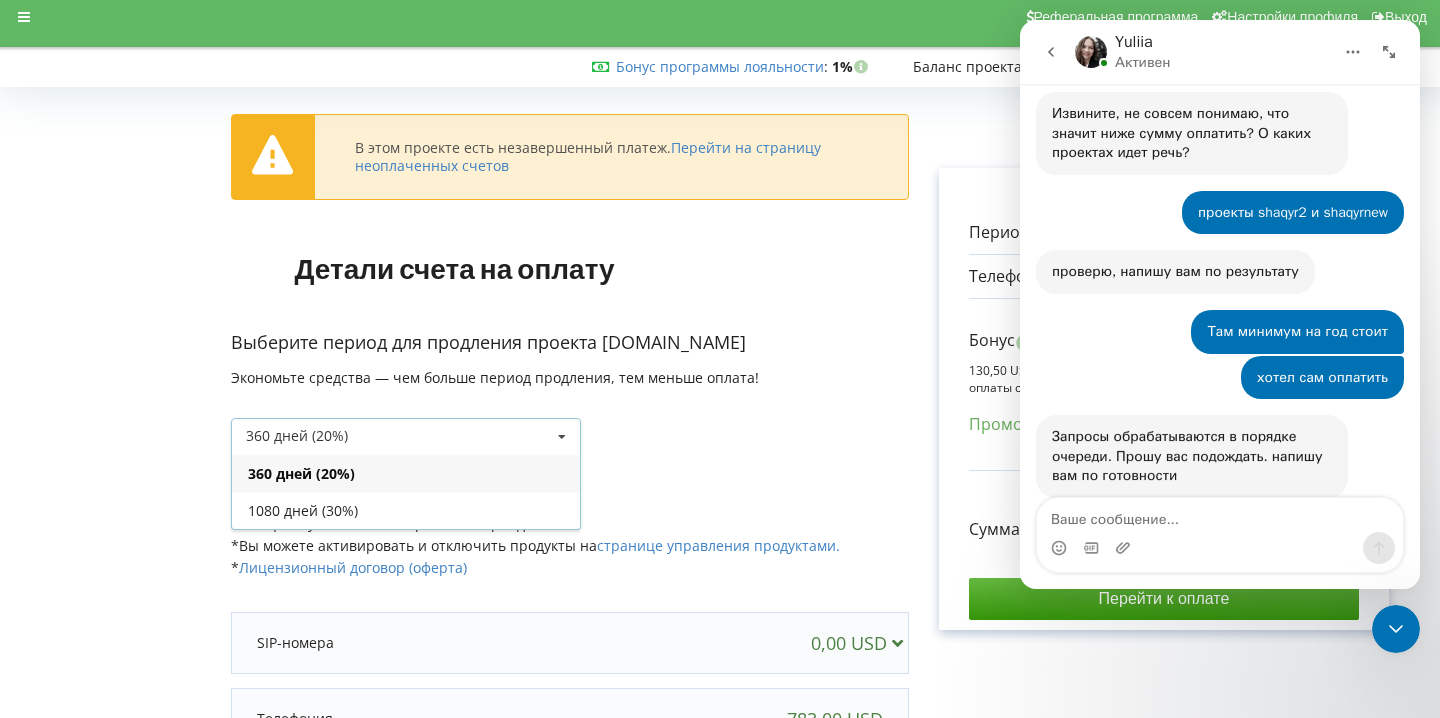 scroll, scrollTop: 3103, scrollLeft: 0, axis: vertical 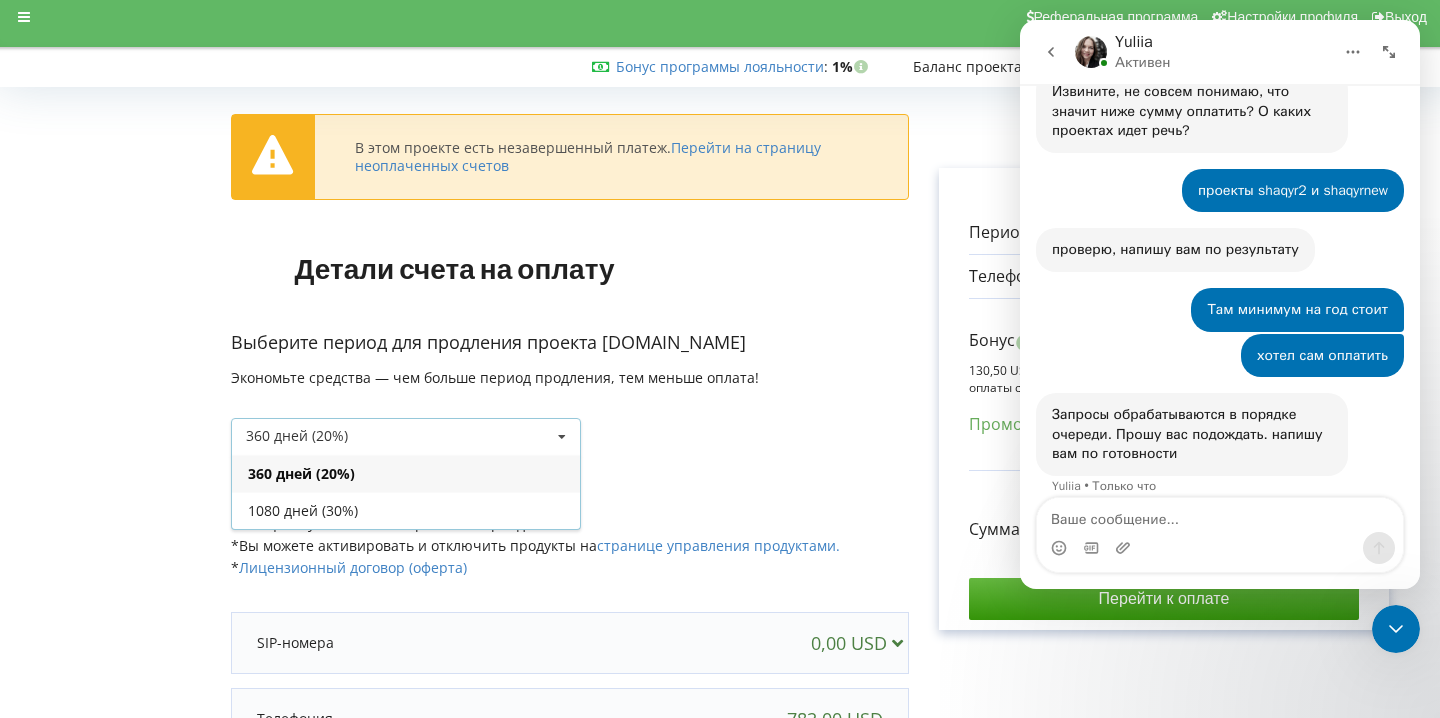 click on "360 дней
(20%)
360 дней
(20%)" at bounding box center [406, 437] 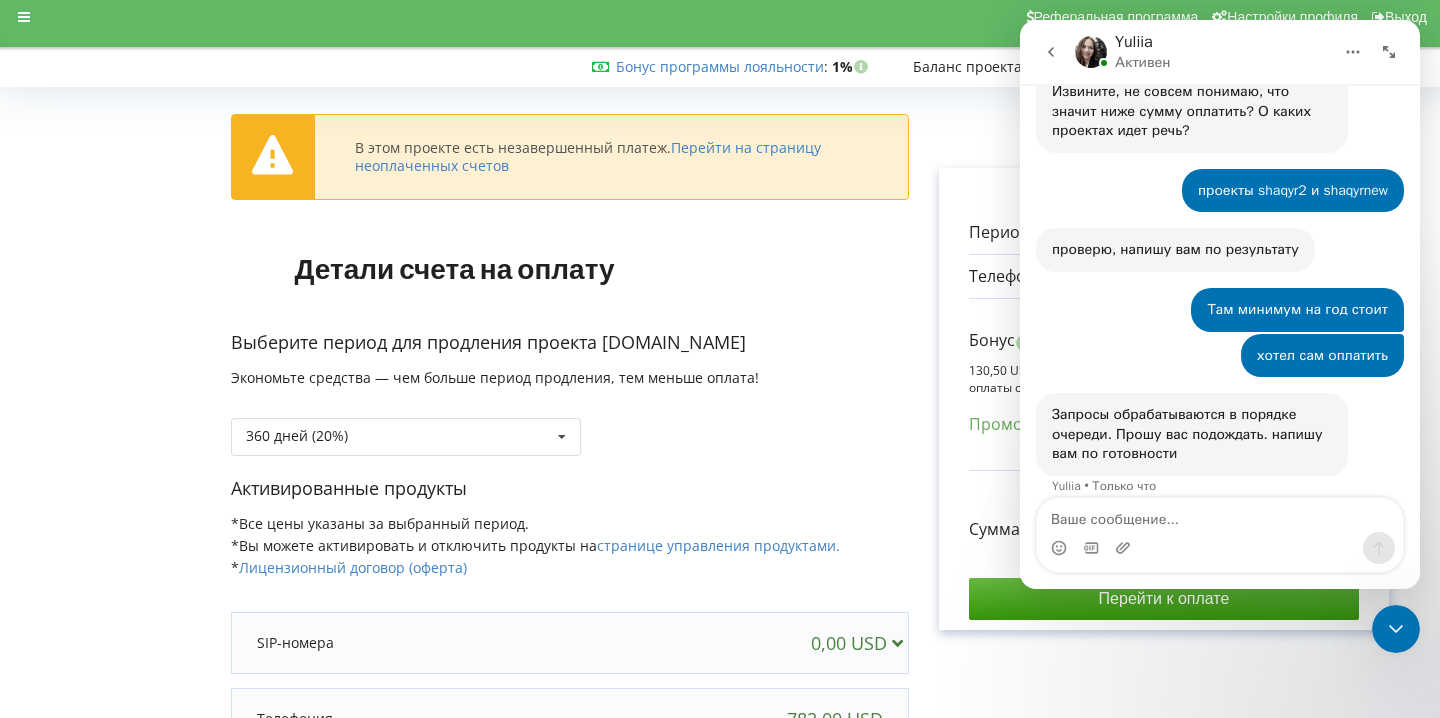 click on "360 дней
(20%)" at bounding box center [570, 422] 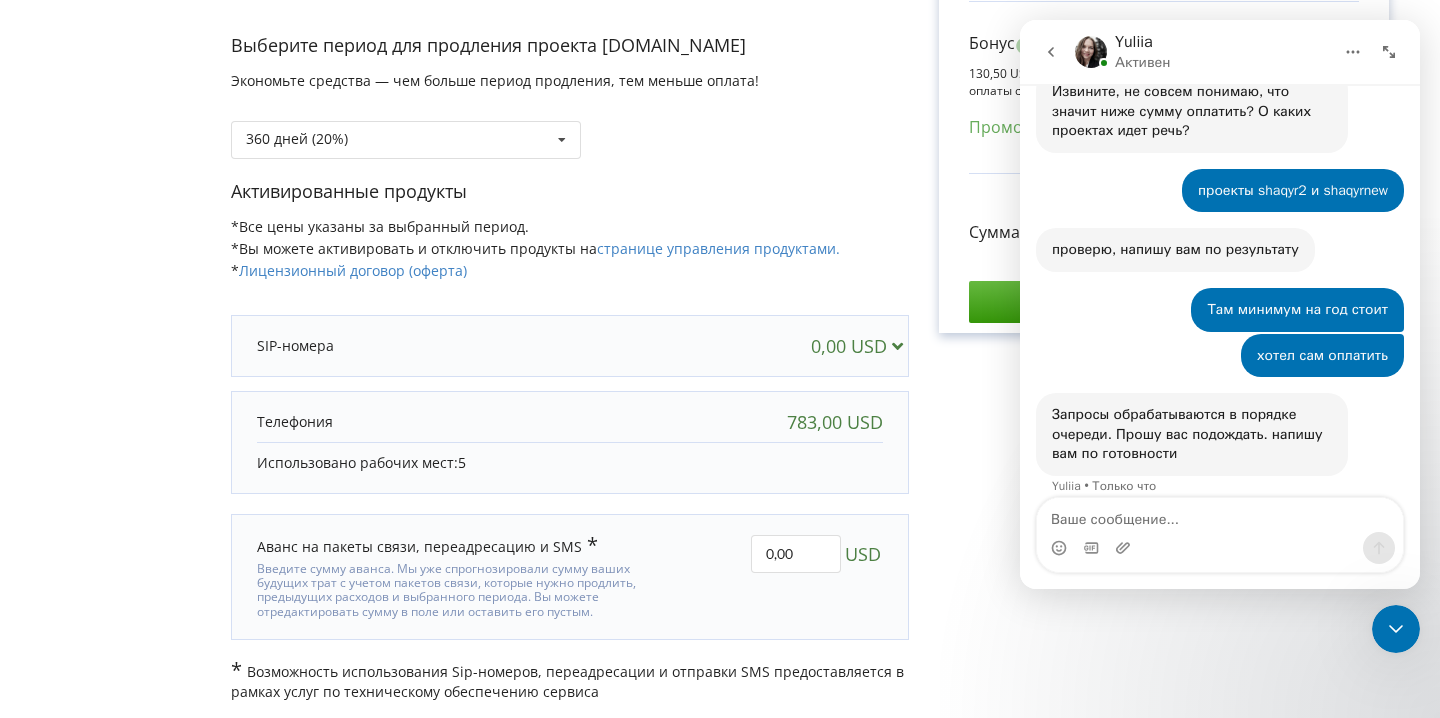 scroll, scrollTop: 310, scrollLeft: 0, axis: vertical 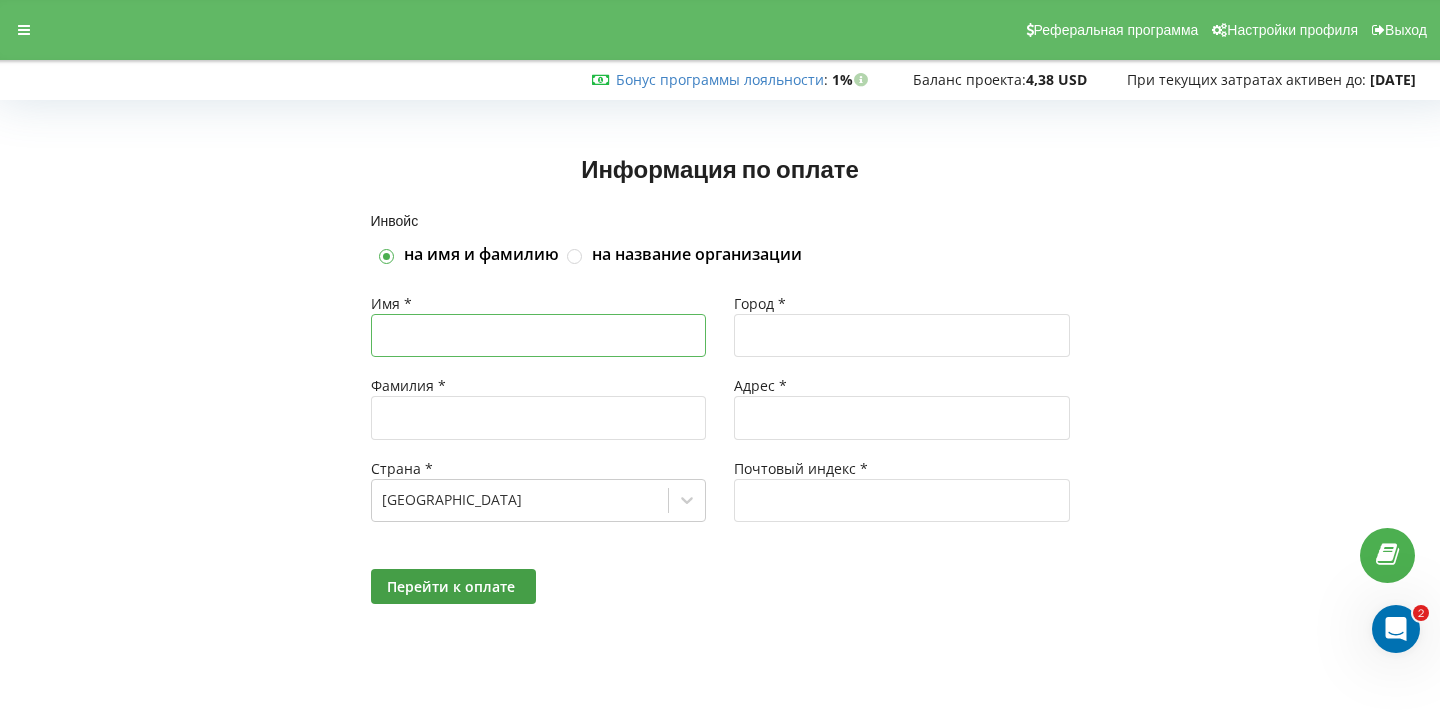 click at bounding box center [539, 335] 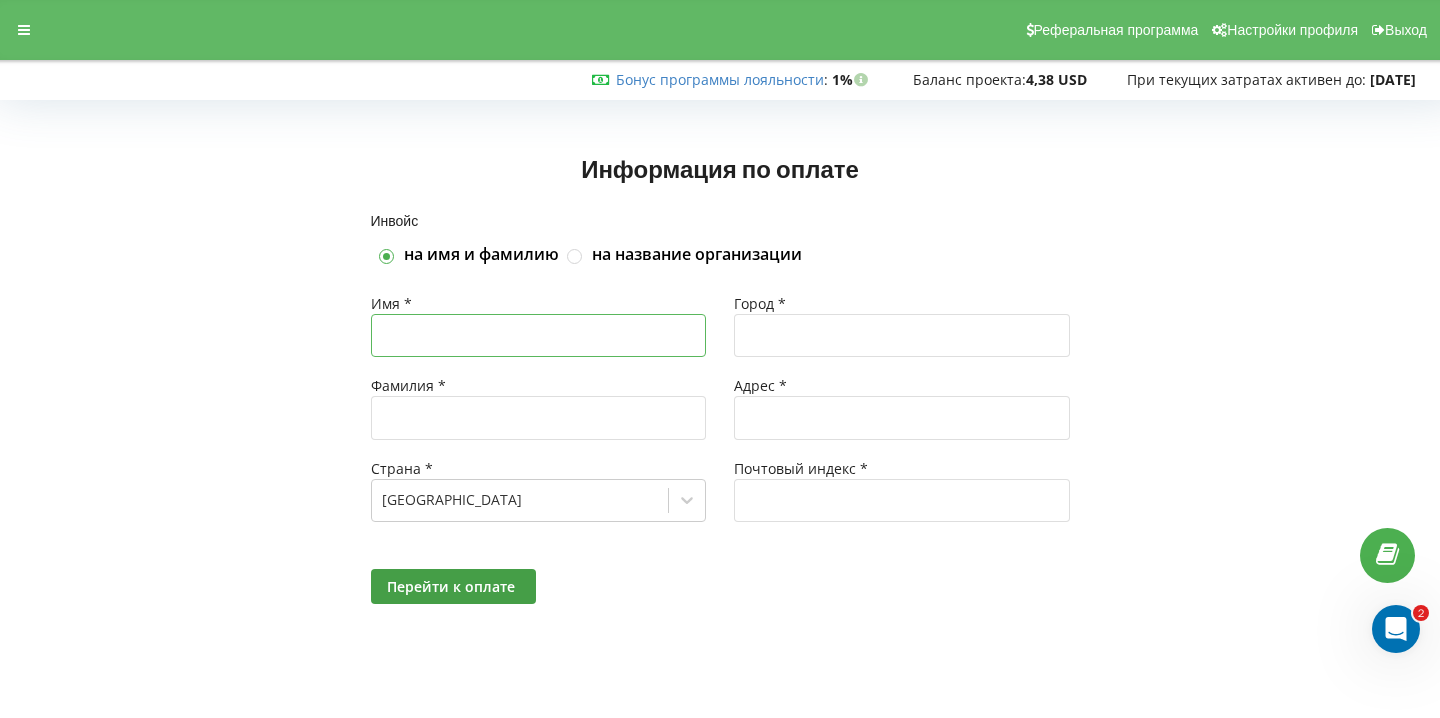 type on "ALIBI" 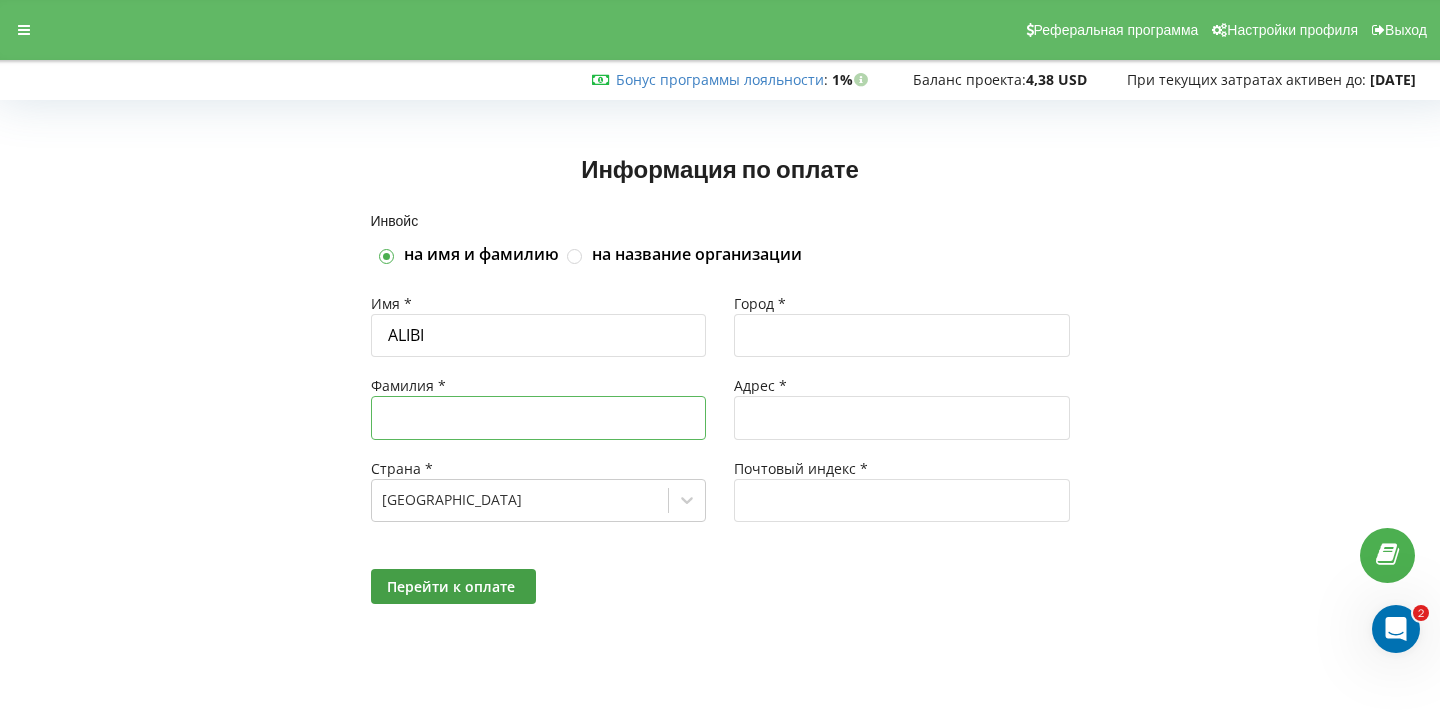 type on "BEKEN" 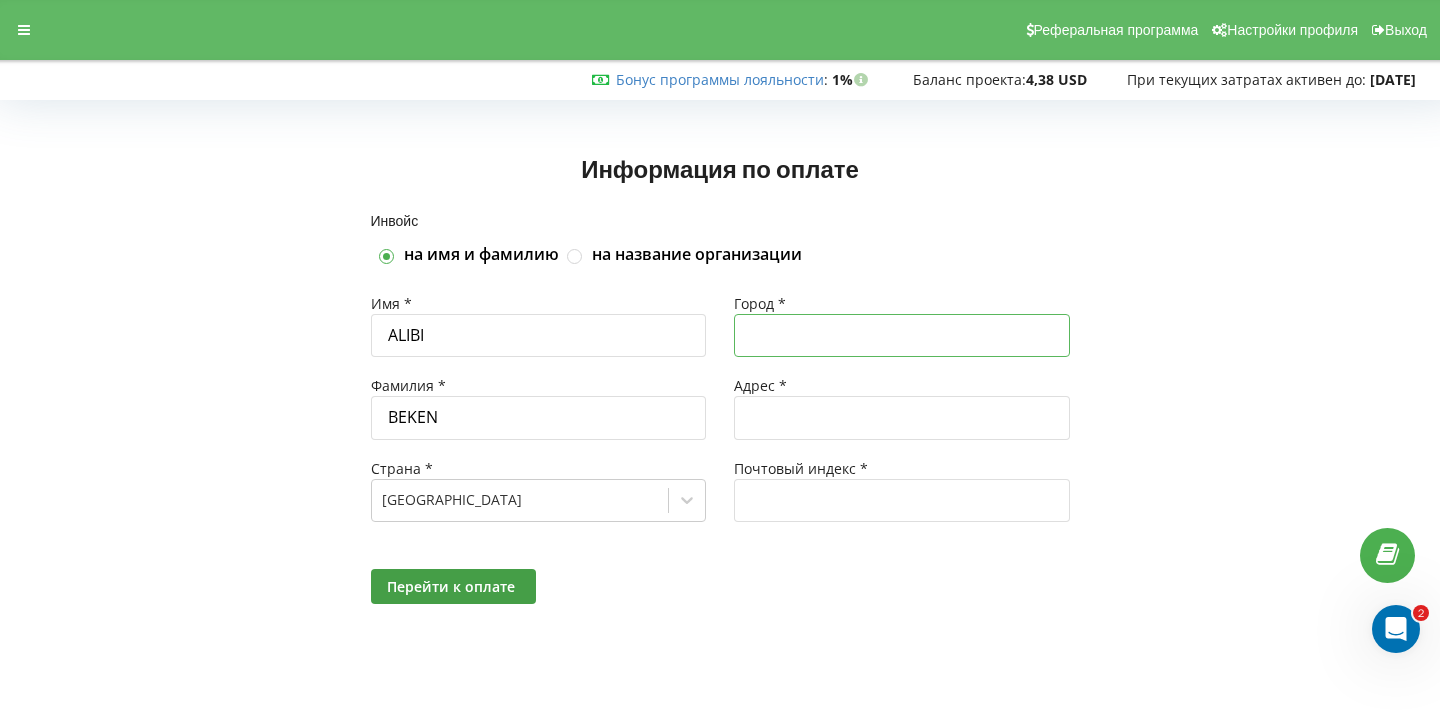 type on "Almaty" 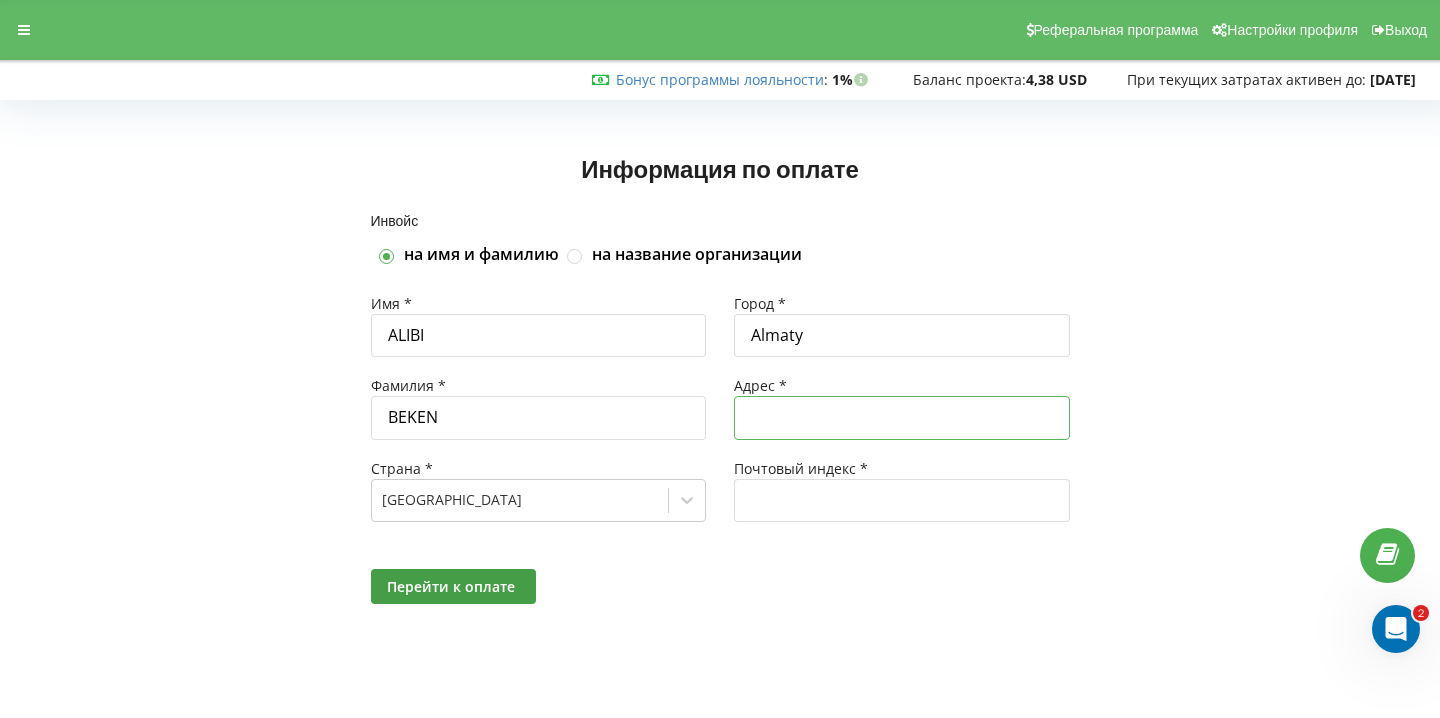 type on "Sharipova 122" 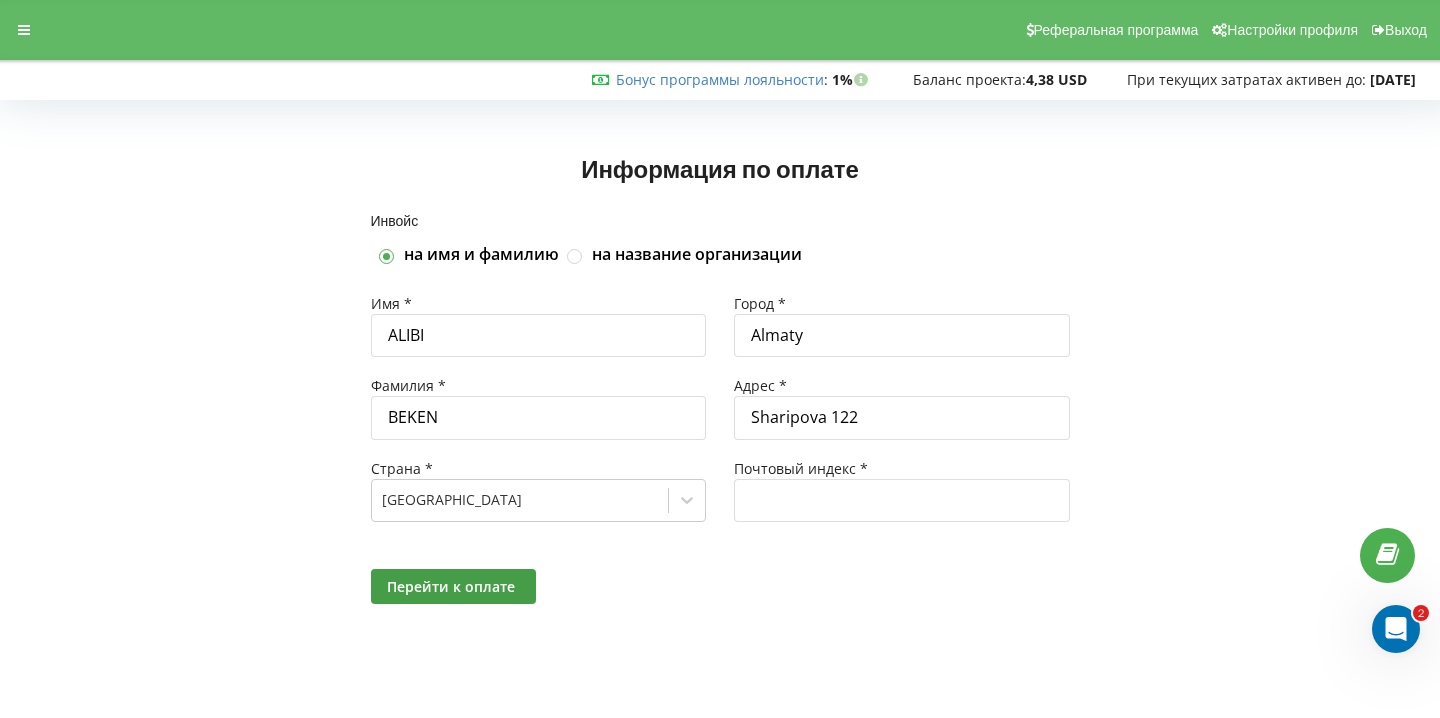 click on "Перейти к оплате" at bounding box center (720, 586) 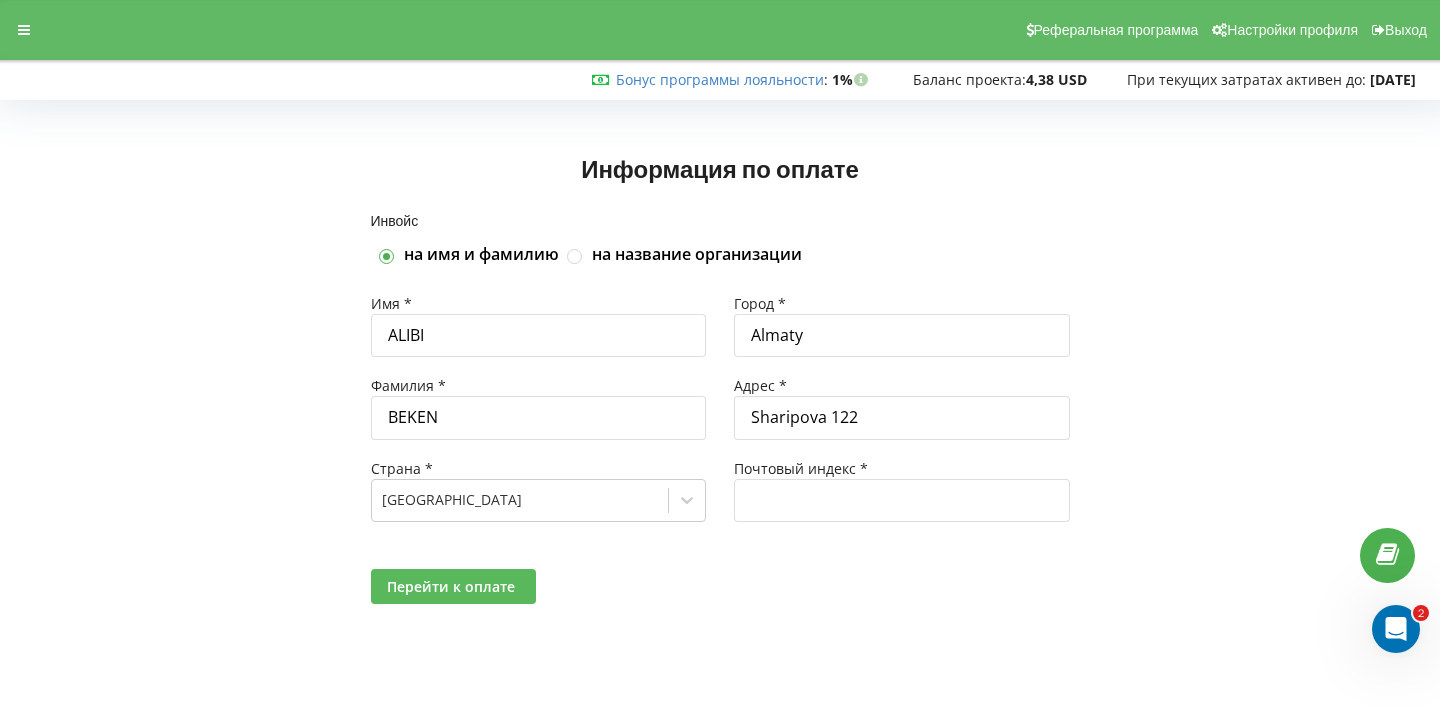 click on "Перейти к оплате" at bounding box center (451, 586) 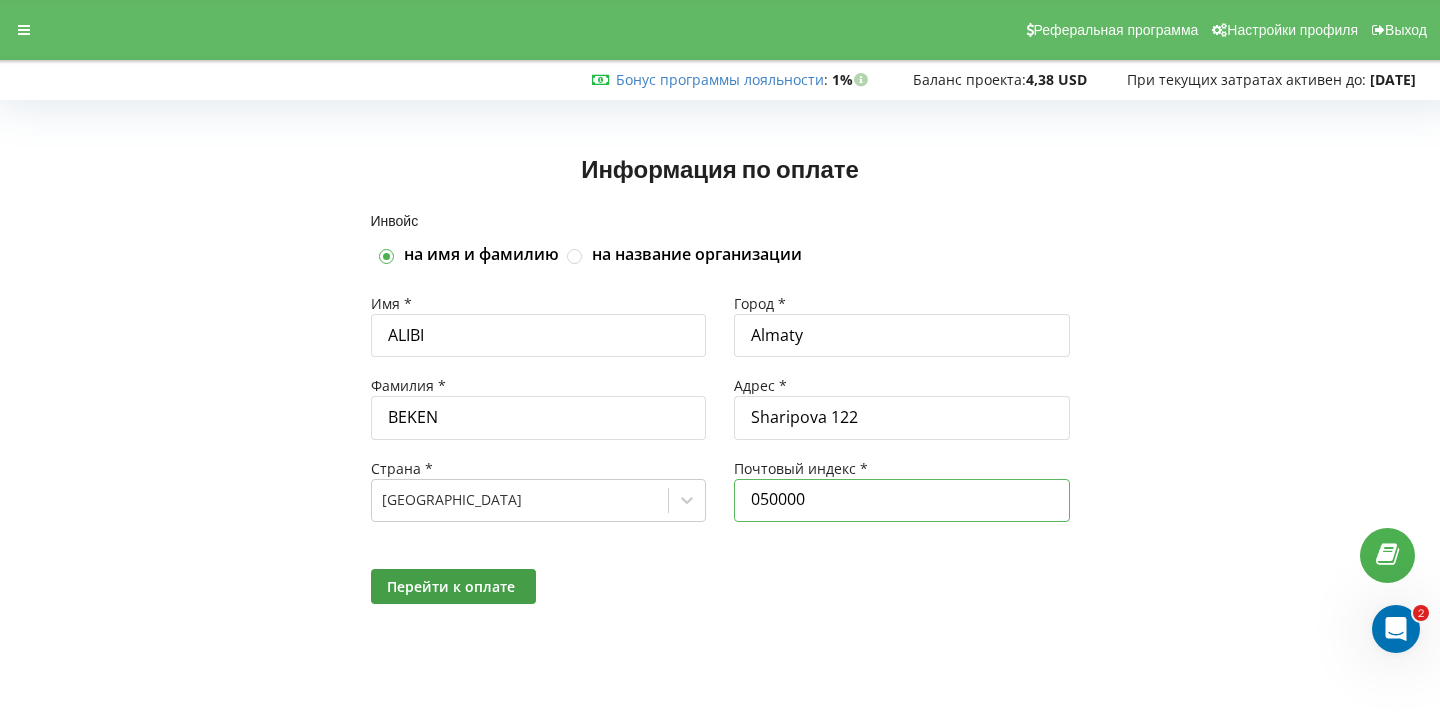 type on "050000" 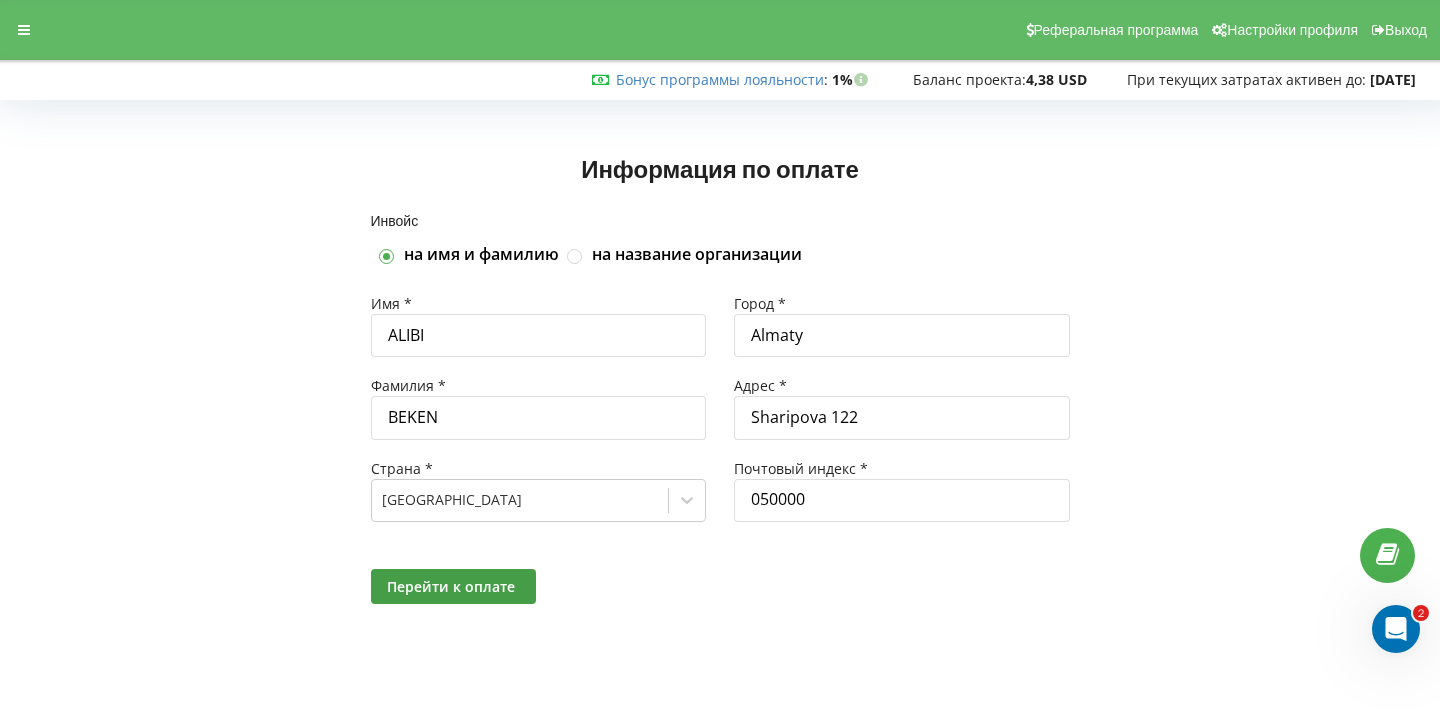 click on "Перейти к оплате" at bounding box center (720, 586) 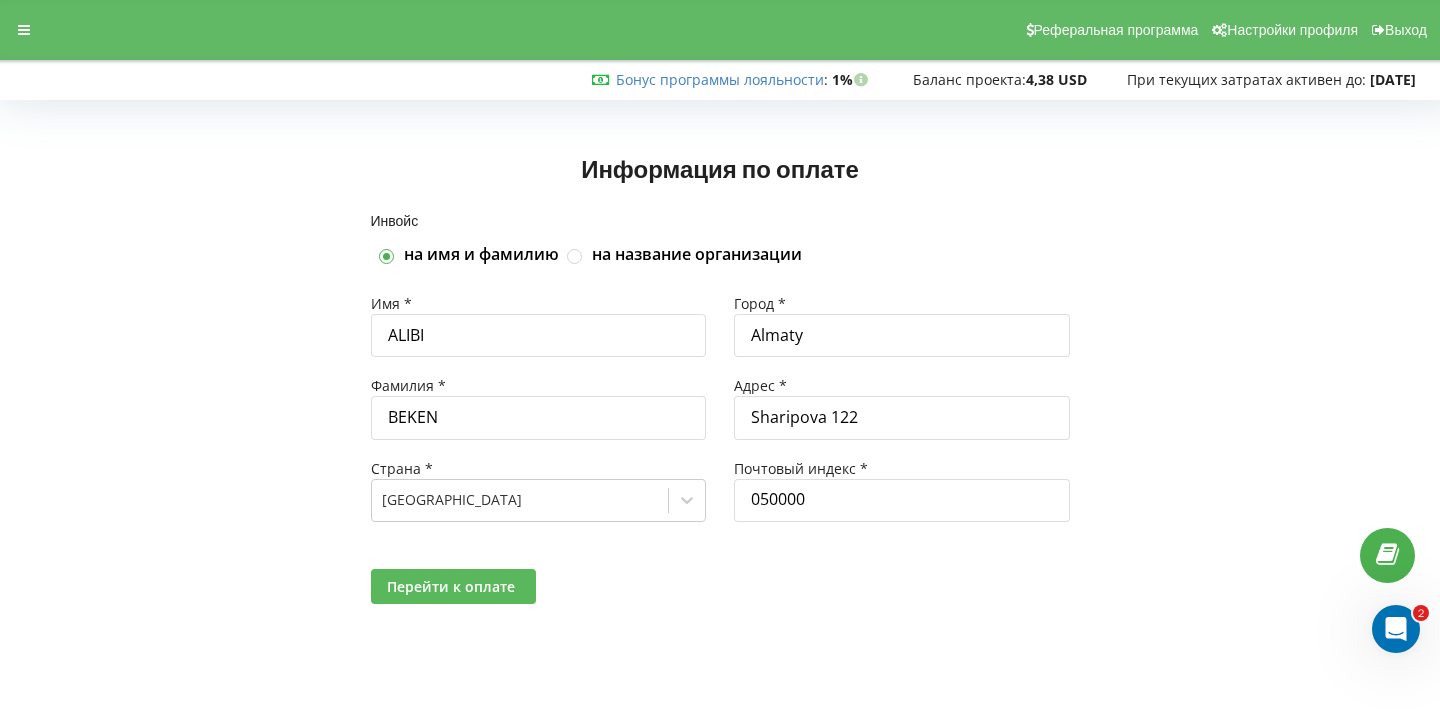 click on "Перейти к оплате" at bounding box center [451, 586] 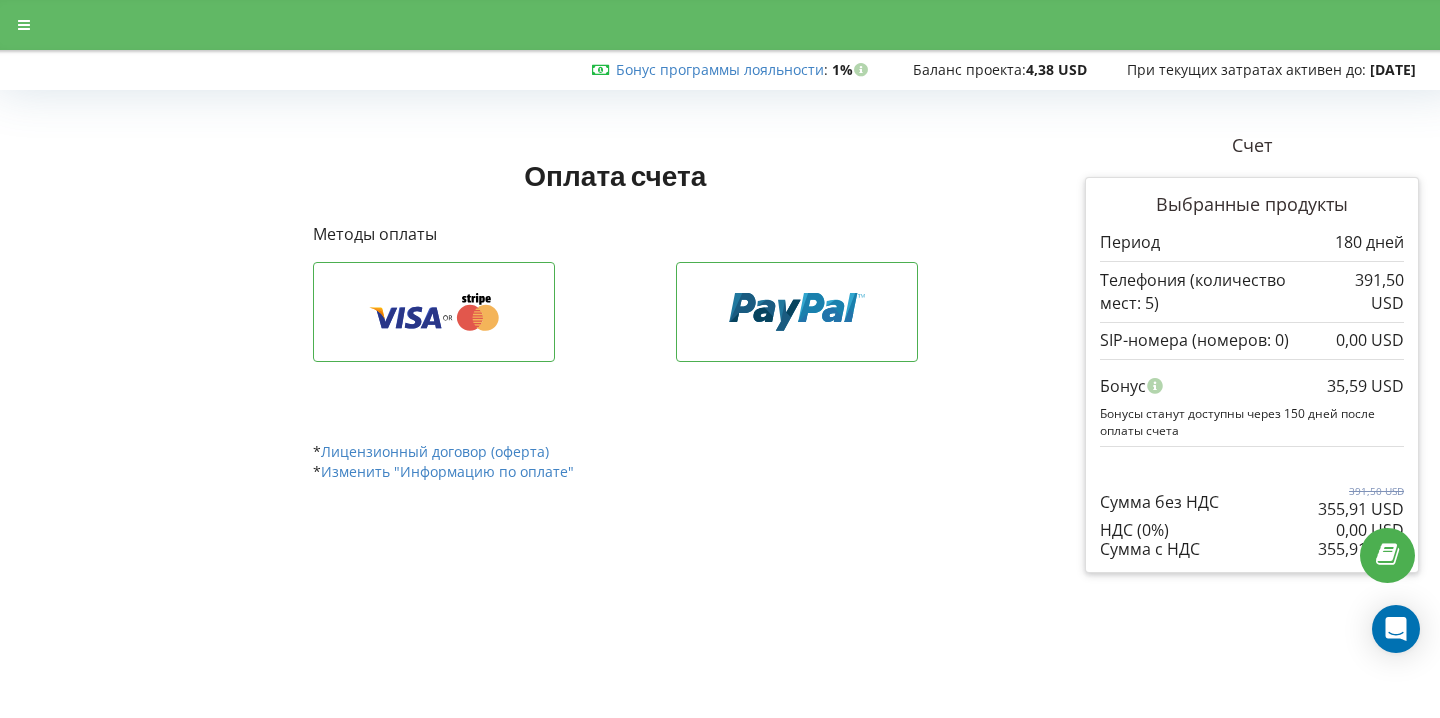 scroll, scrollTop: 0, scrollLeft: 0, axis: both 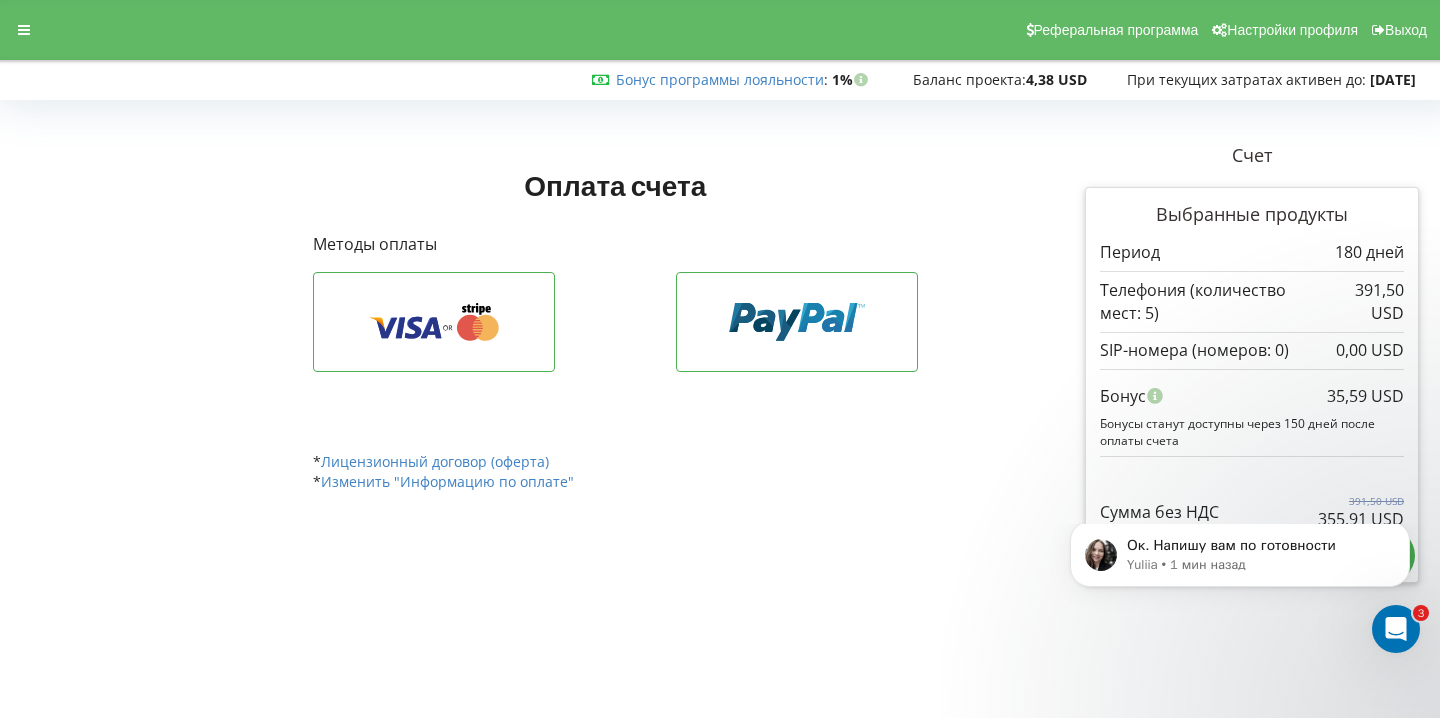 click at bounding box center (1396, 629) 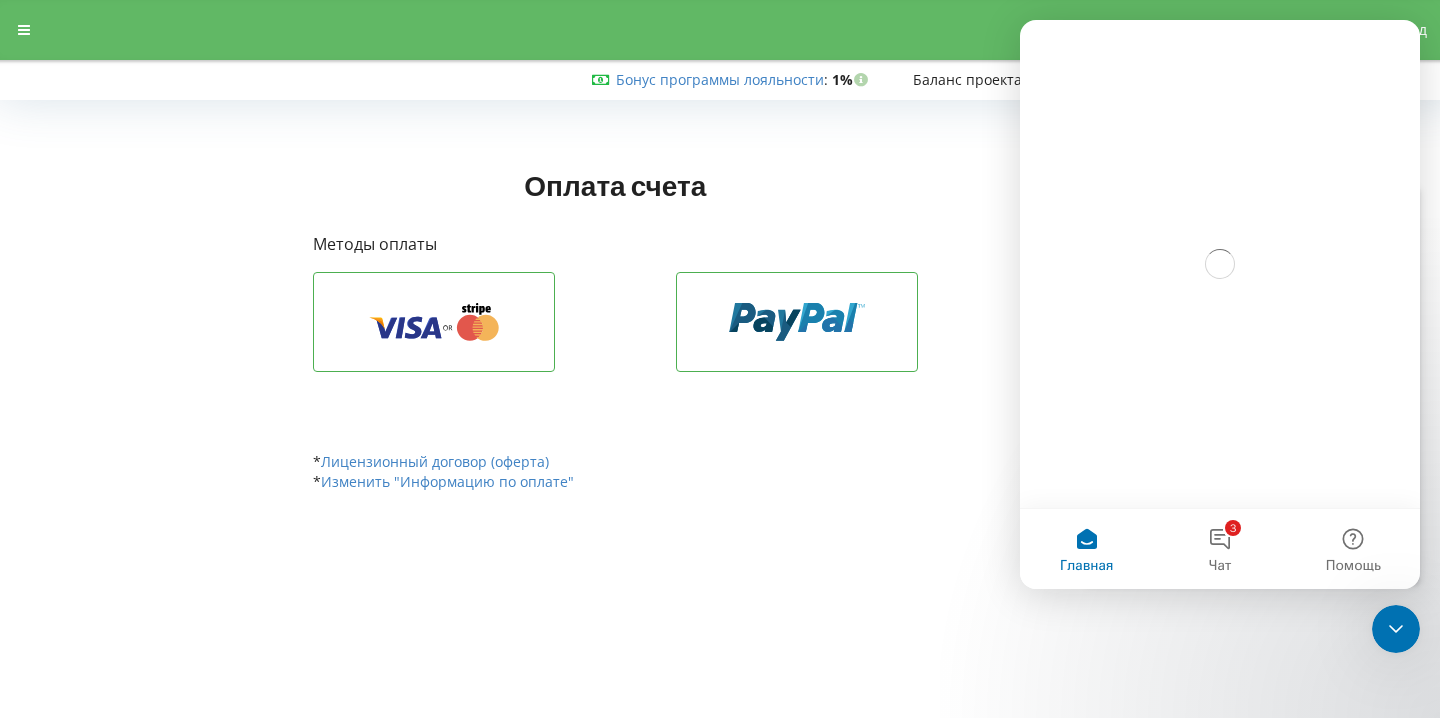 scroll, scrollTop: 0, scrollLeft: 0, axis: both 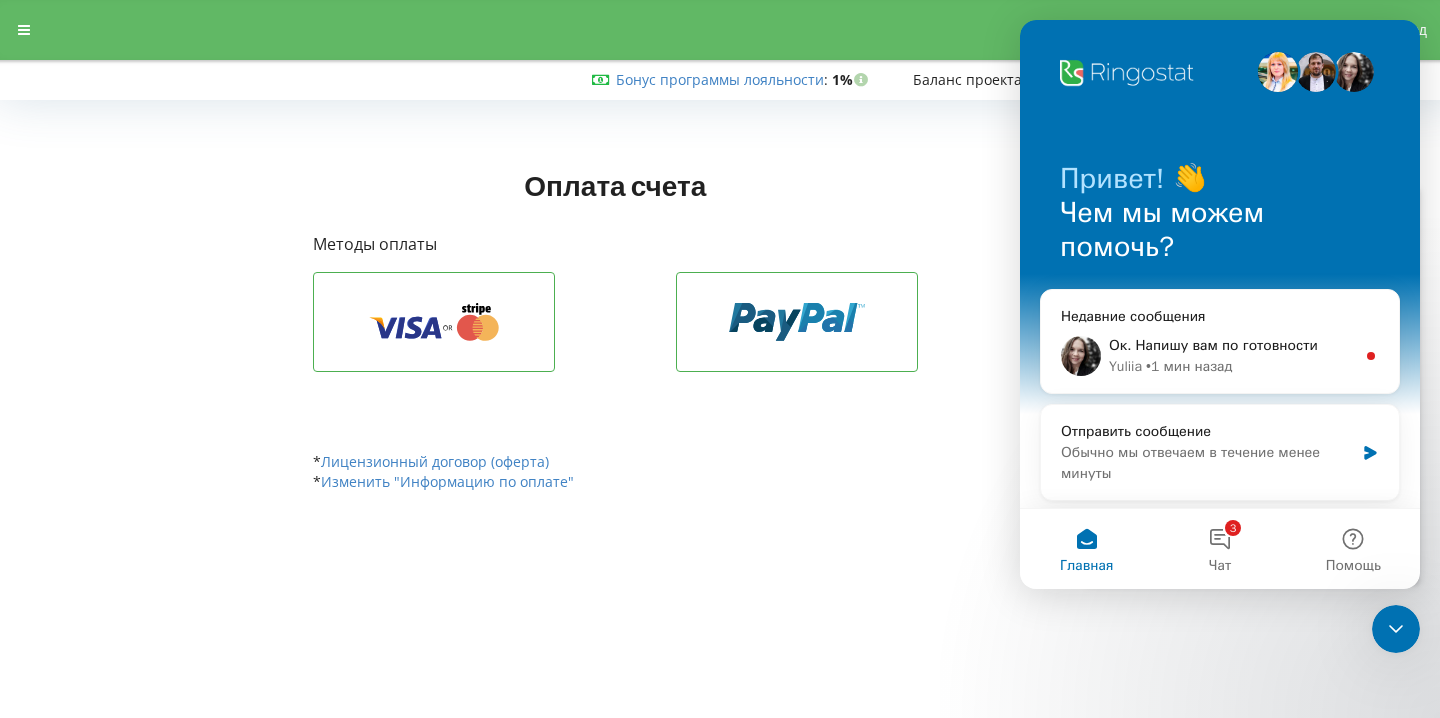 click on "Ок. Напишу вам по готовности Yuliia •  1 мин назад" at bounding box center [1220, 356] 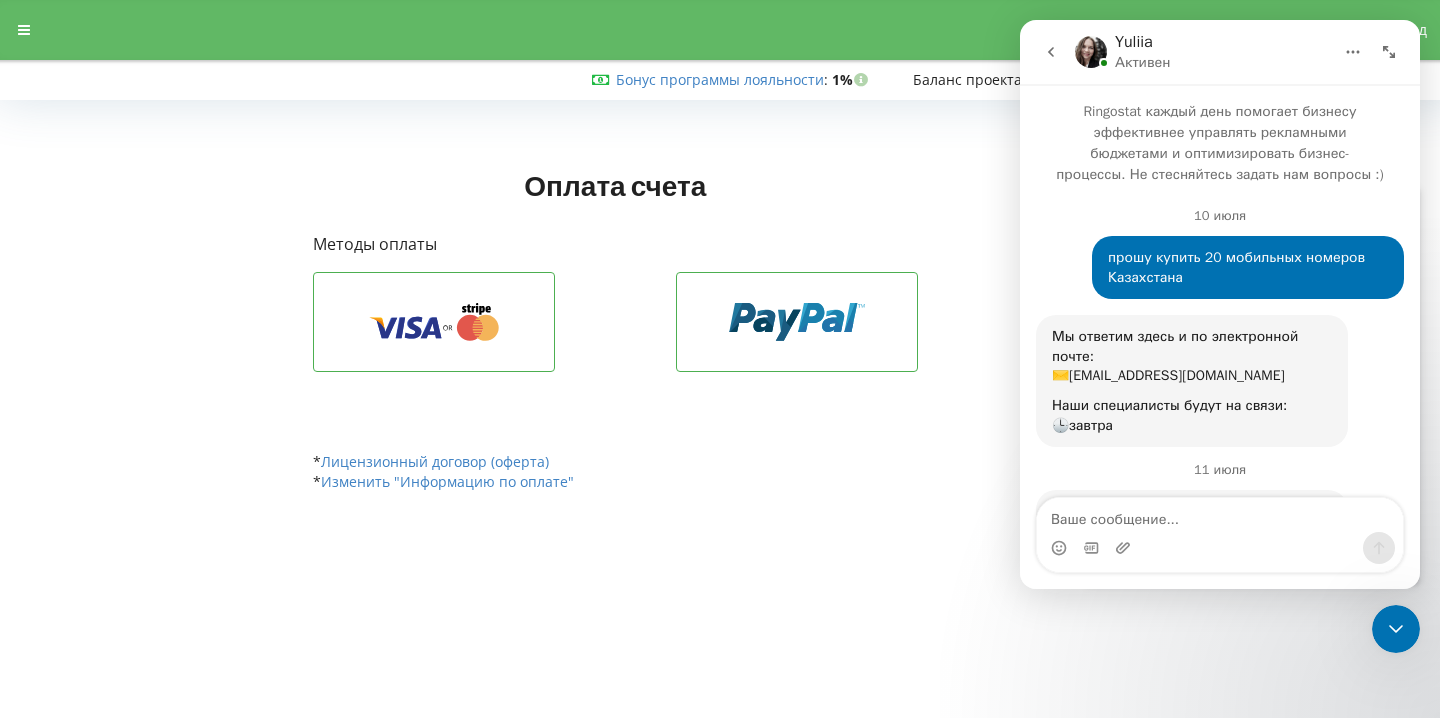 scroll, scrollTop: 3, scrollLeft: 0, axis: vertical 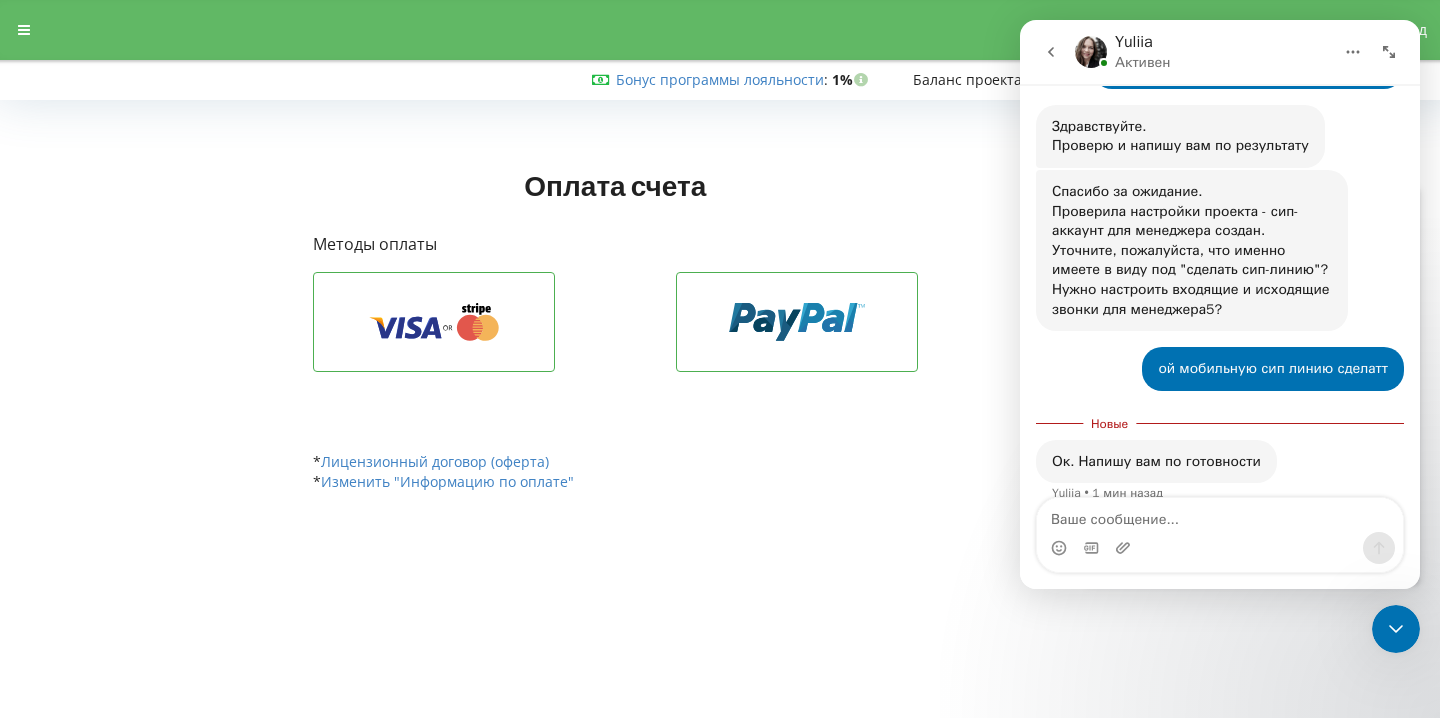 click at bounding box center (1220, 515) 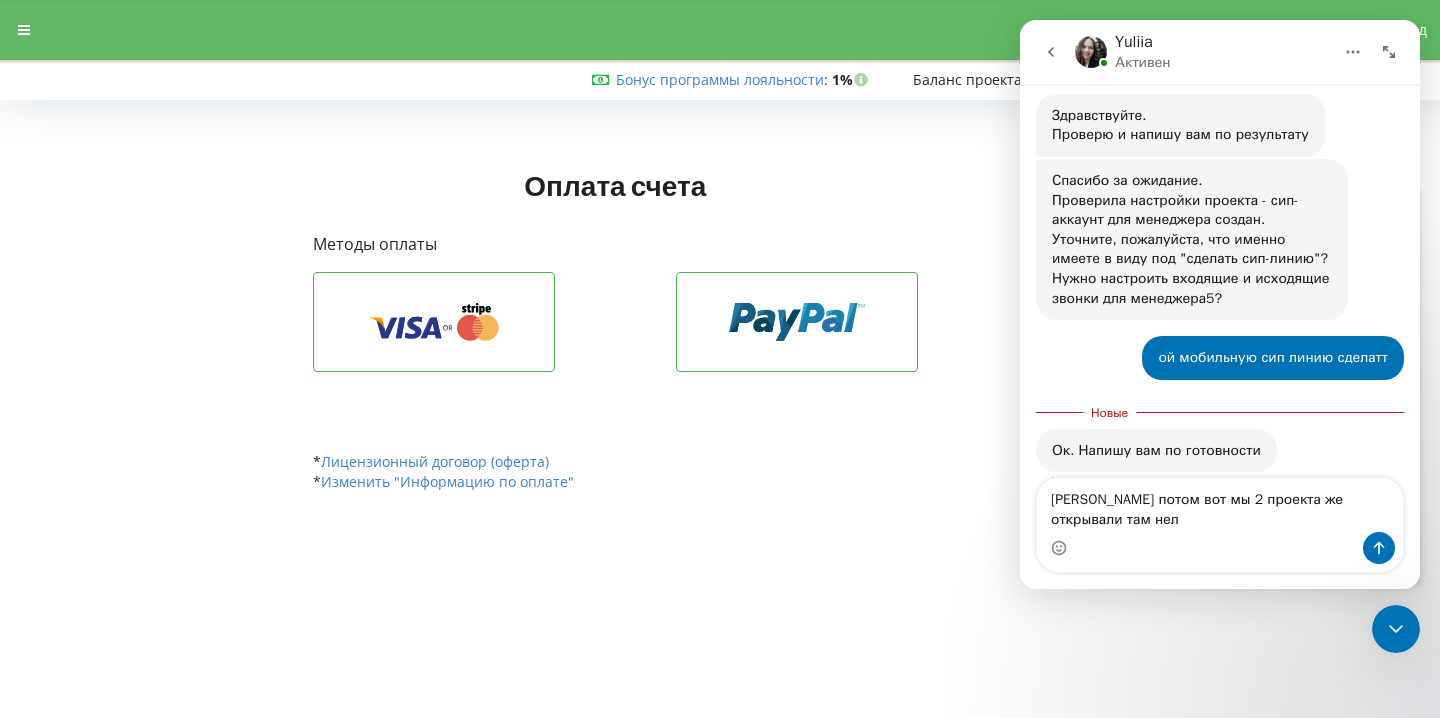 scroll, scrollTop: 2525, scrollLeft: 0, axis: vertical 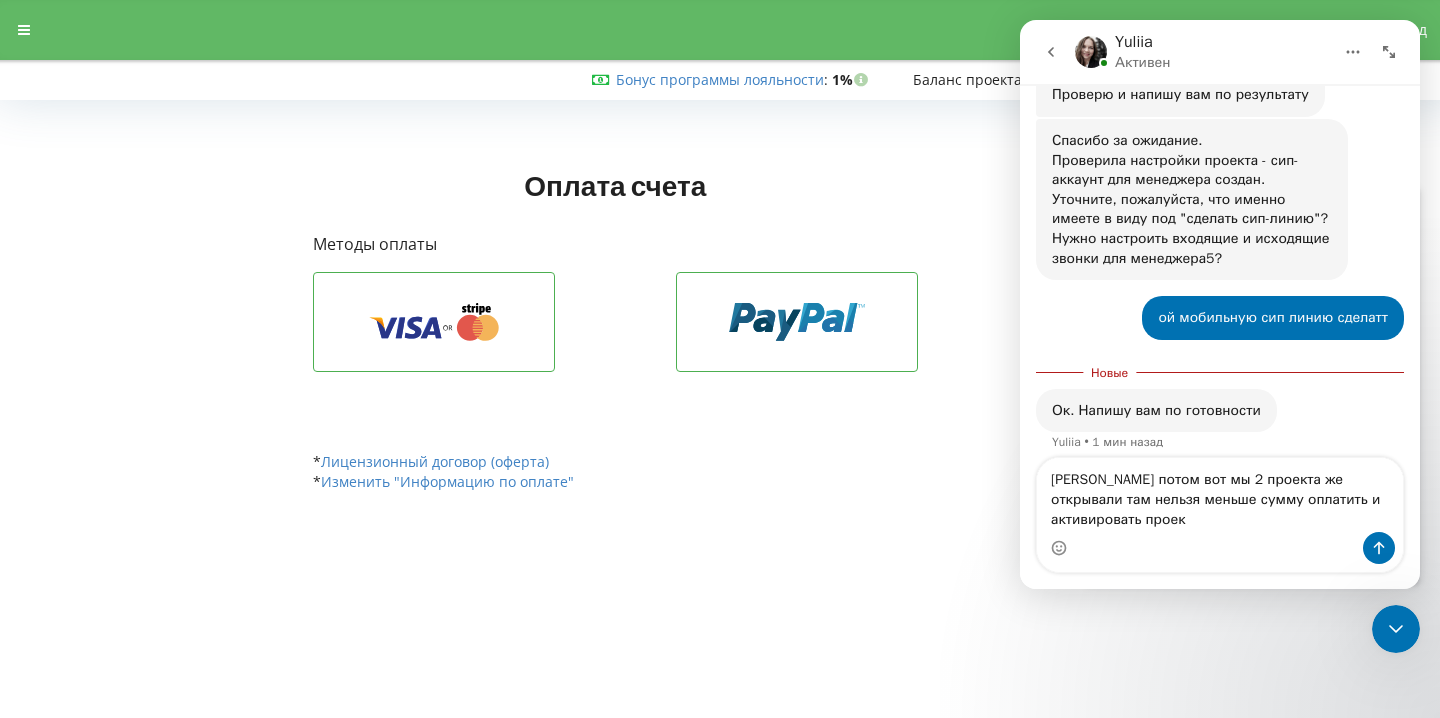 type on "[PERSON_NAME] потом вот мы 2 проекта же открывали там нельзя меньше сумму оплатить и активировать проект" 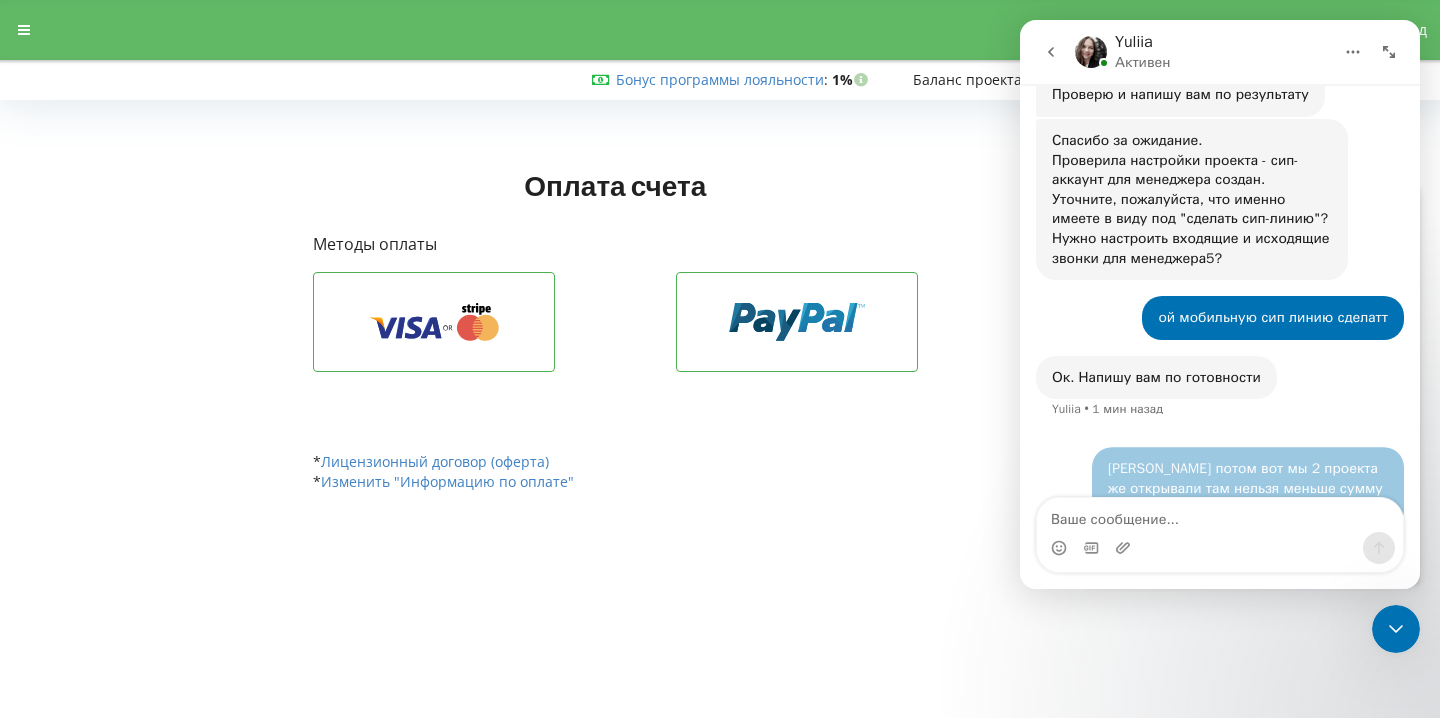 scroll, scrollTop: 2570, scrollLeft: 0, axis: vertical 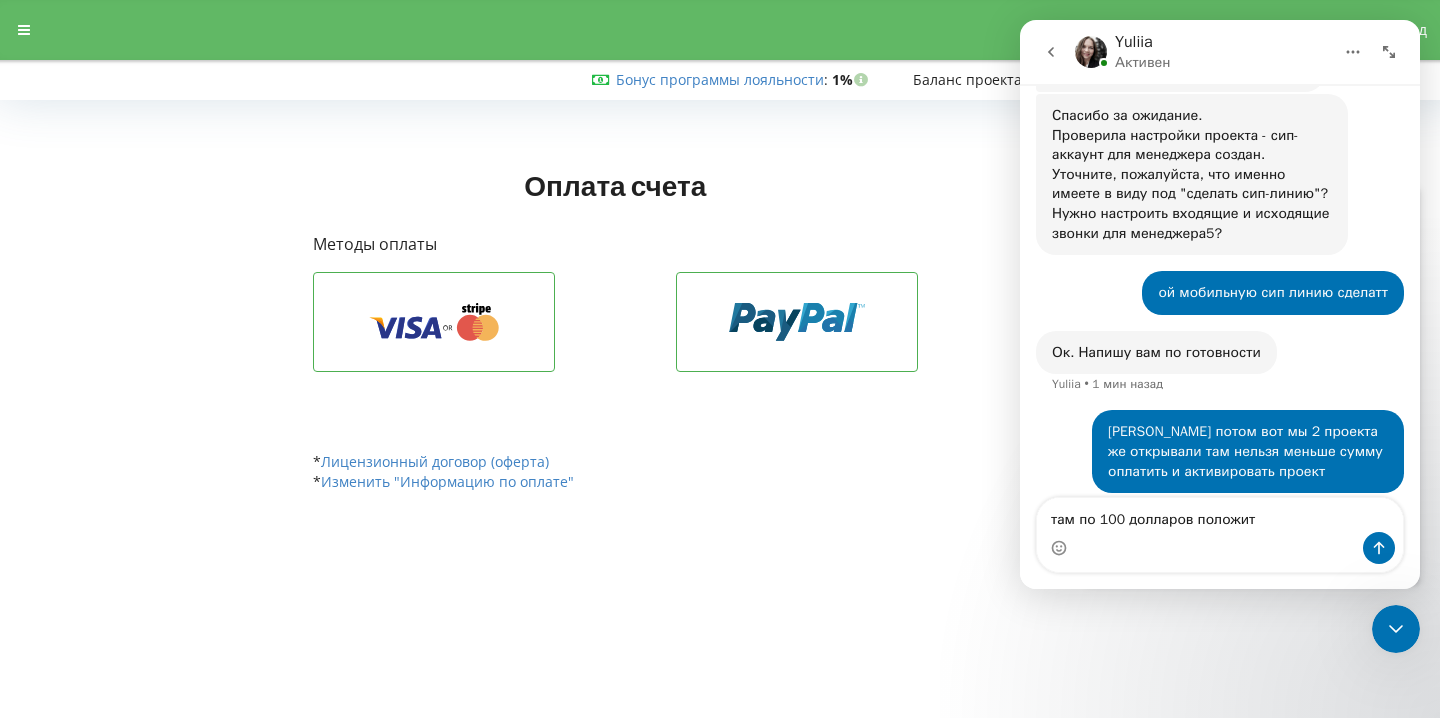 type on "там по 100 долларов положить" 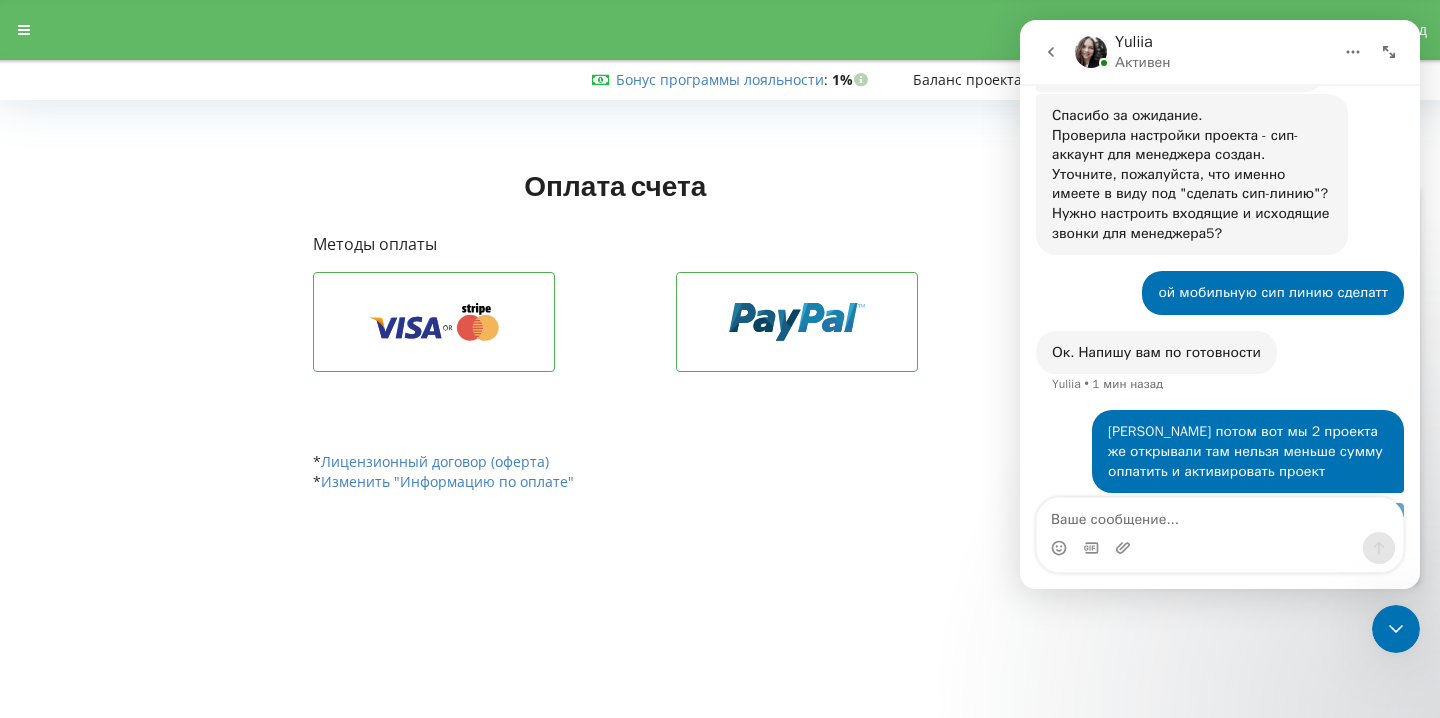 scroll, scrollTop: 2616, scrollLeft: 0, axis: vertical 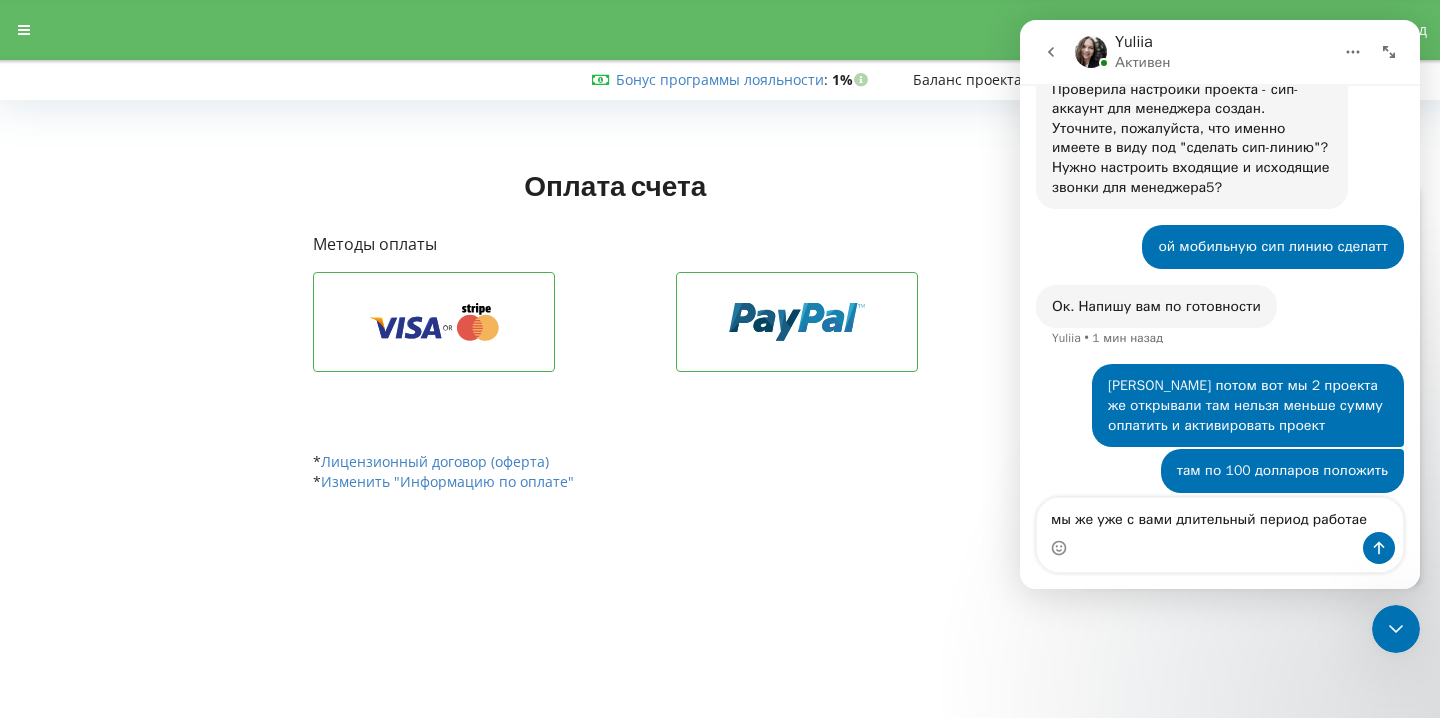 type on "мы же уже с вами длительный период работаем" 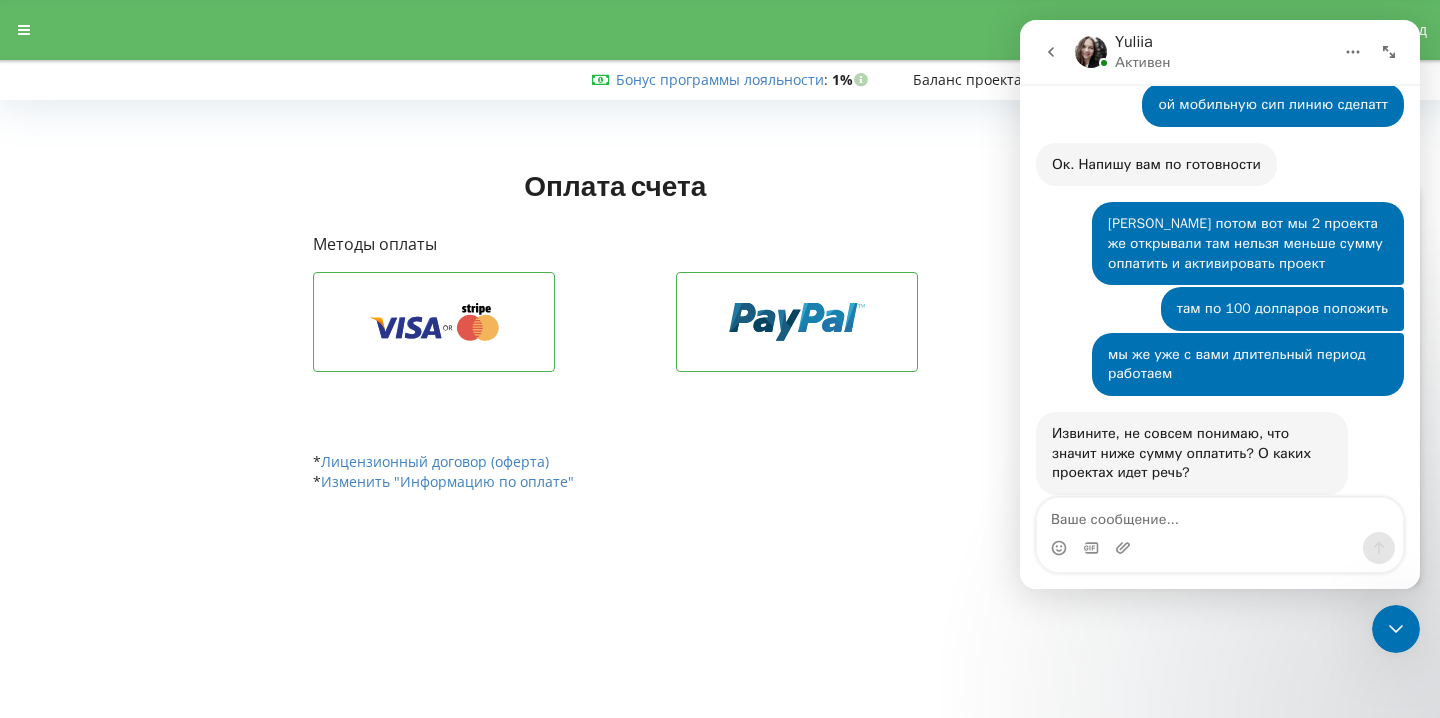 scroll, scrollTop: 2780, scrollLeft: 0, axis: vertical 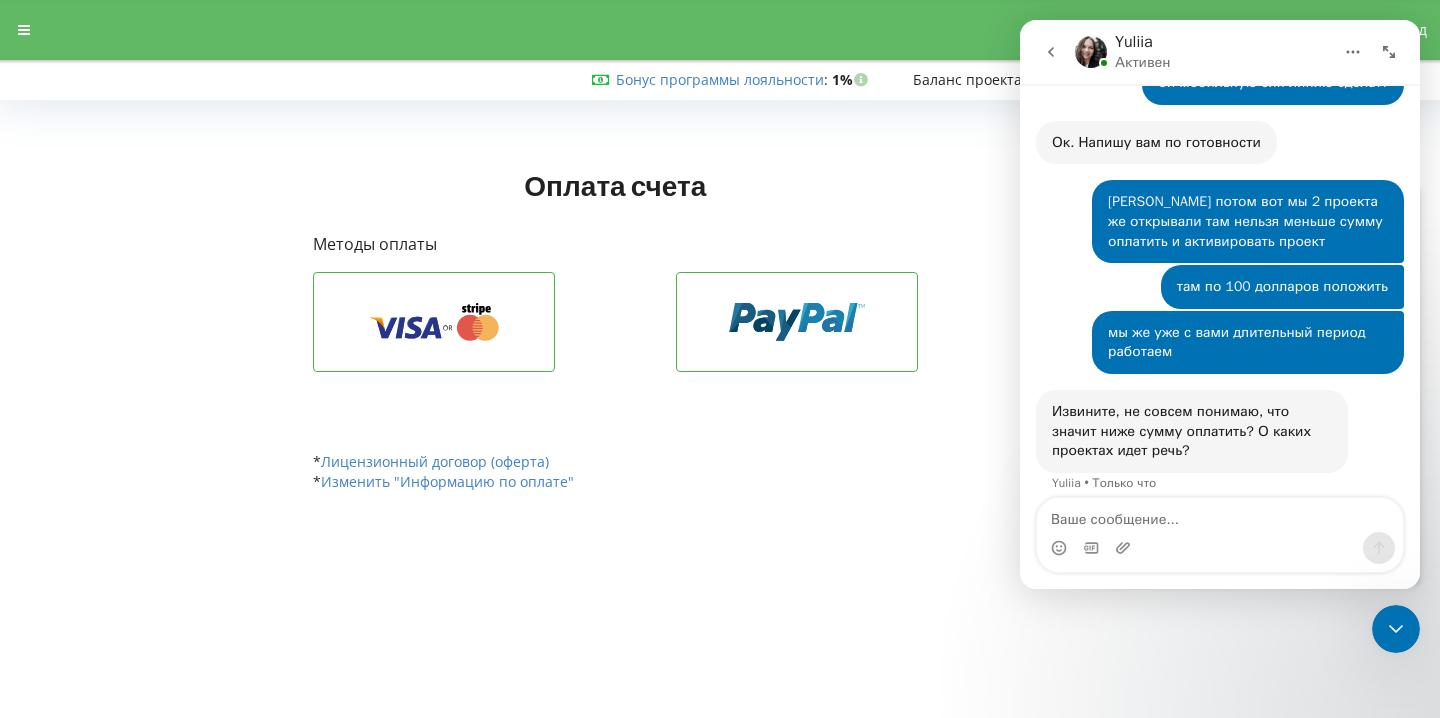 click at bounding box center [1220, 515] 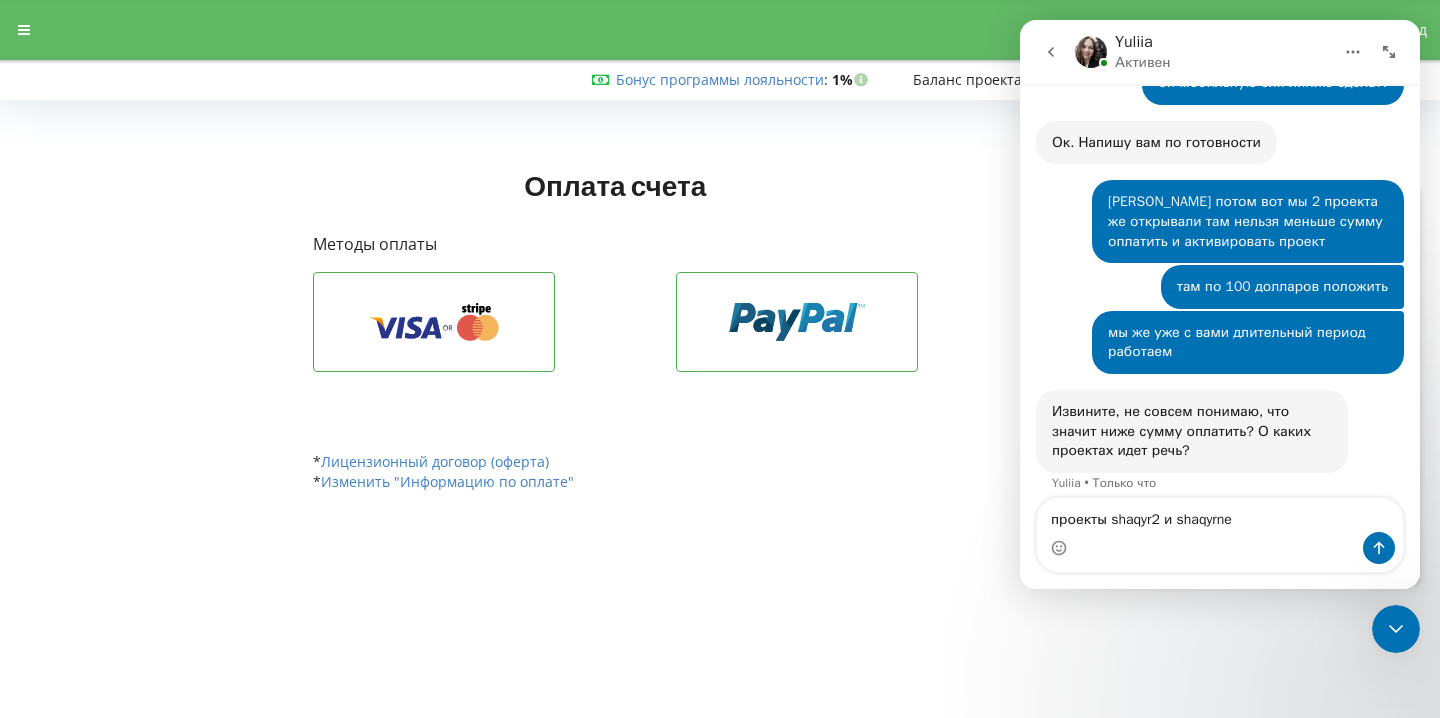 type on "проекты shaqyr2 и shaqyrnew" 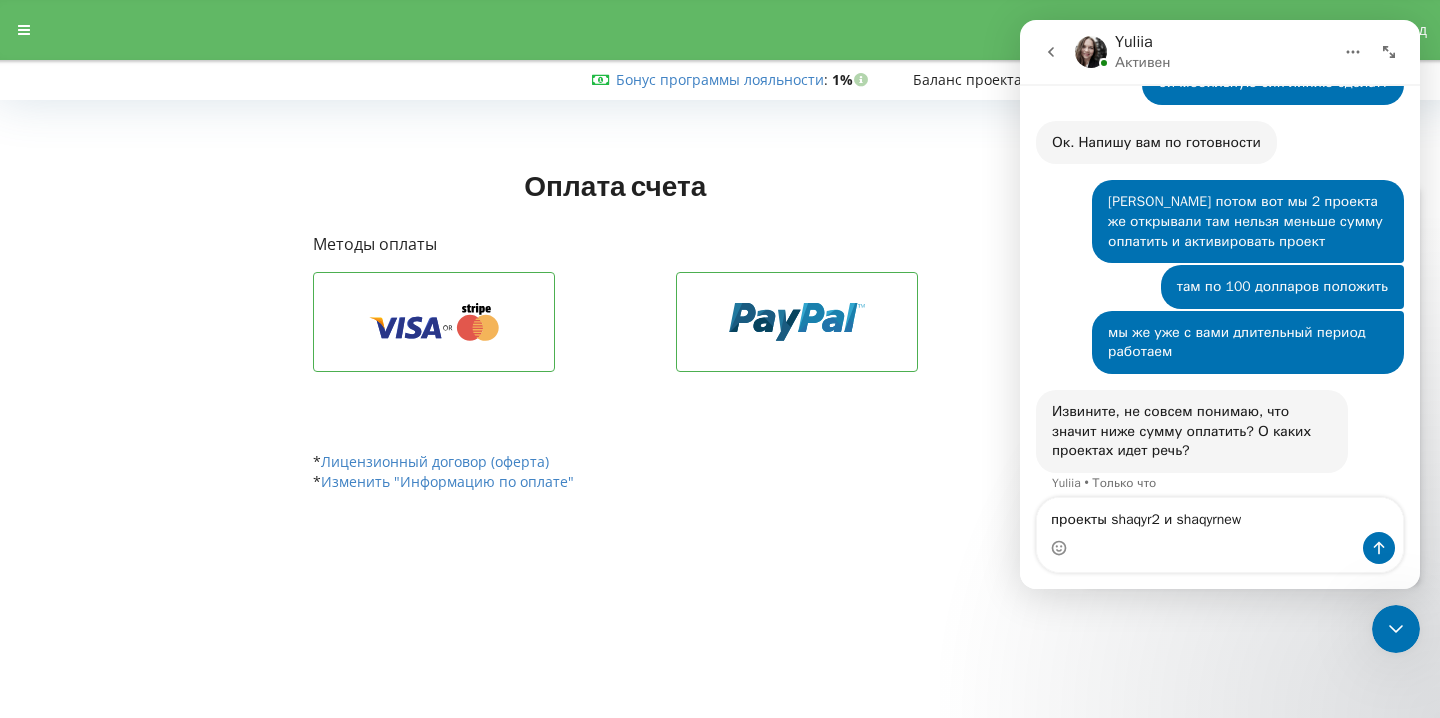 type 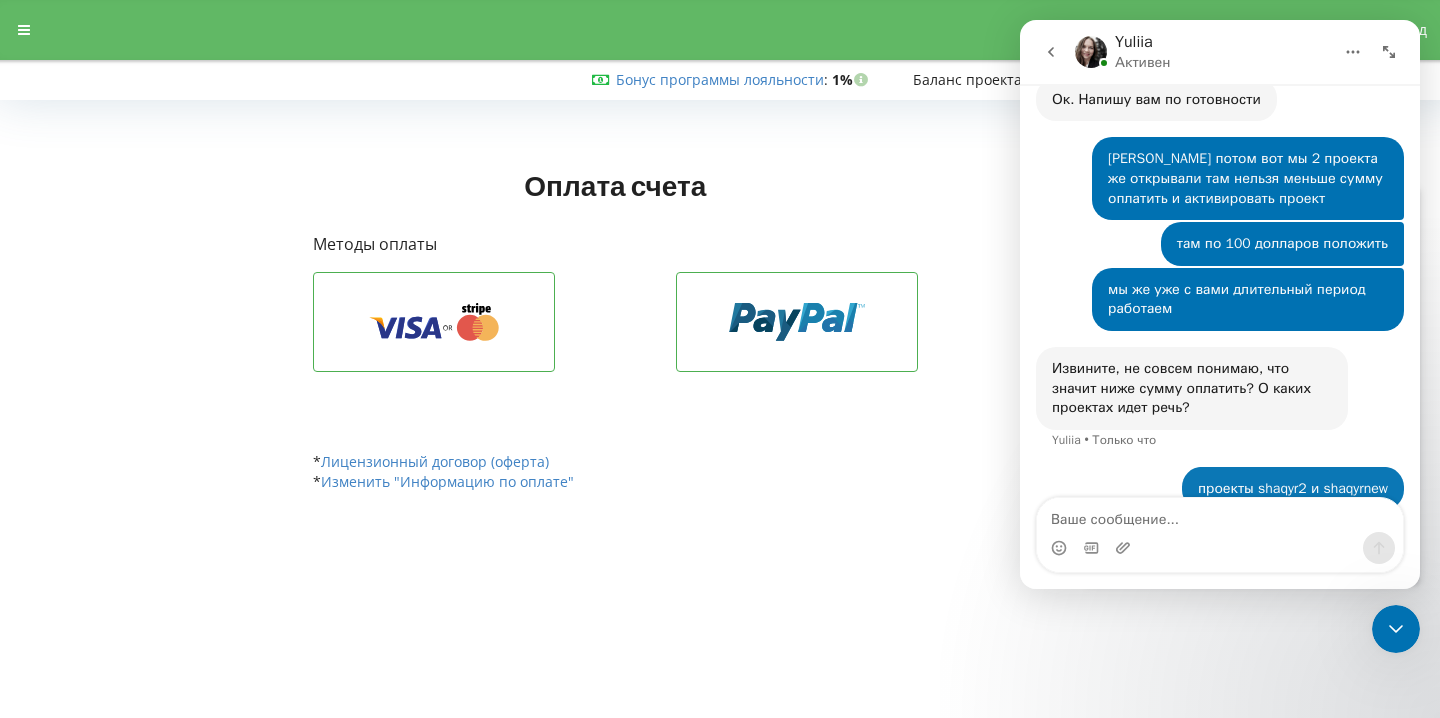 scroll, scrollTop: 2839, scrollLeft: 0, axis: vertical 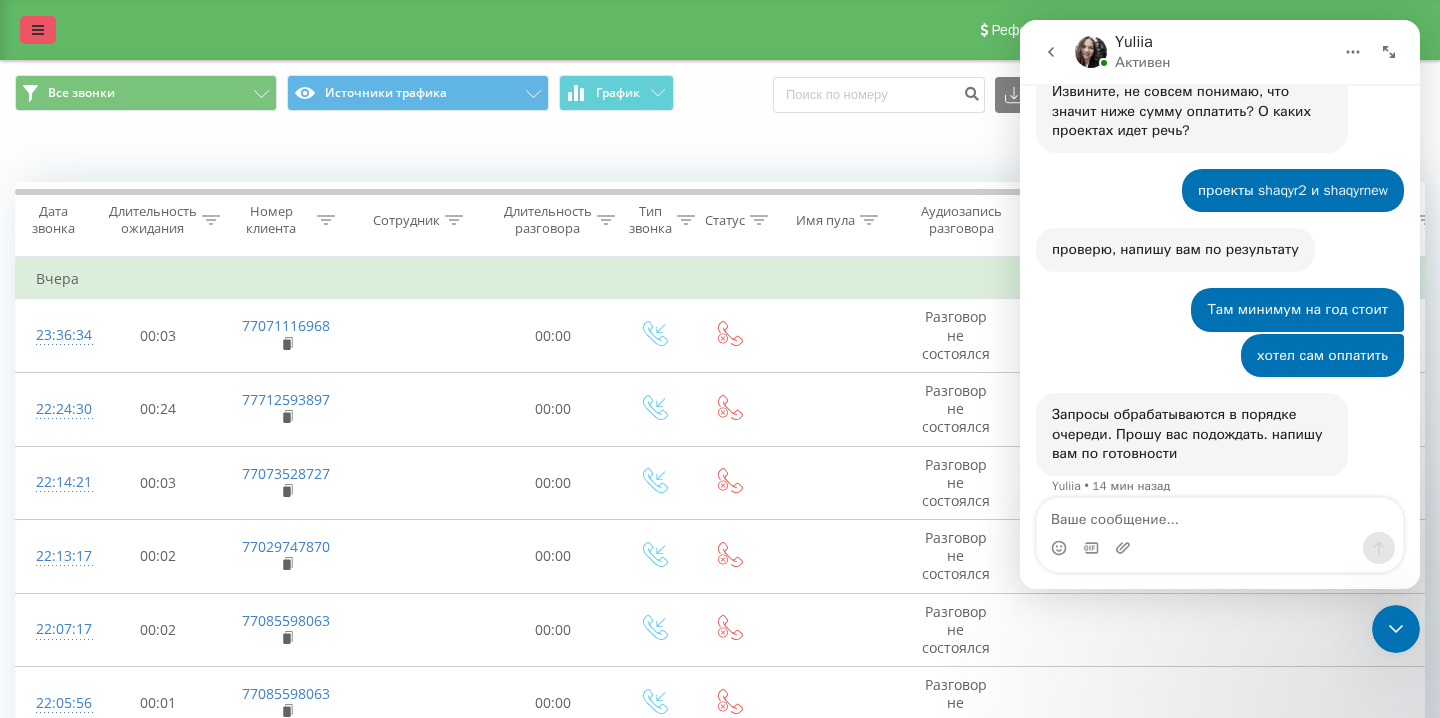click at bounding box center (38, 30) 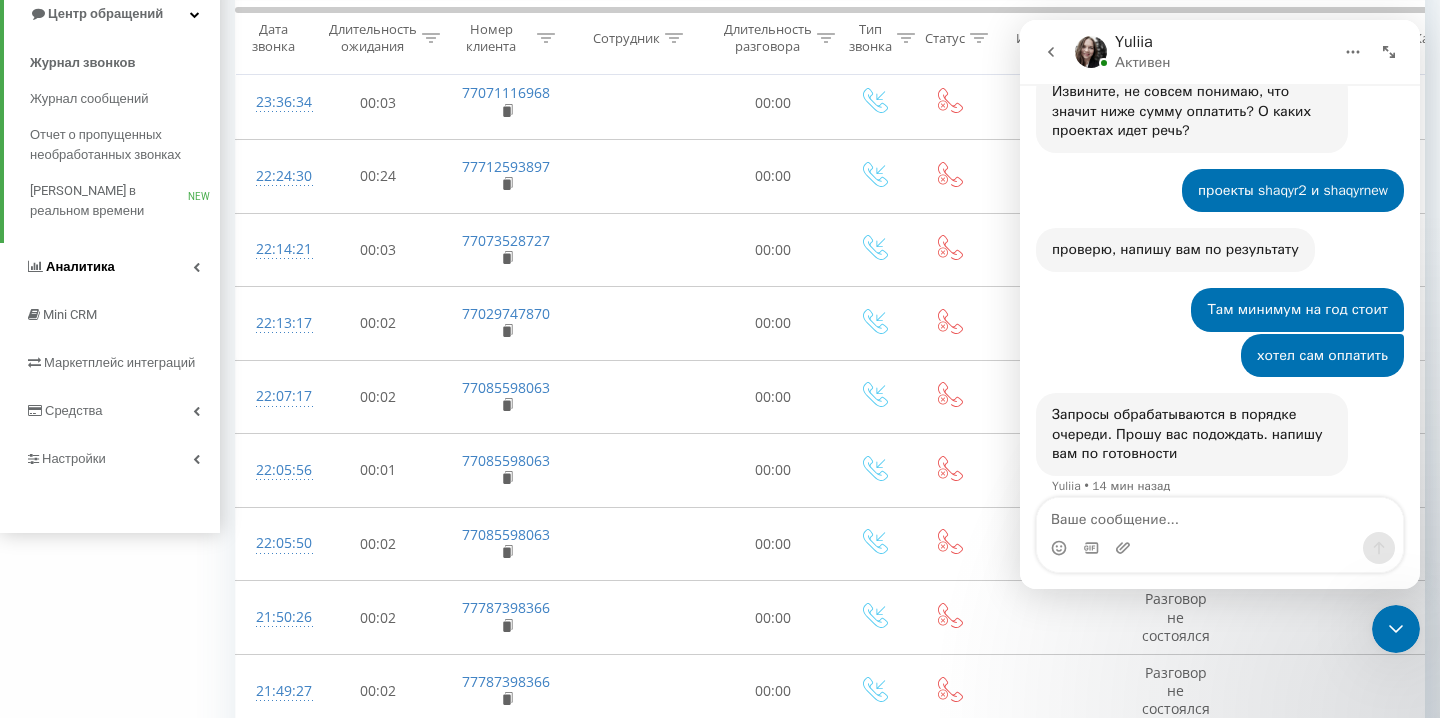 scroll, scrollTop: 237, scrollLeft: 0, axis: vertical 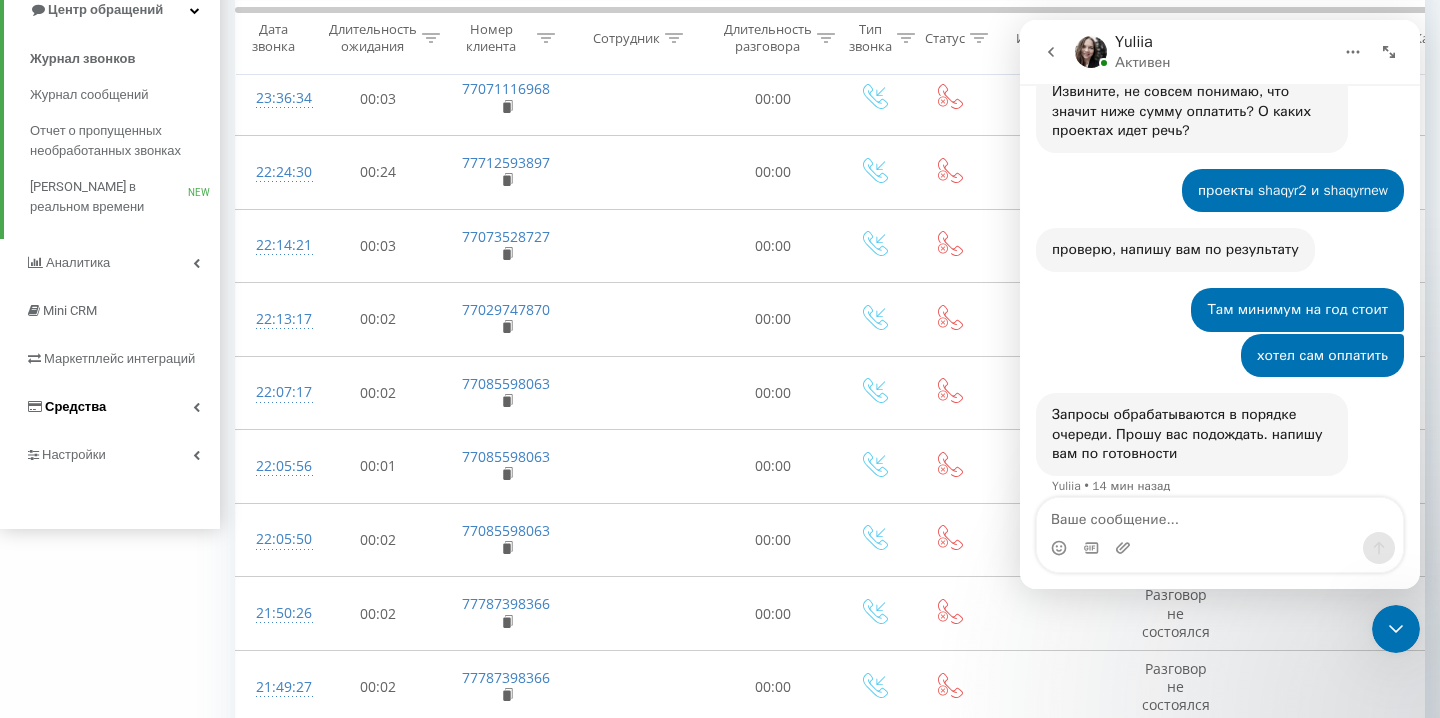 click on "Средства" at bounding box center [110, 407] 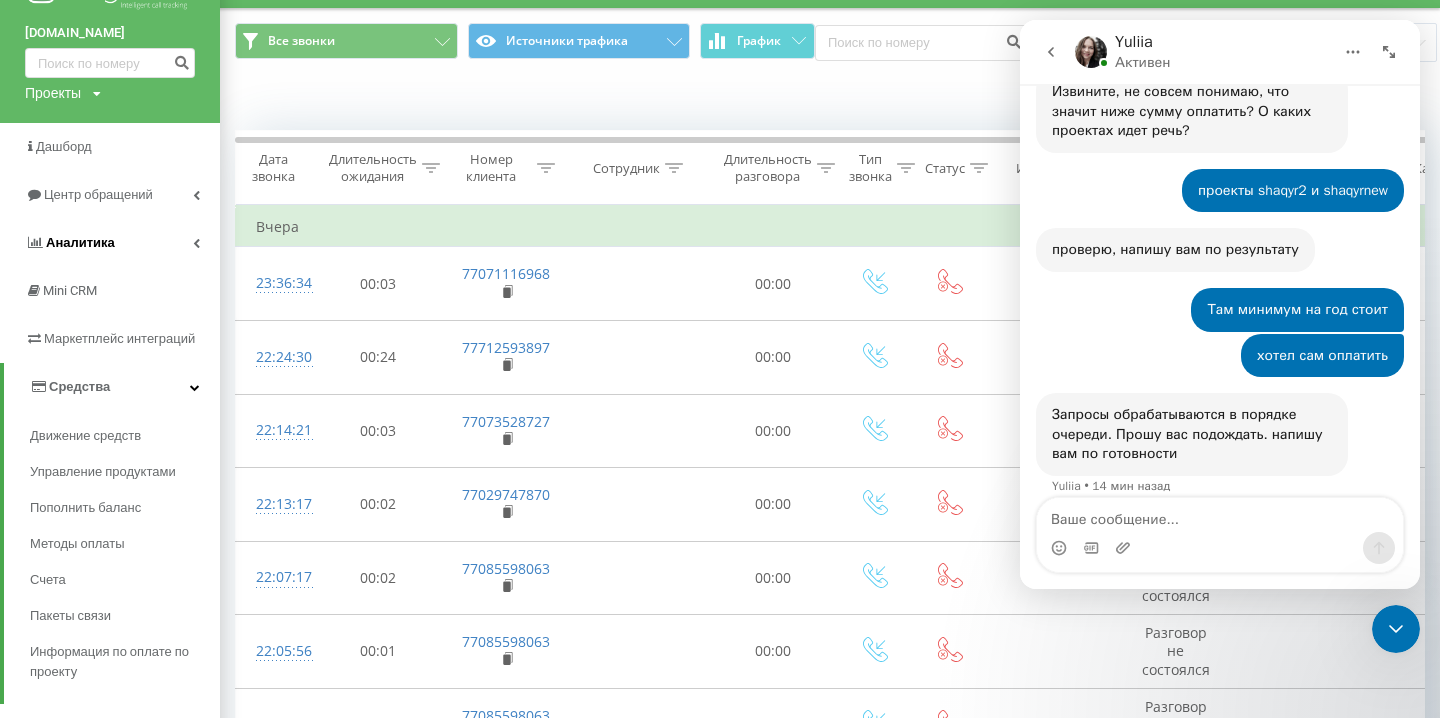 scroll, scrollTop: 0, scrollLeft: 0, axis: both 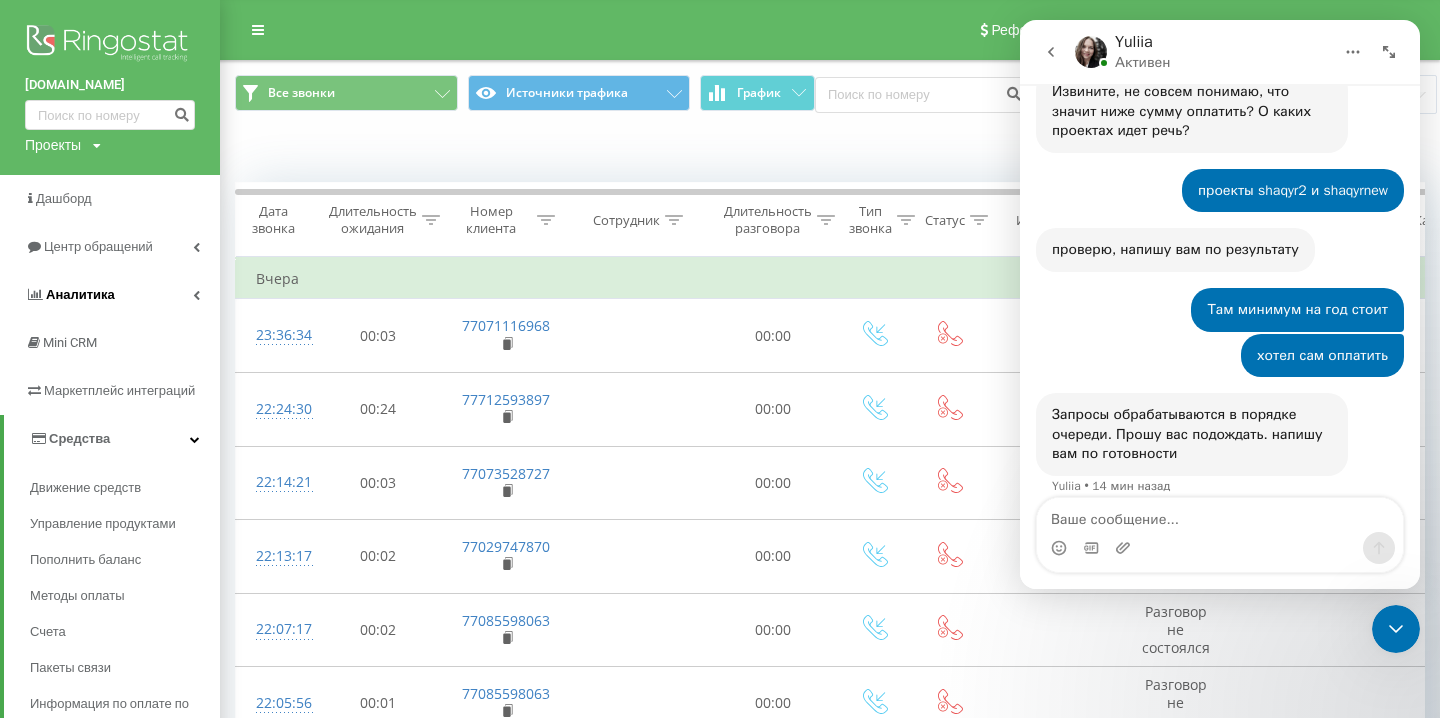 click on "Аналитика" at bounding box center (110, 295) 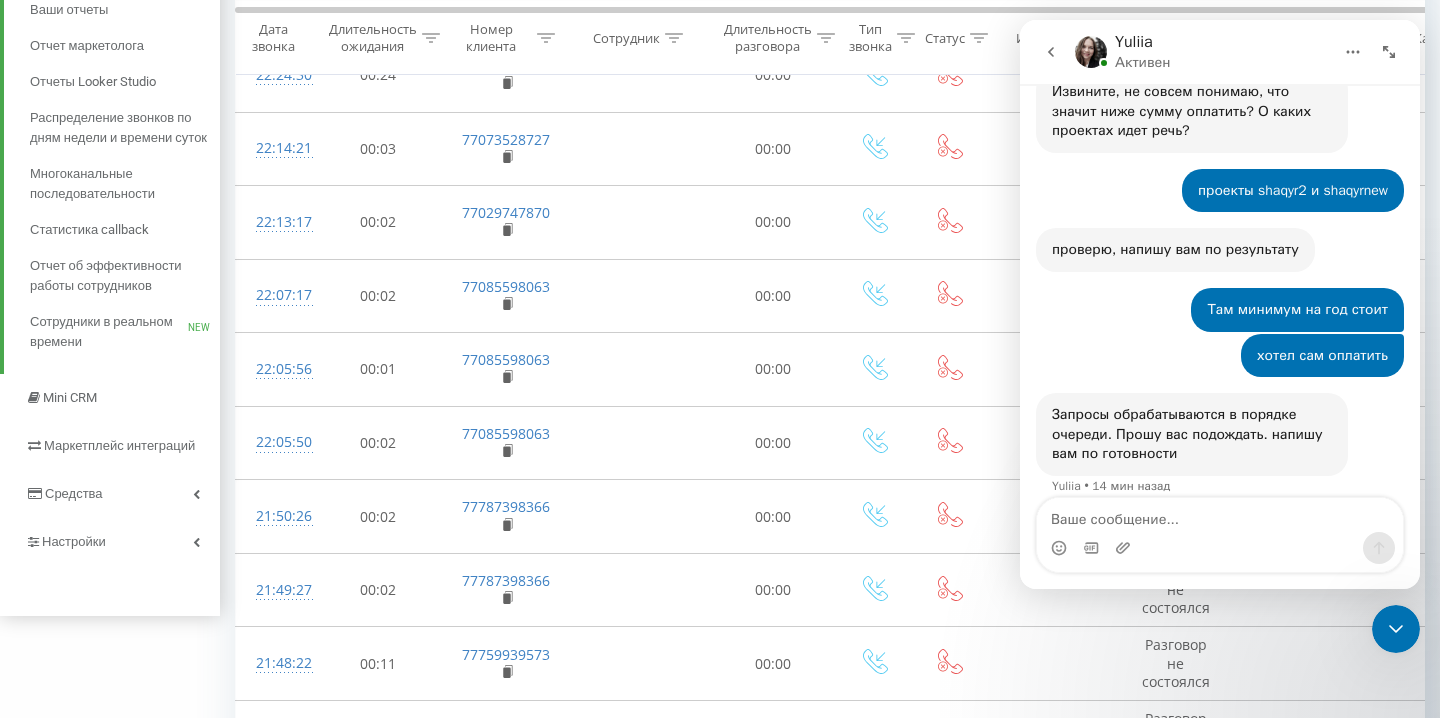scroll, scrollTop: 338, scrollLeft: 0, axis: vertical 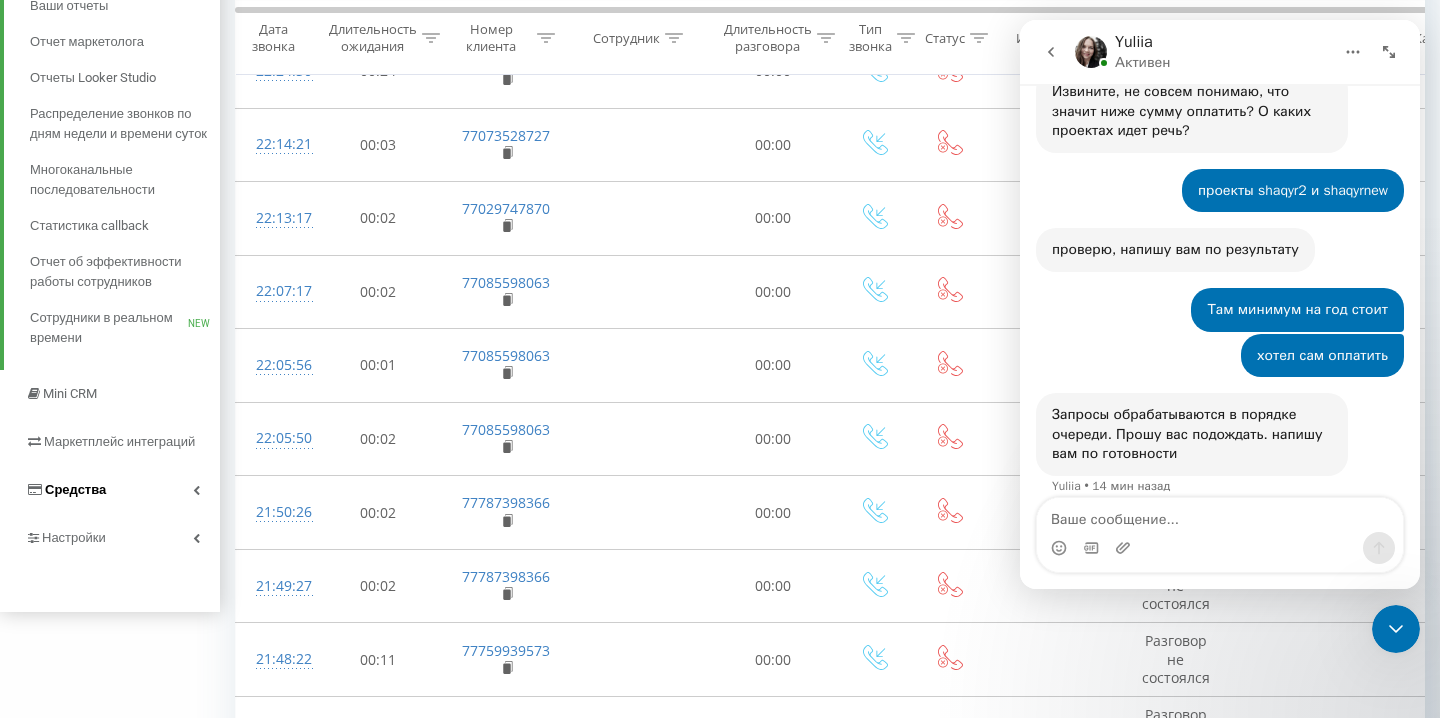 click on "Средства" at bounding box center (110, 490) 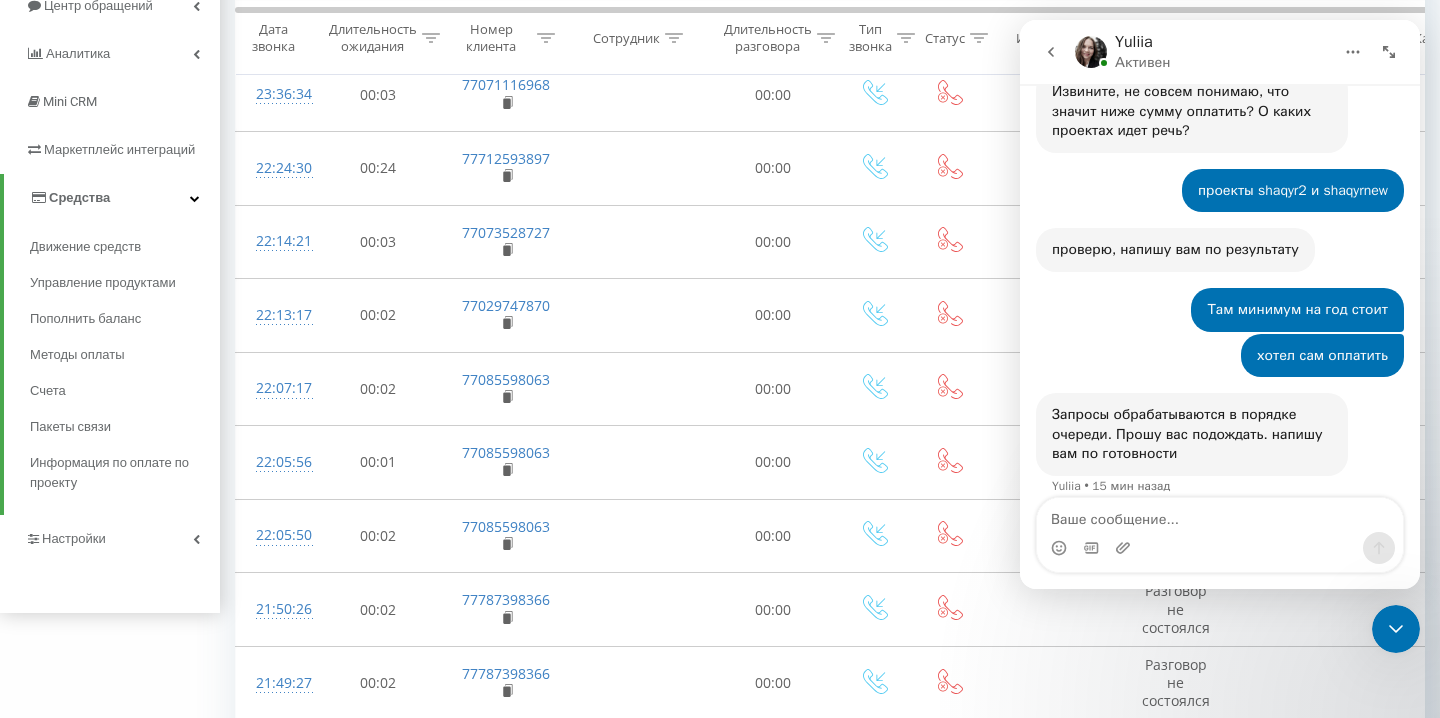 scroll, scrollTop: 238, scrollLeft: 0, axis: vertical 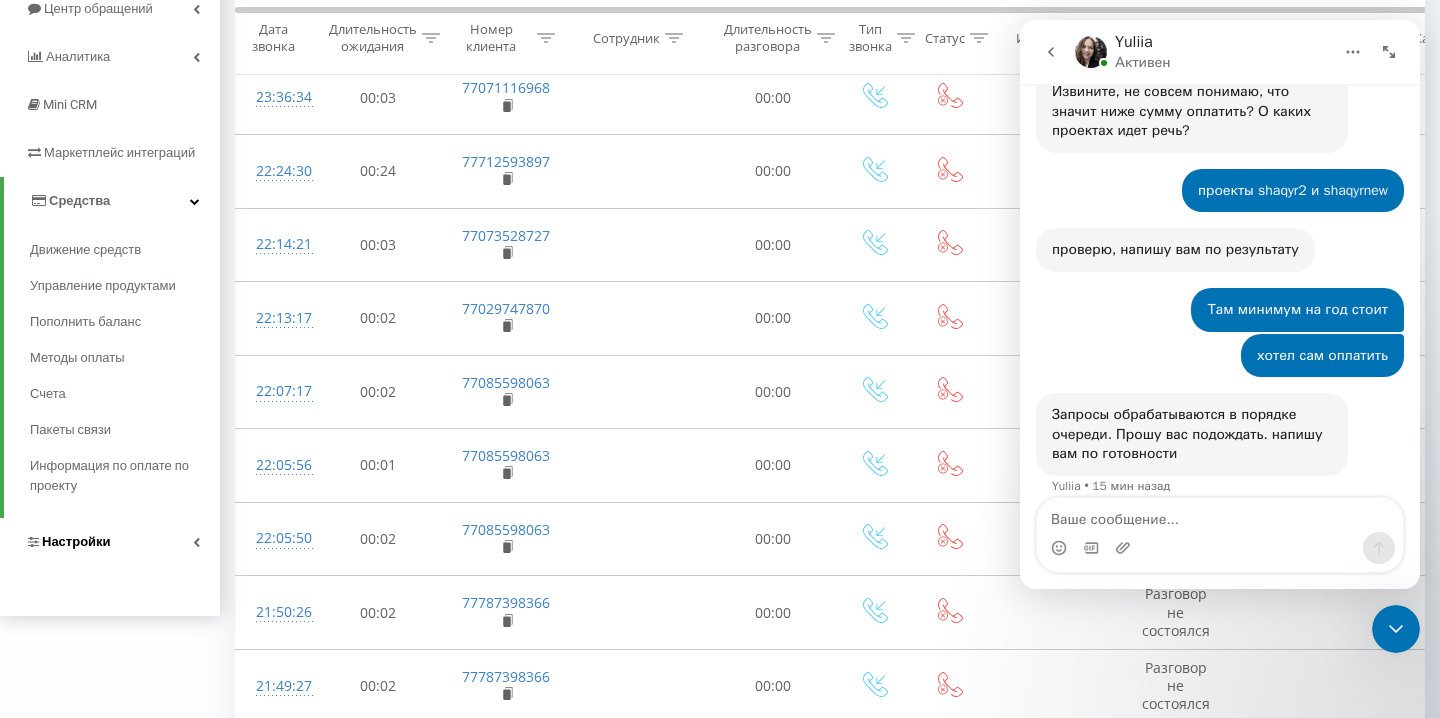 click on "Настройки" at bounding box center (110, 542) 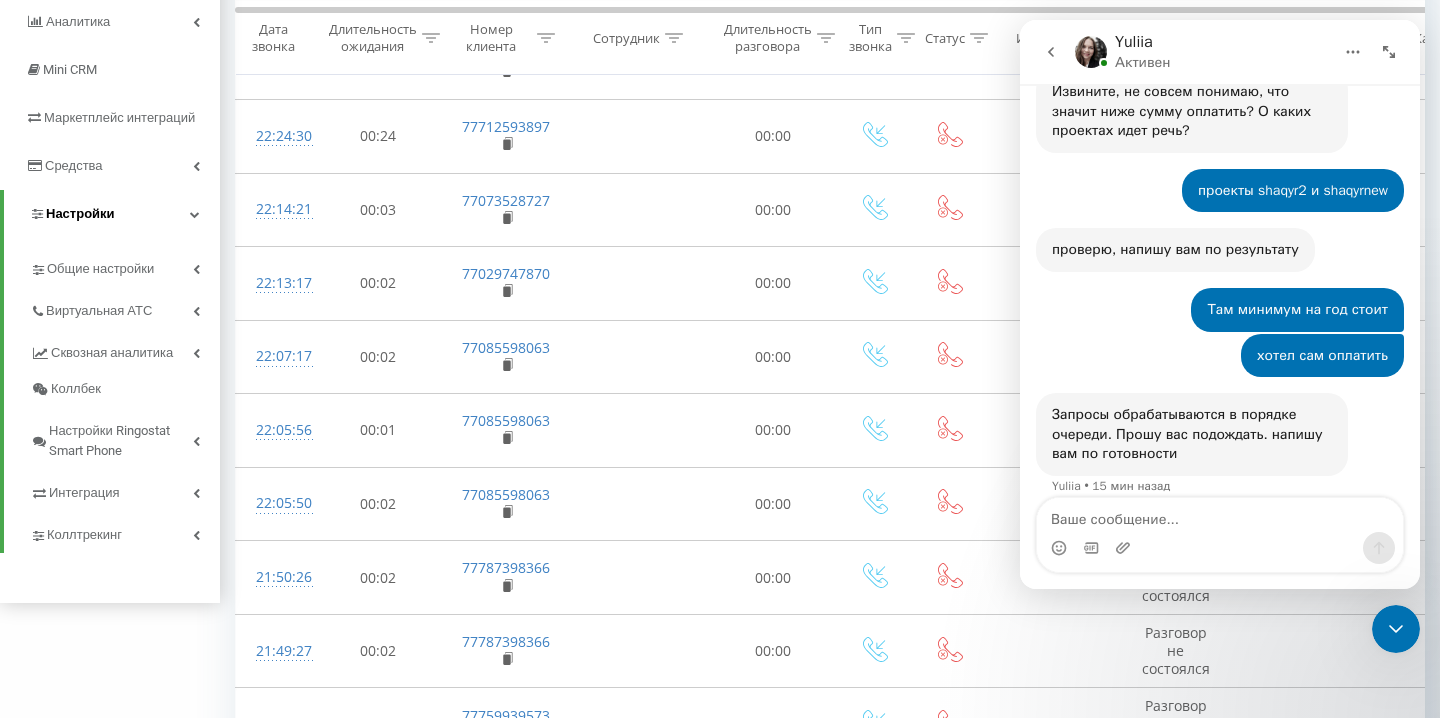 scroll, scrollTop: 280, scrollLeft: 0, axis: vertical 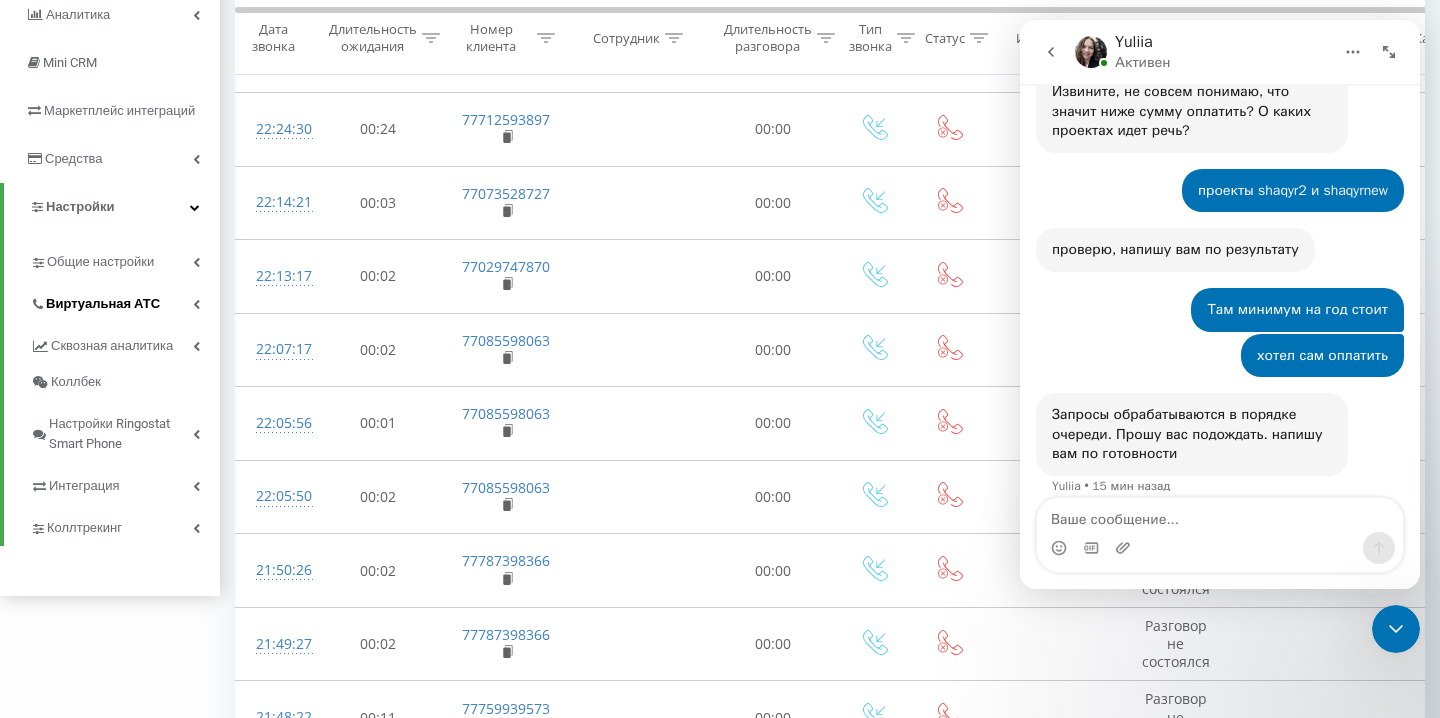 click on "Виртуальная АТС" at bounding box center (125, 301) 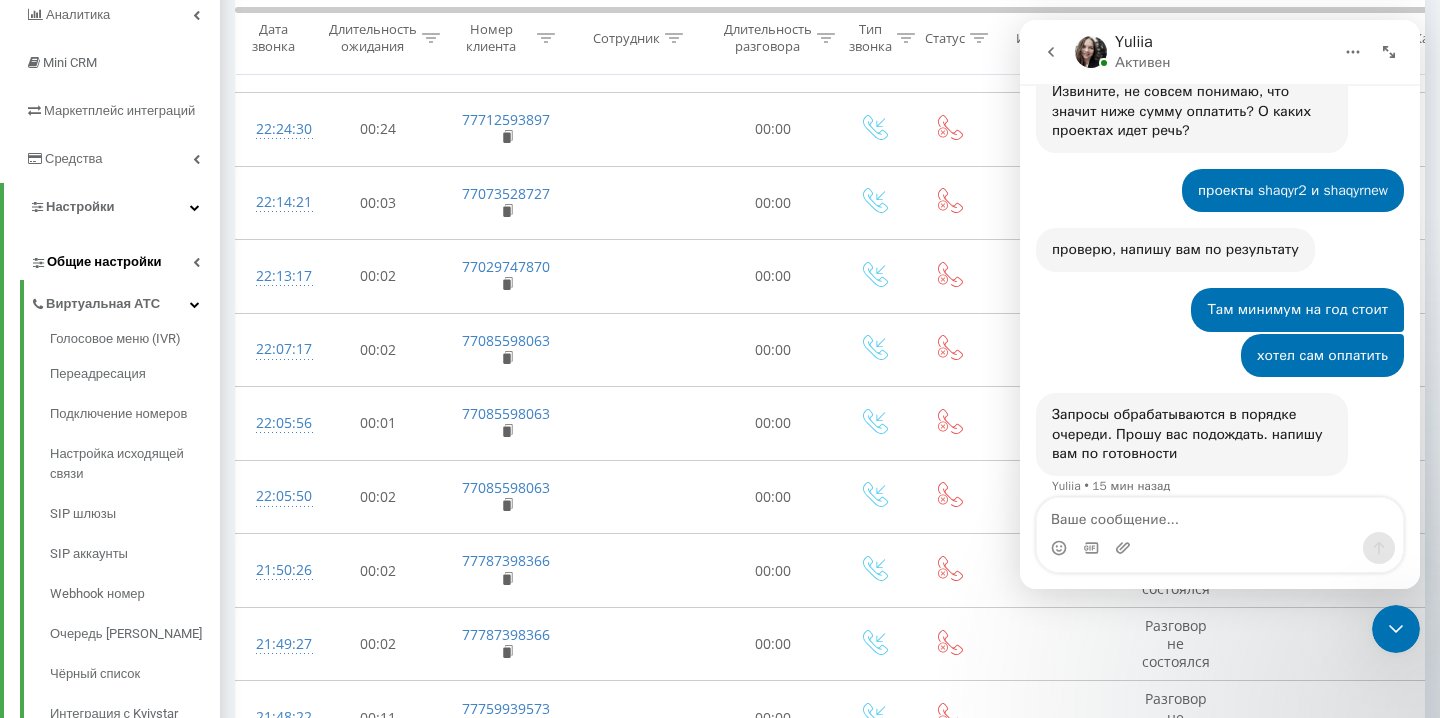 click on "Общие настройки" at bounding box center [104, 262] 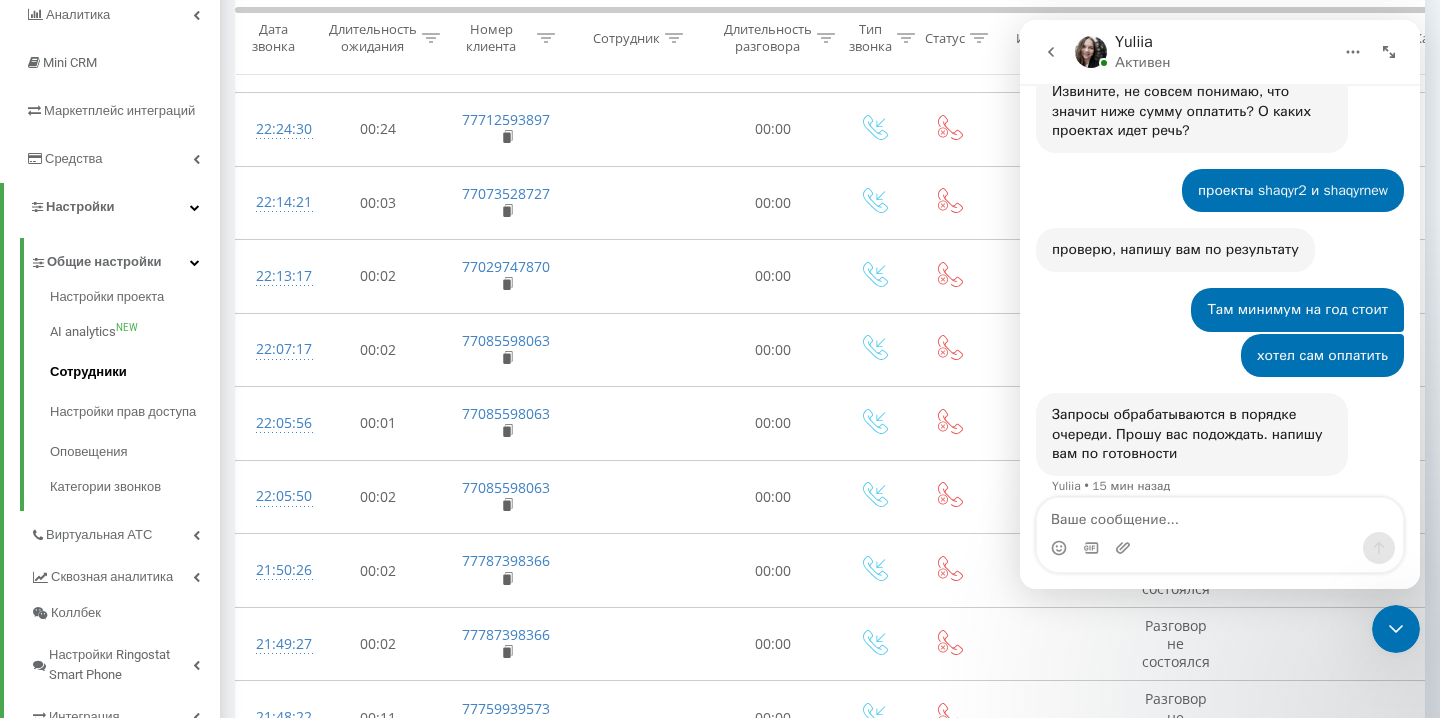 click on "Сотрудники" at bounding box center (135, 372) 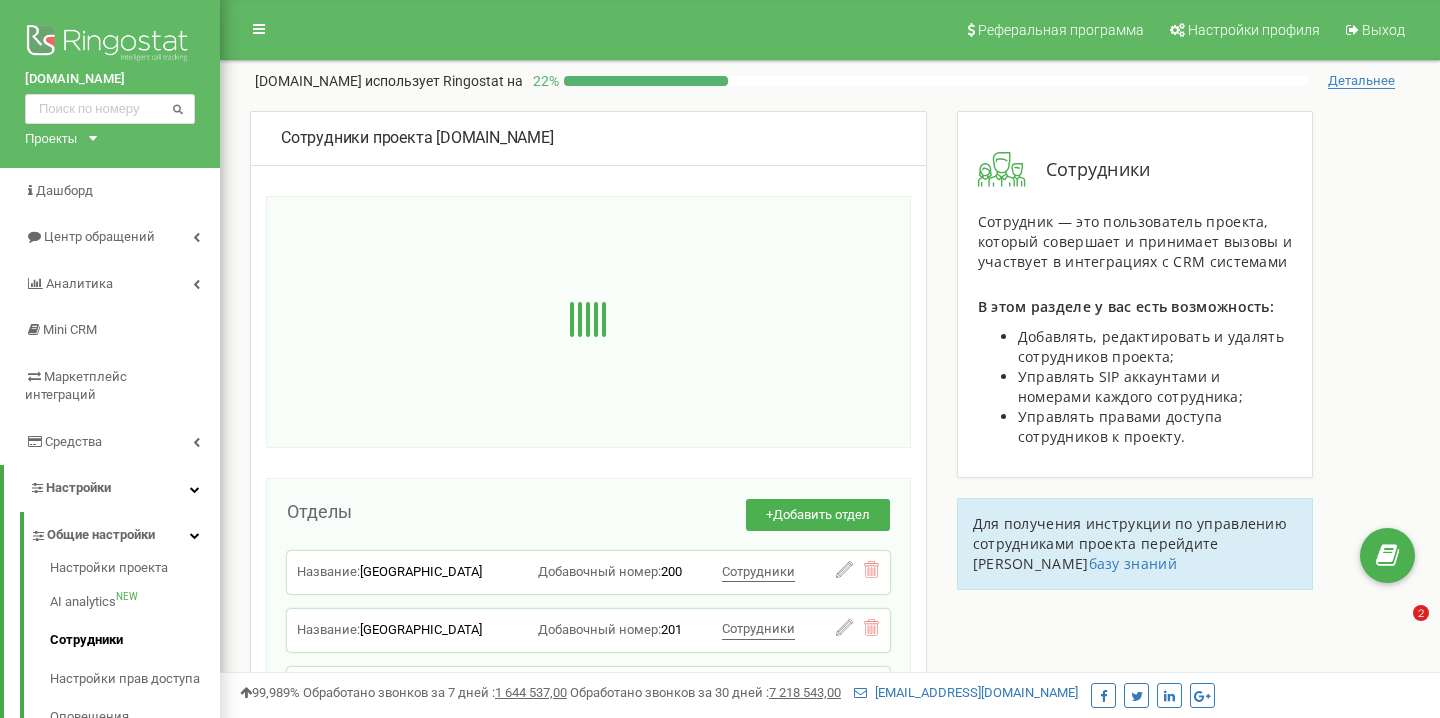 scroll, scrollTop: 0, scrollLeft: 0, axis: both 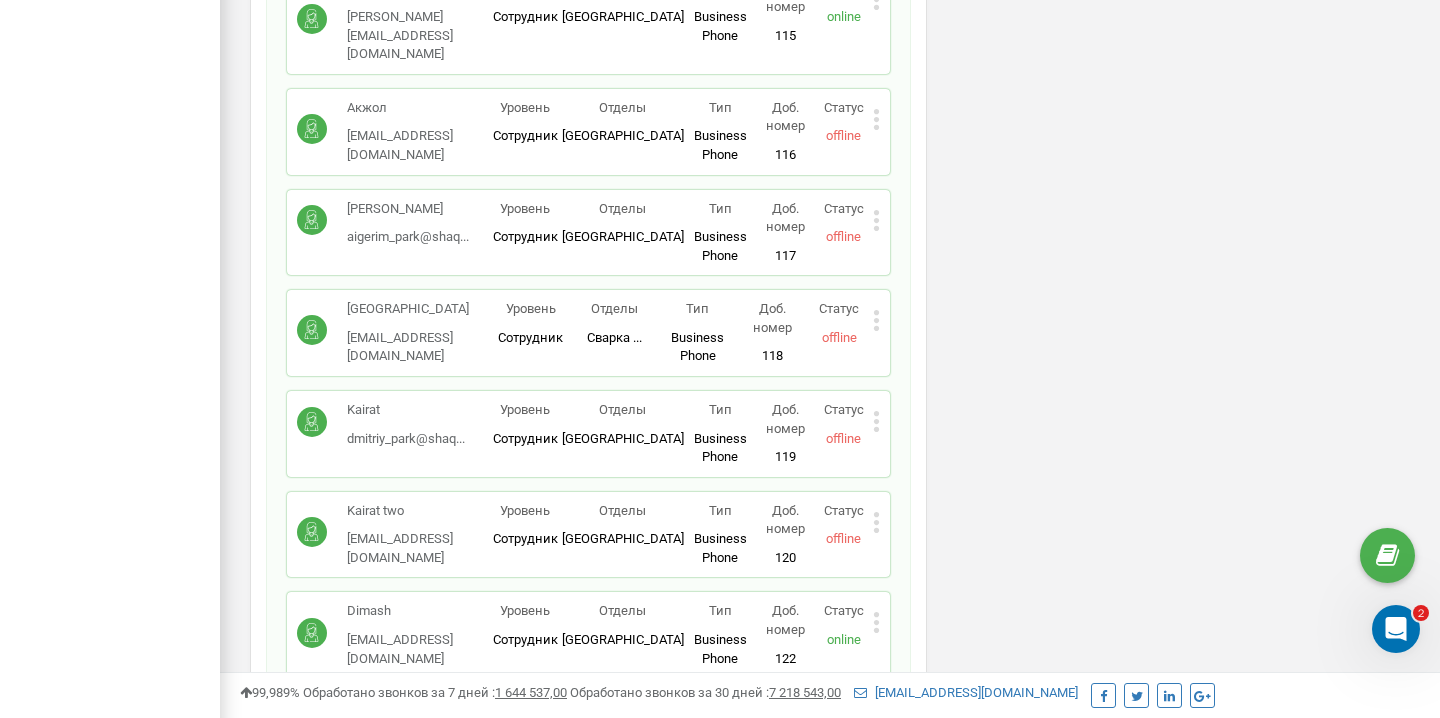 click at bounding box center [1396, 629] 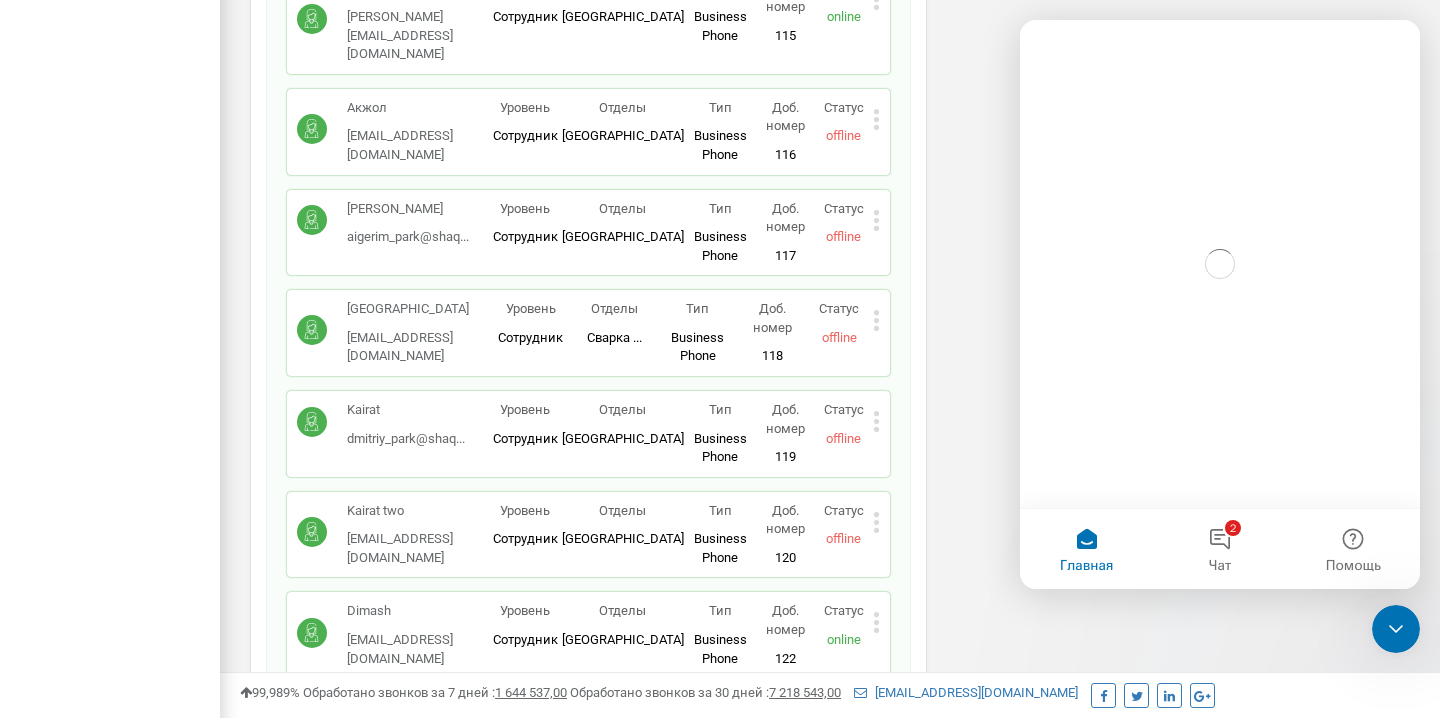scroll, scrollTop: 0, scrollLeft: 0, axis: both 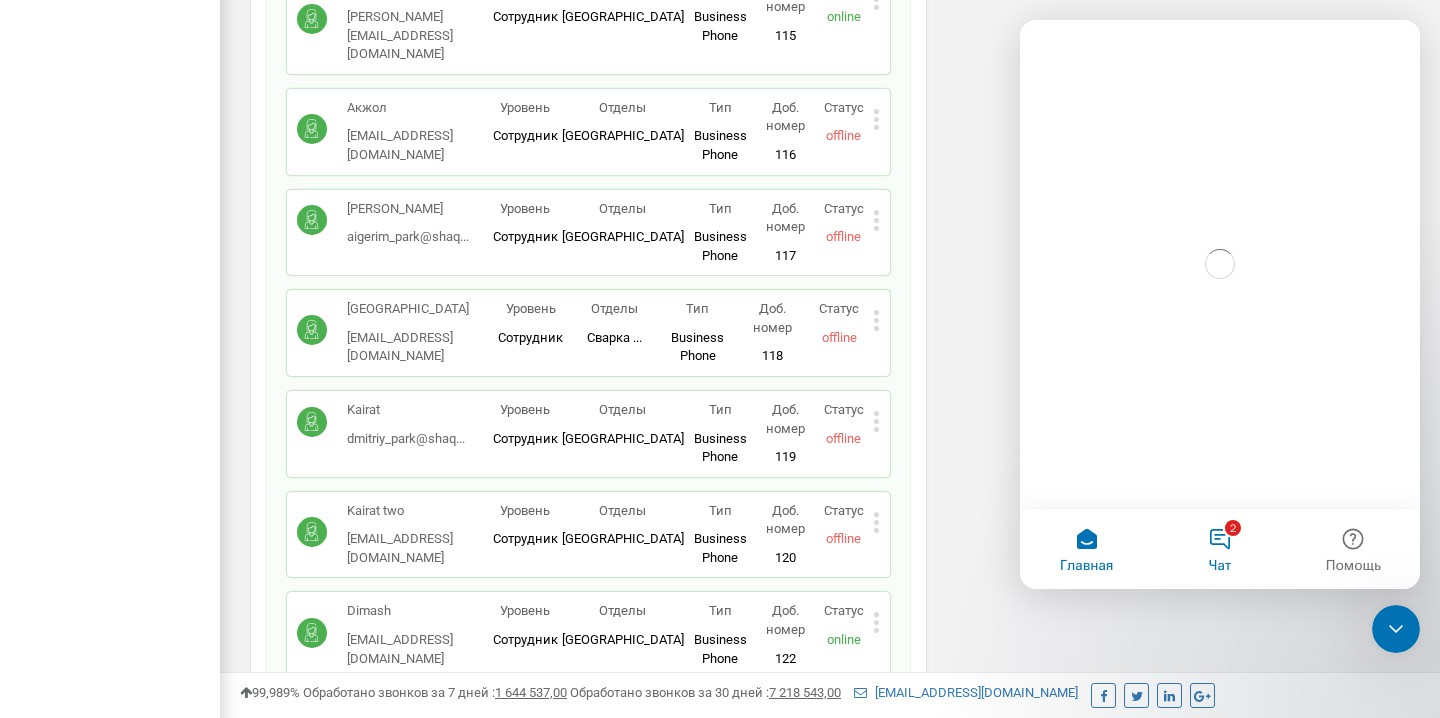 click on "2 Чат" at bounding box center (1219, 549) 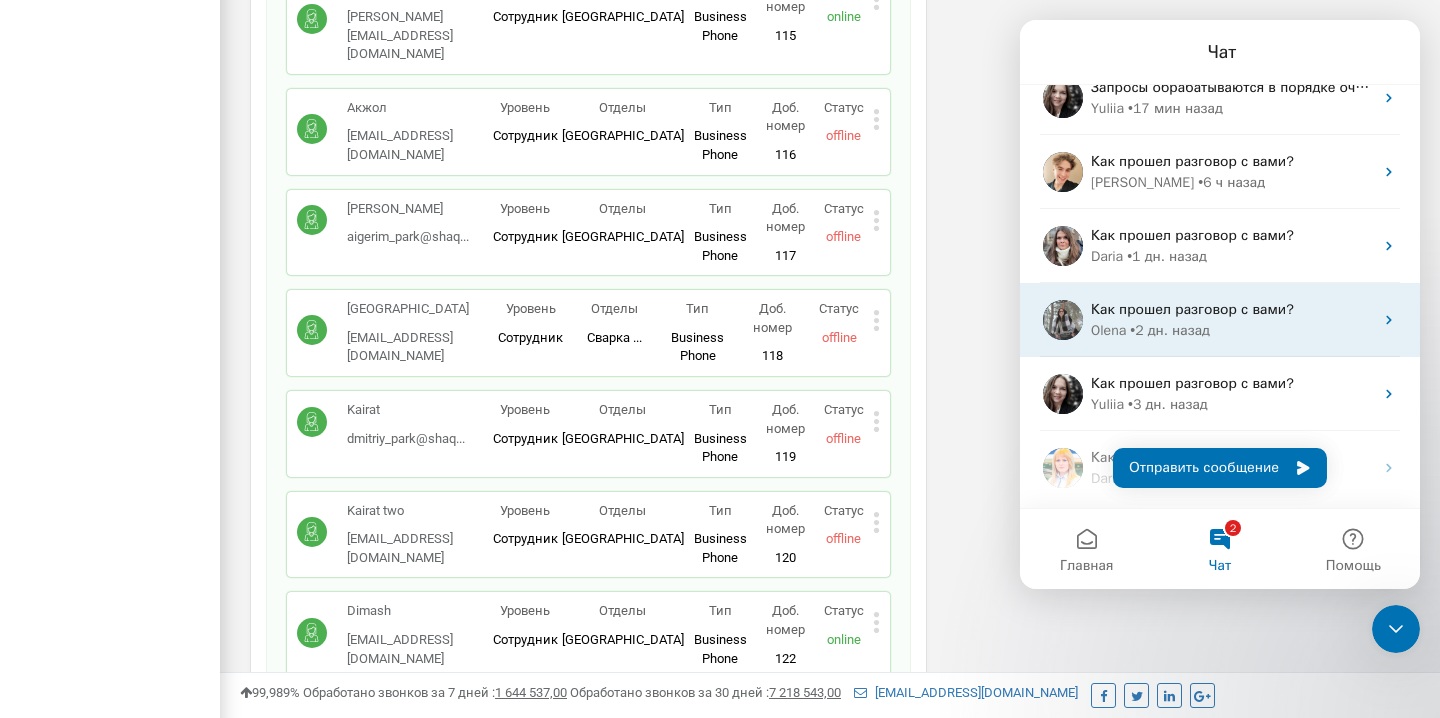 scroll, scrollTop: 27, scrollLeft: 0, axis: vertical 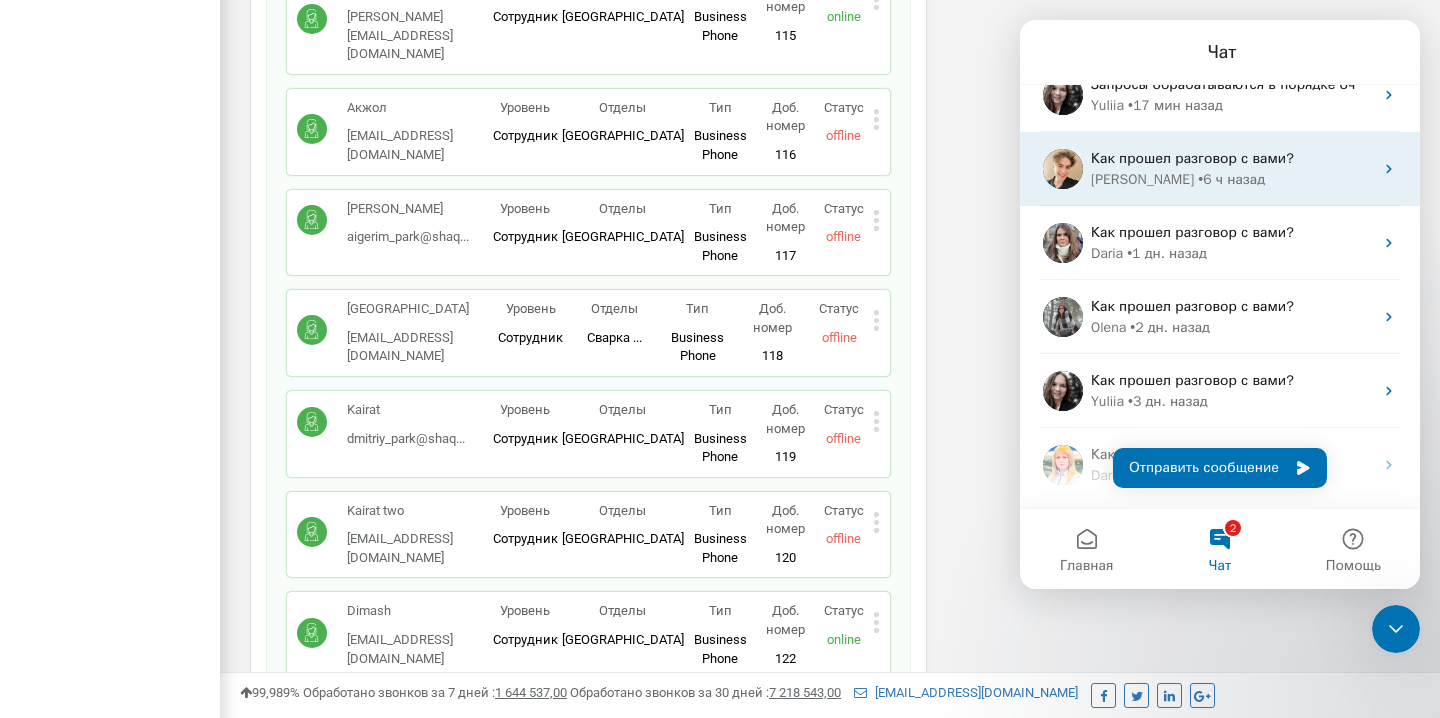 click on "Volodymyr •  6 ч назад" at bounding box center (1232, 179) 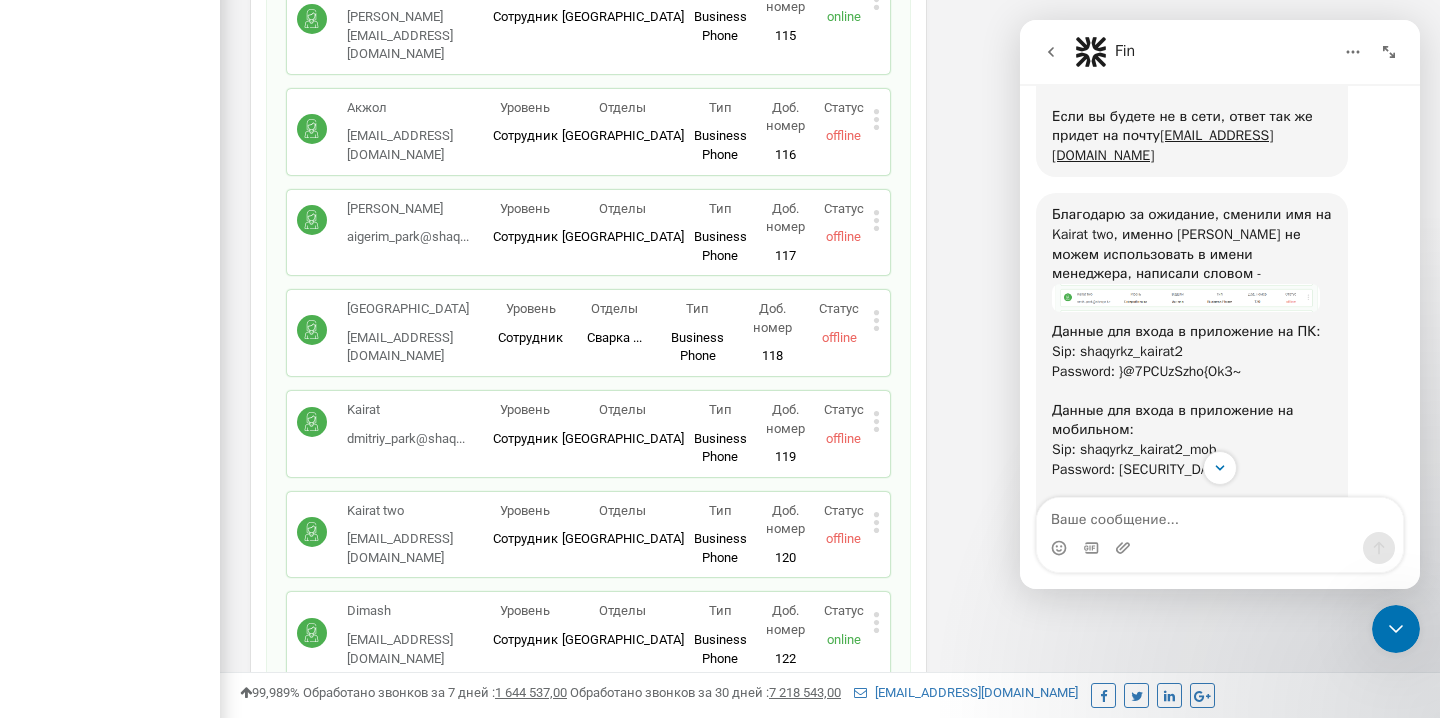 scroll, scrollTop: 3547, scrollLeft: 0, axis: vertical 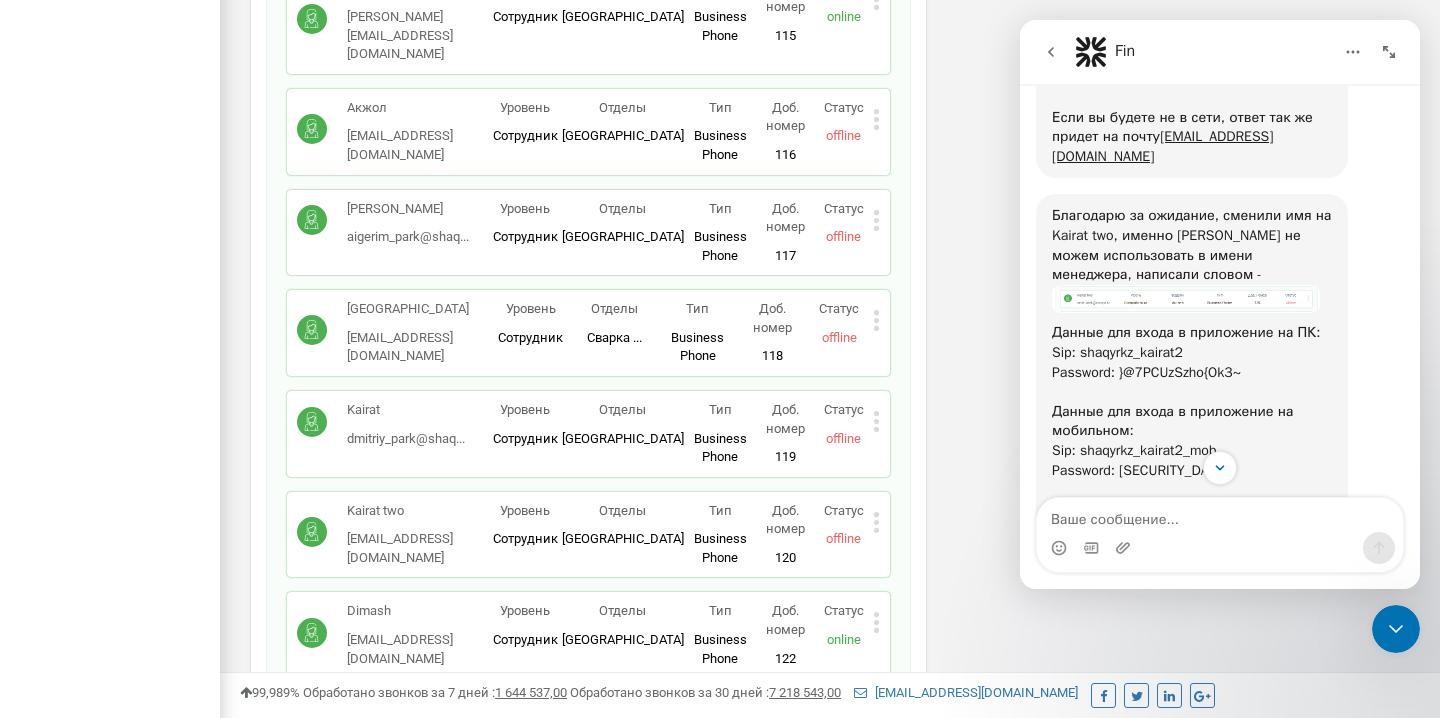 drag, startPoint x: 1246, startPoint y: 399, endPoint x: 1040, endPoint y: 256, distance: 250.76881 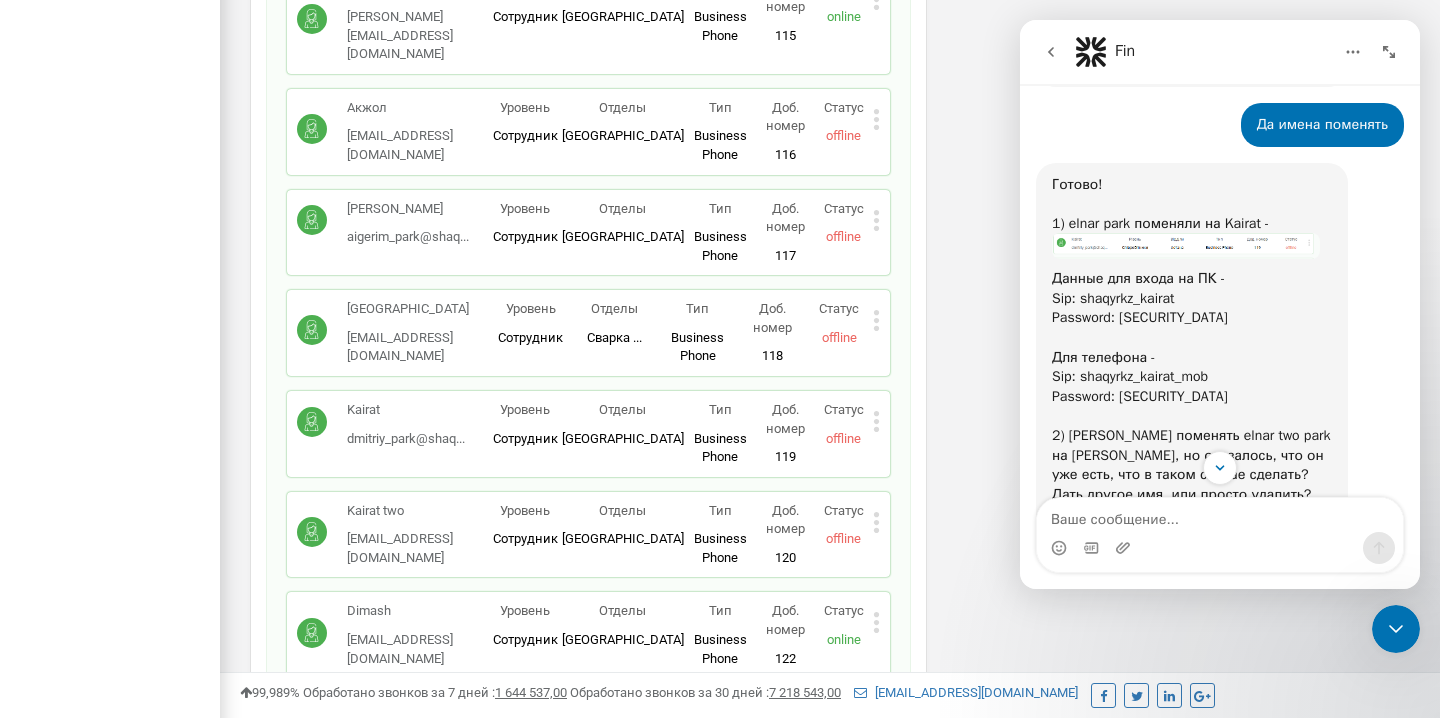 scroll, scrollTop: 2643, scrollLeft: 0, axis: vertical 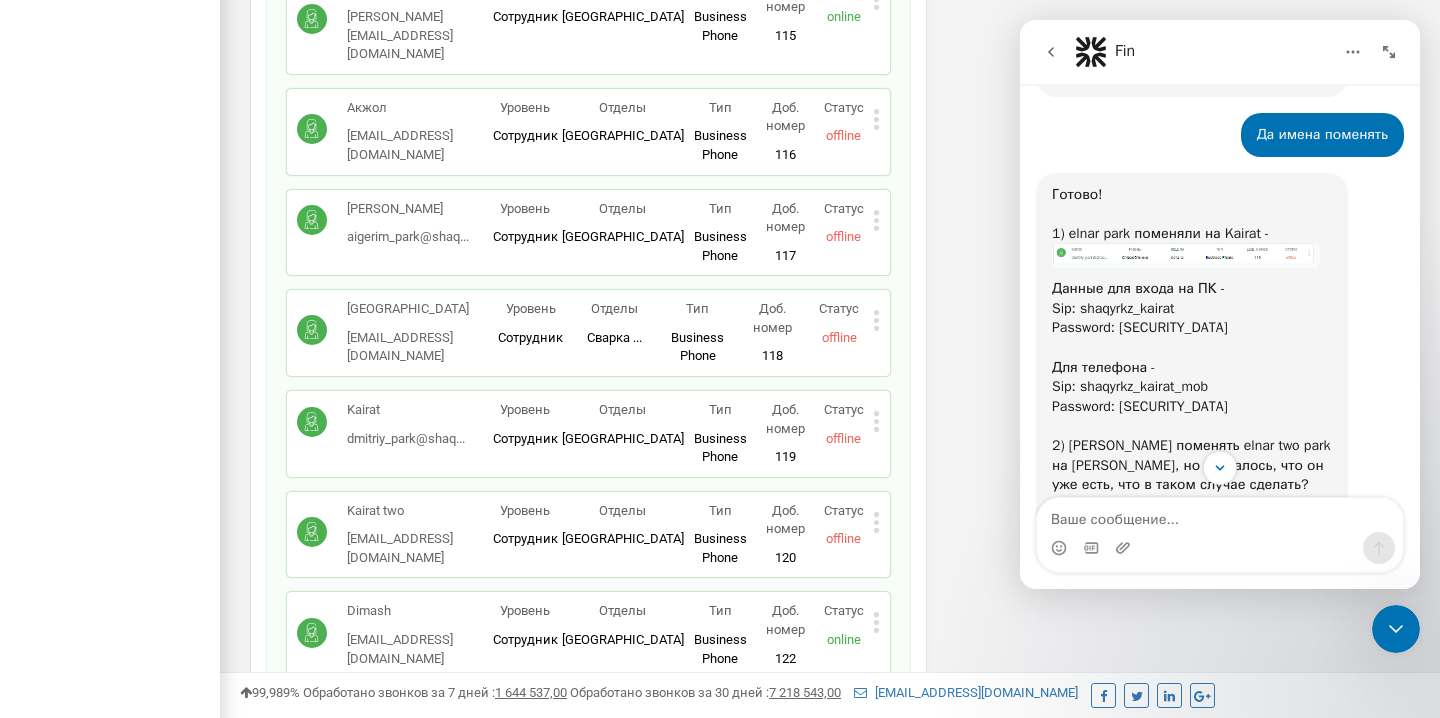 drag, startPoint x: 1250, startPoint y: 374, endPoint x: 1045, endPoint y: 244, distance: 242.74472 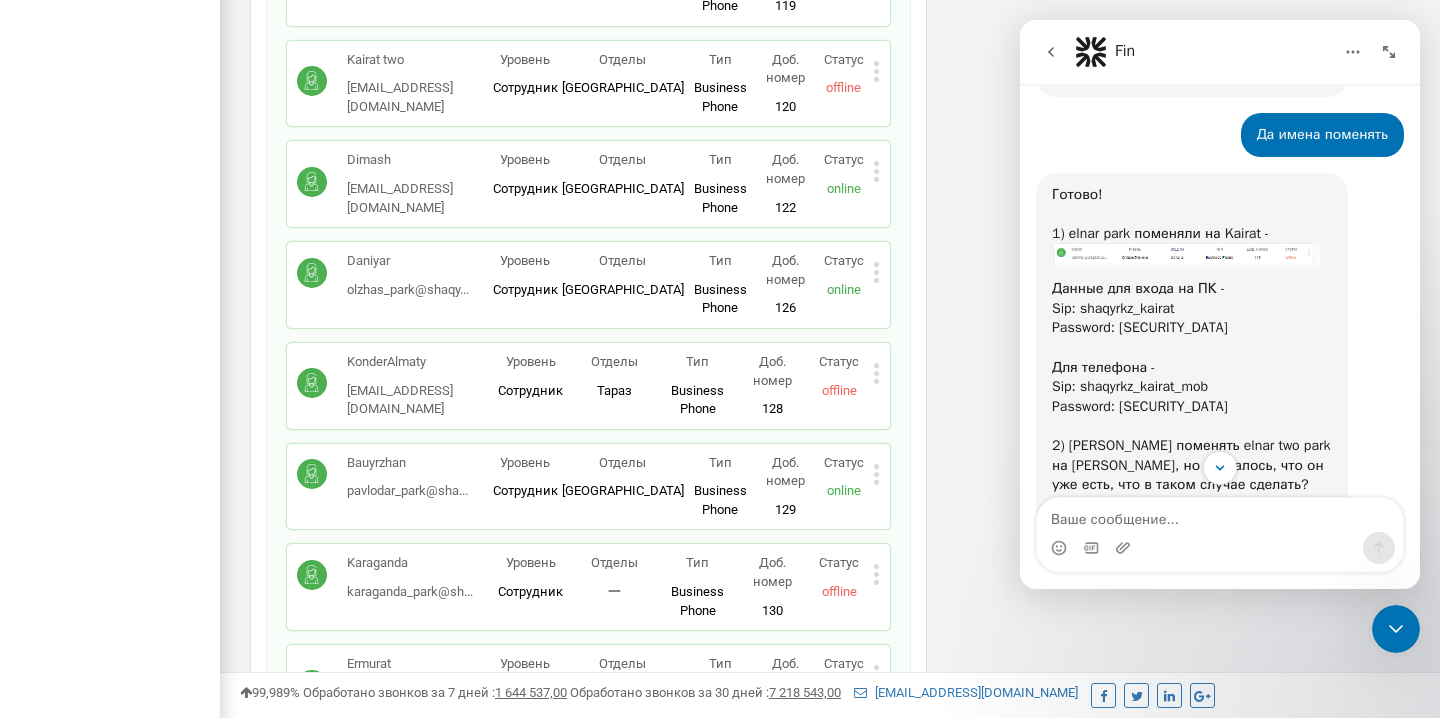 scroll, scrollTop: 1817, scrollLeft: 0, axis: vertical 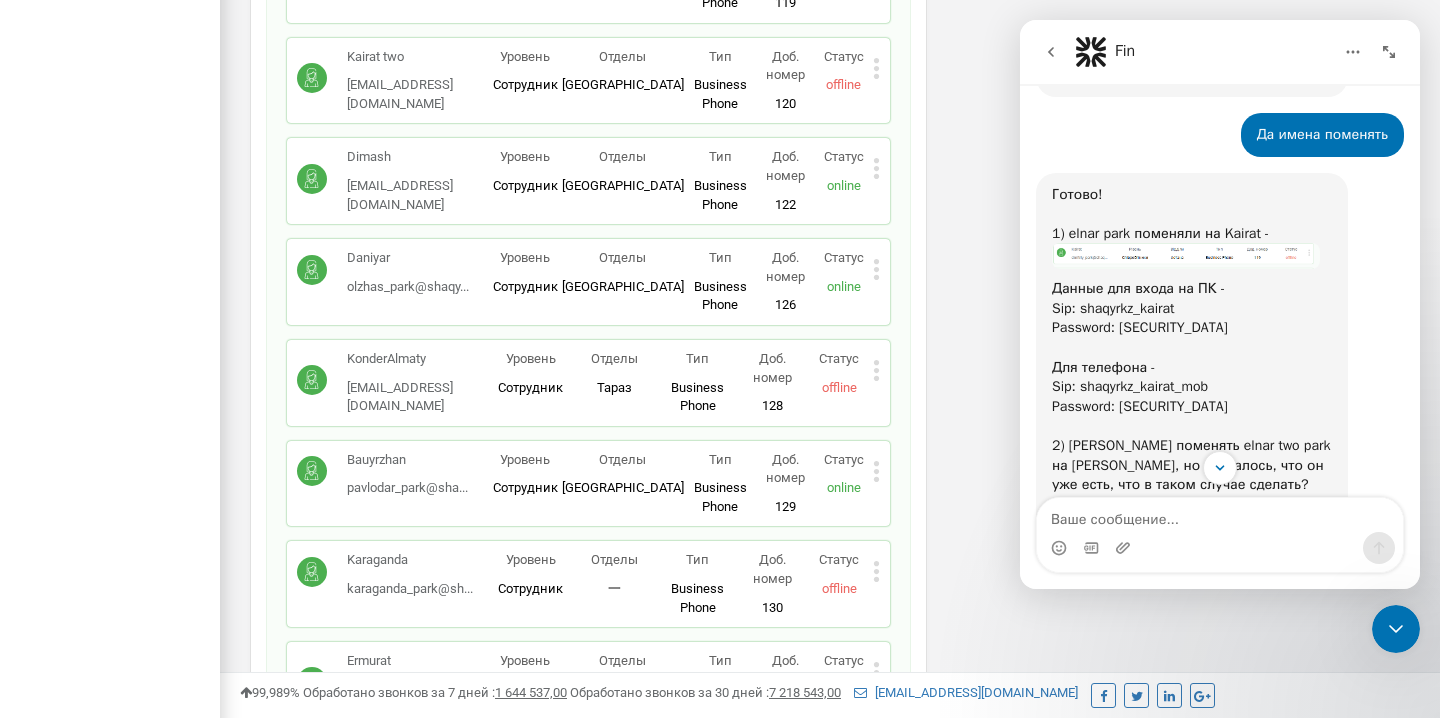 click at bounding box center [1051, 52] 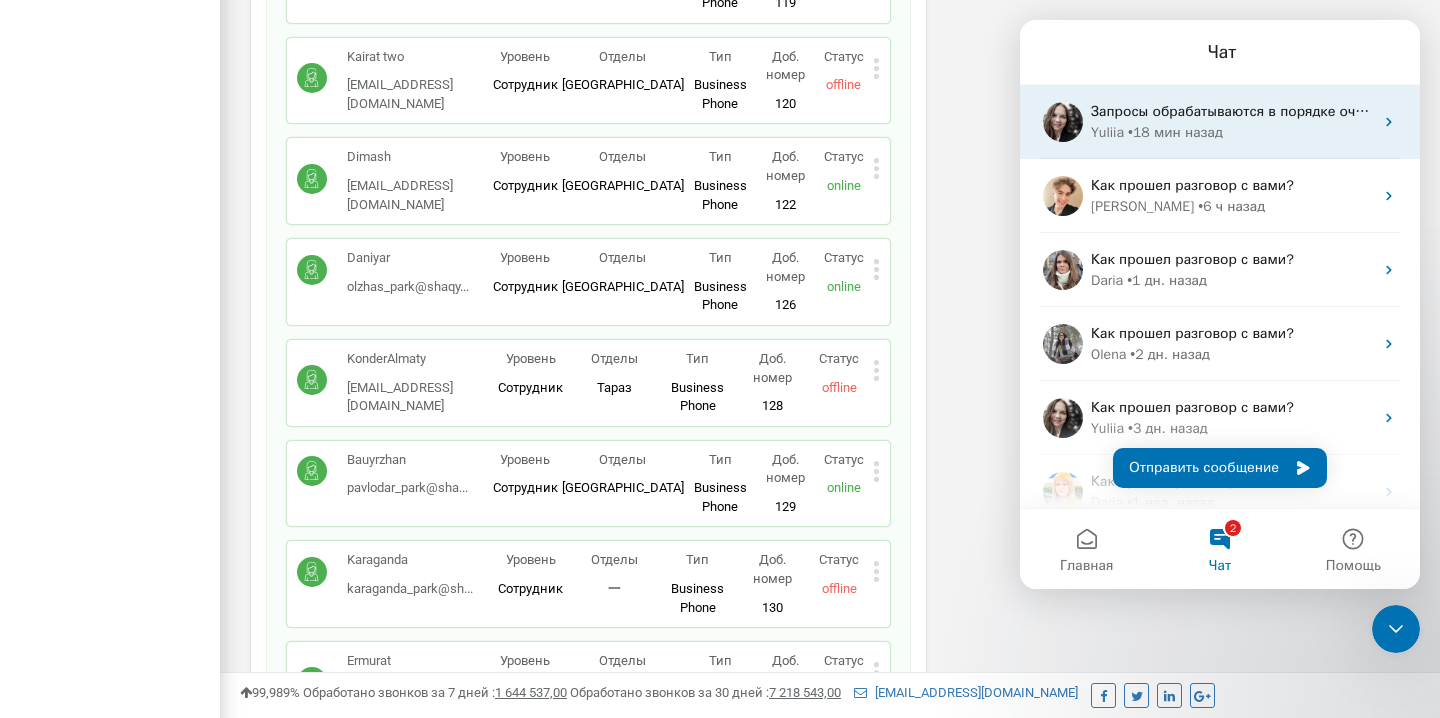 click on "•  18 мин назад" at bounding box center (1175, 132) 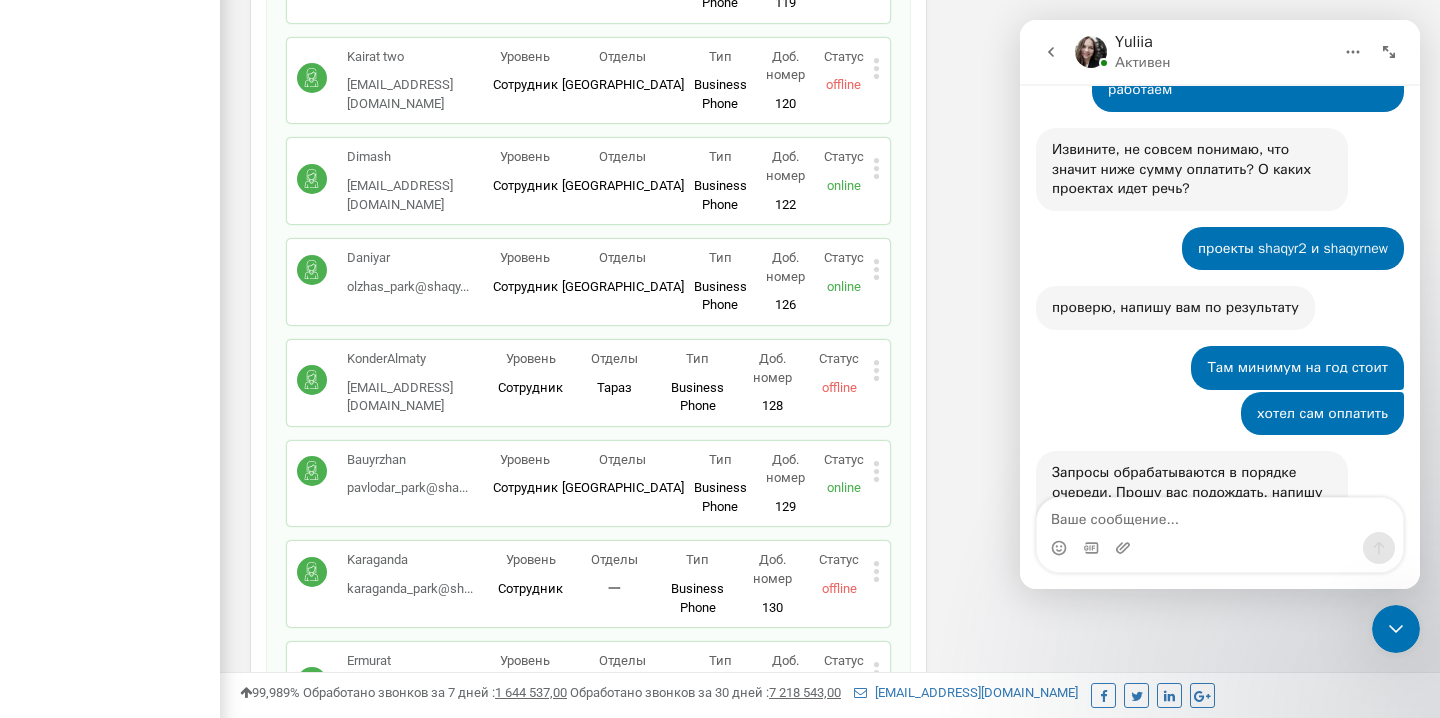 scroll, scrollTop: 3103, scrollLeft: 0, axis: vertical 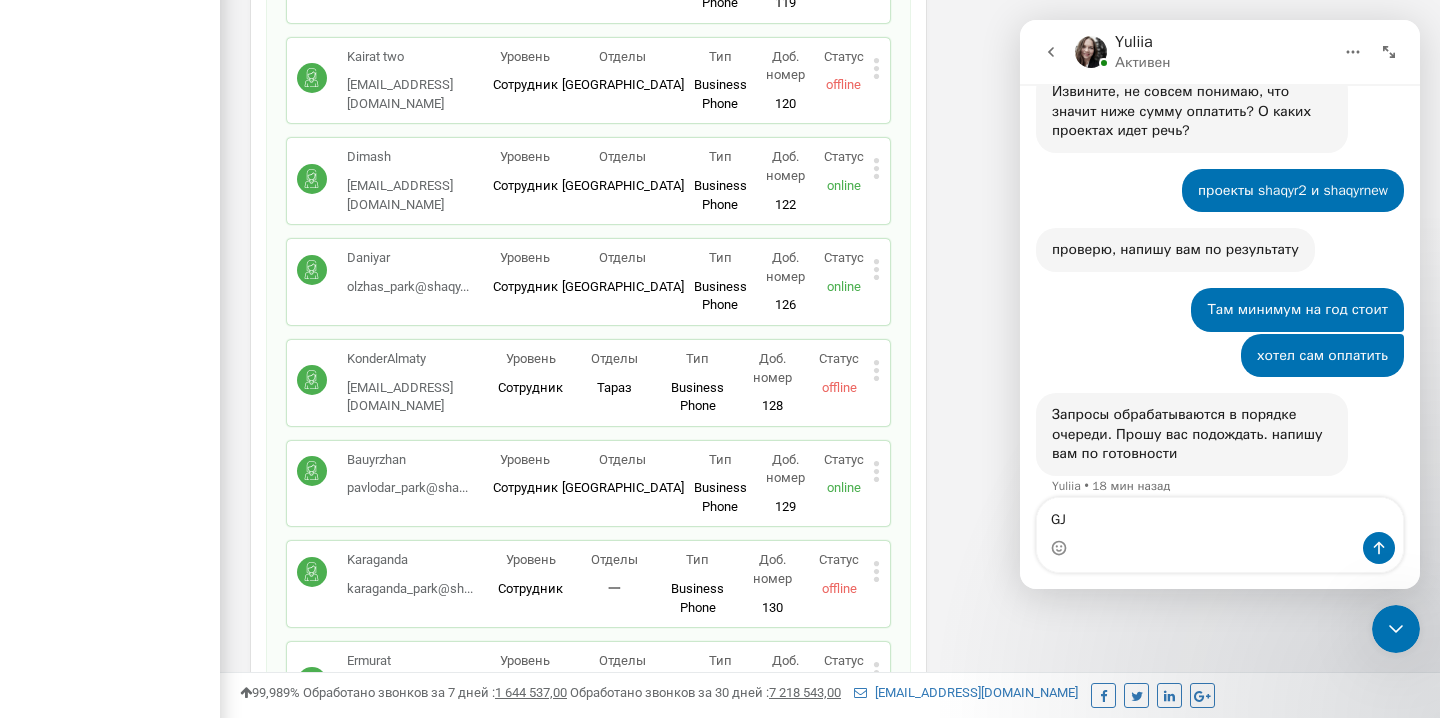 type on "G" 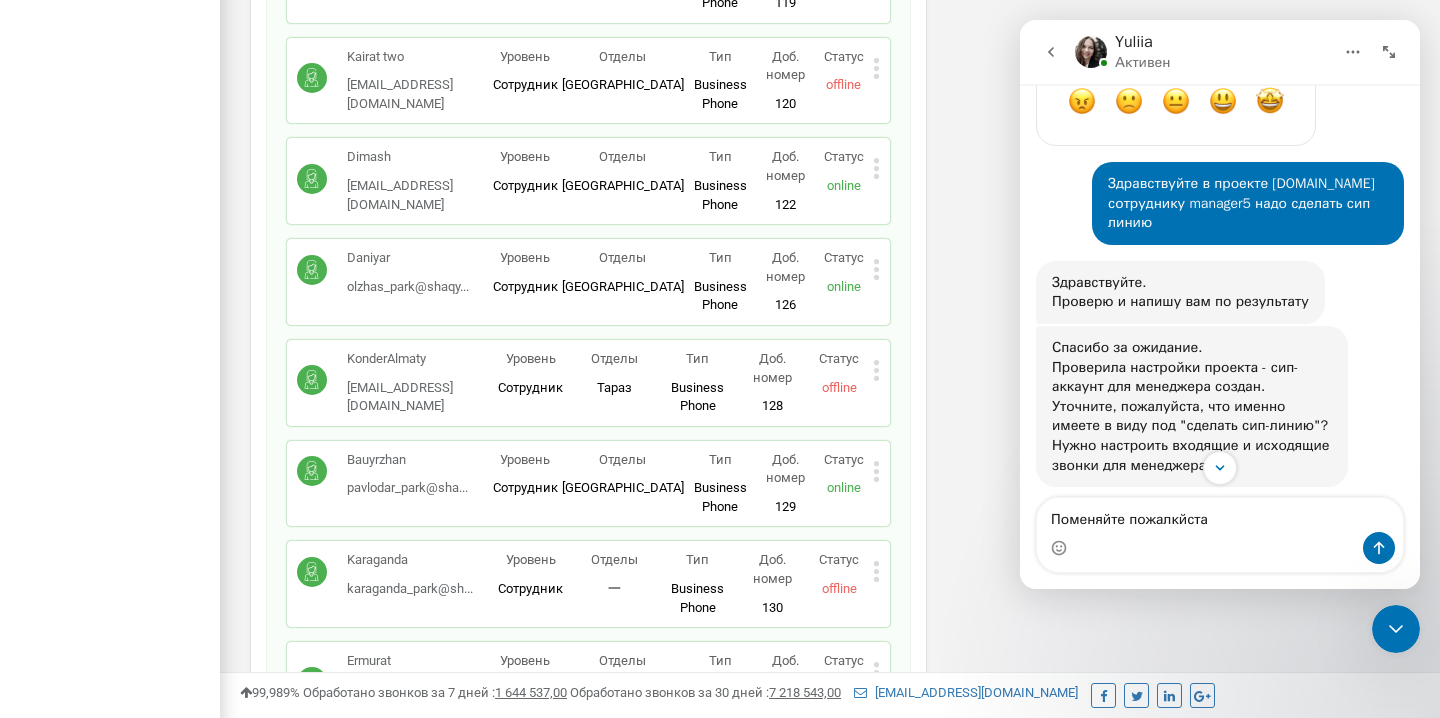 scroll, scrollTop: 2330, scrollLeft: 0, axis: vertical 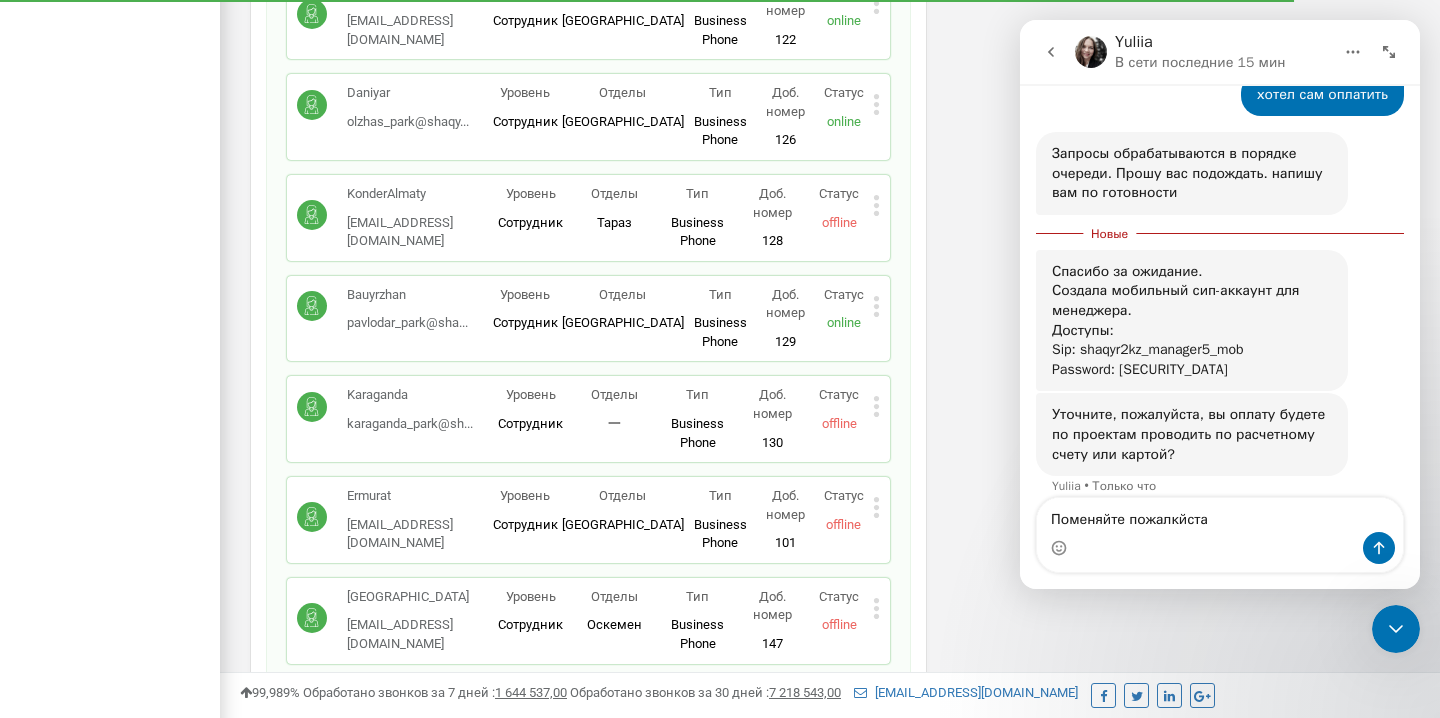 drag, startPoint x: 1263, startPoint y: 347, endPoint x: 1049, endPoint y: 333, distance: 214.45746 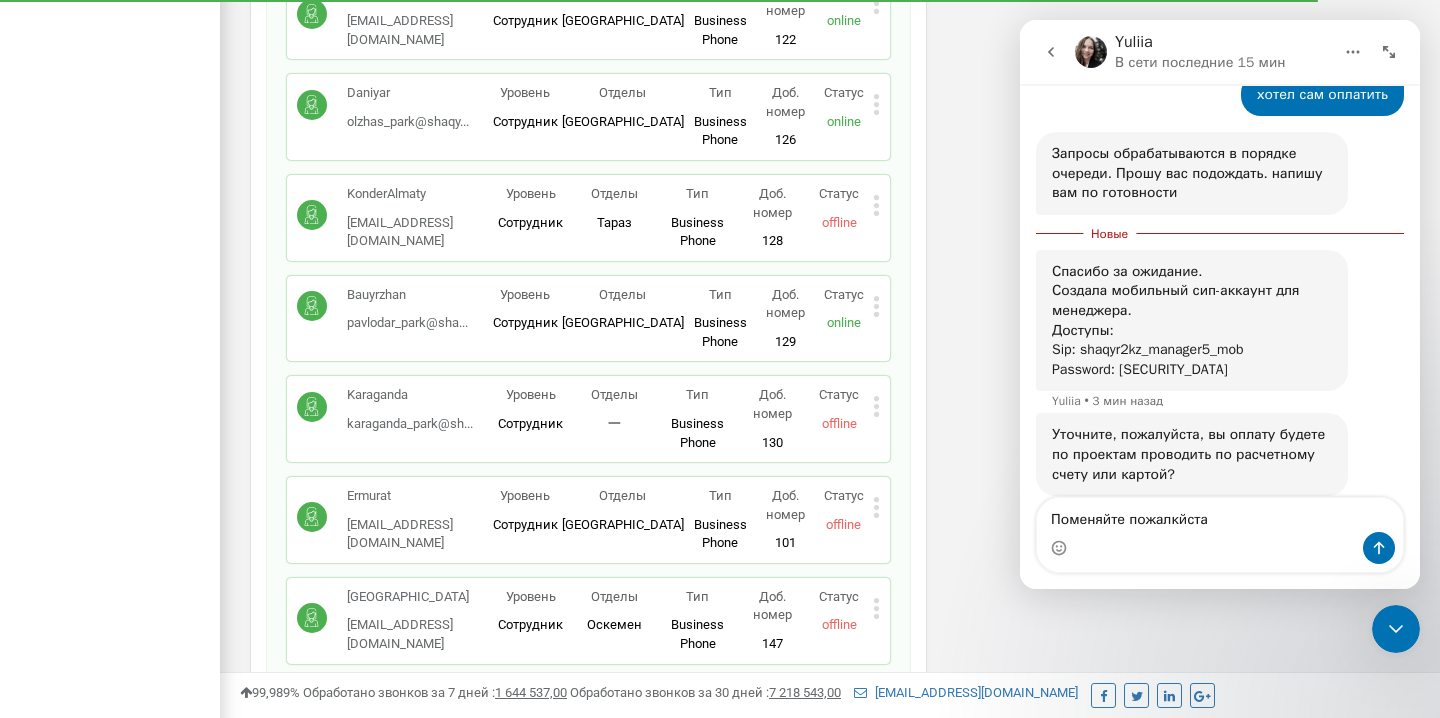 scroll, scrollTop: 3384, scrollLeft: 0, axis: vertical 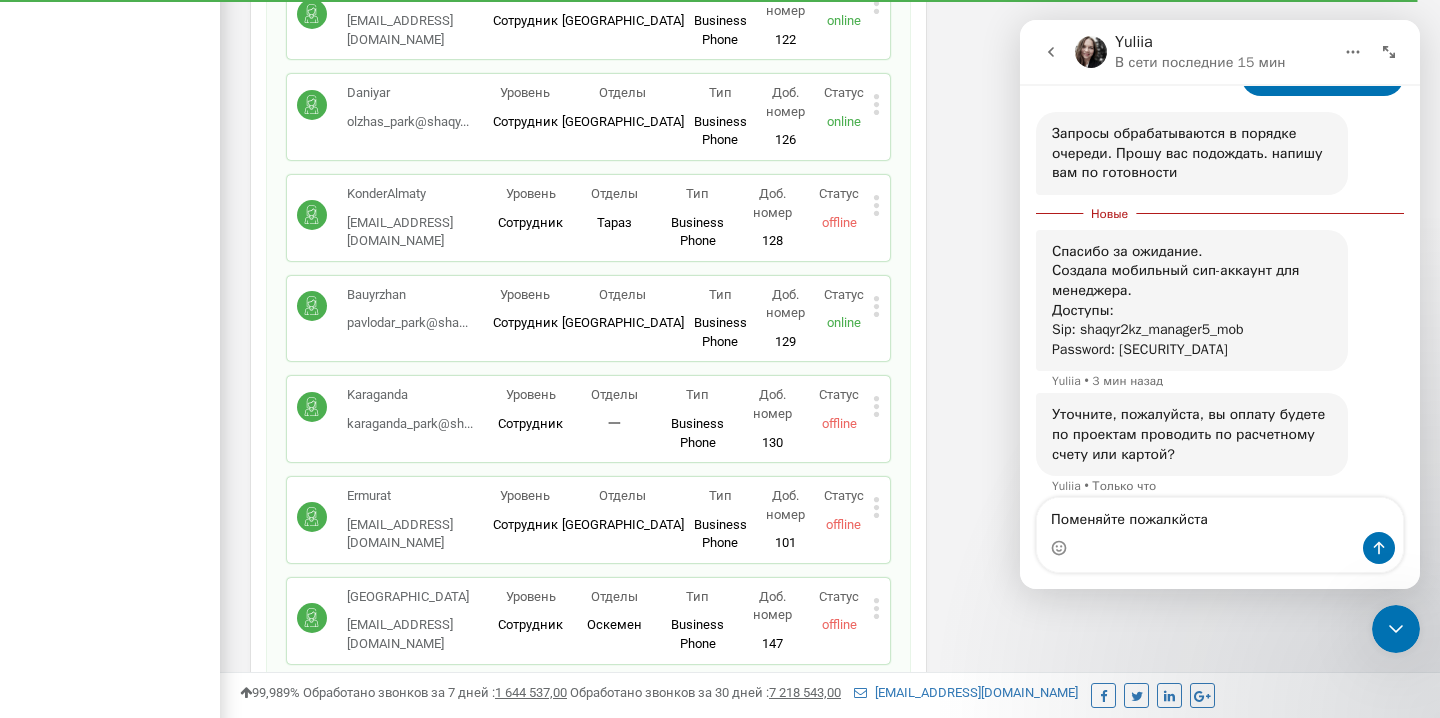 copy on "Sip: shaqyr2kz_manager5_mob         Password: P1~oeHDJVwqBc]gg" 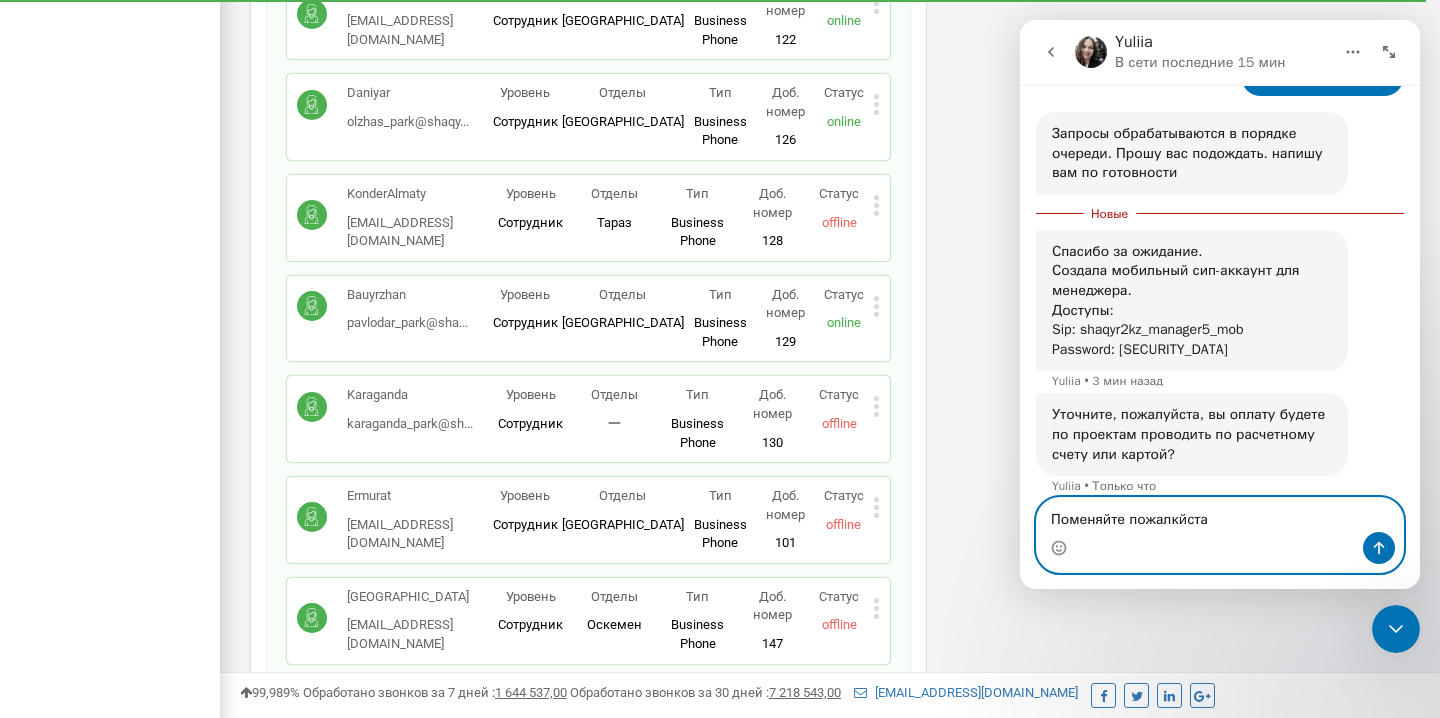 drag, startPoint x: 1241, startPoint y: 513, endPoint x: 986, endPoint y: 506, distance: 255.09605 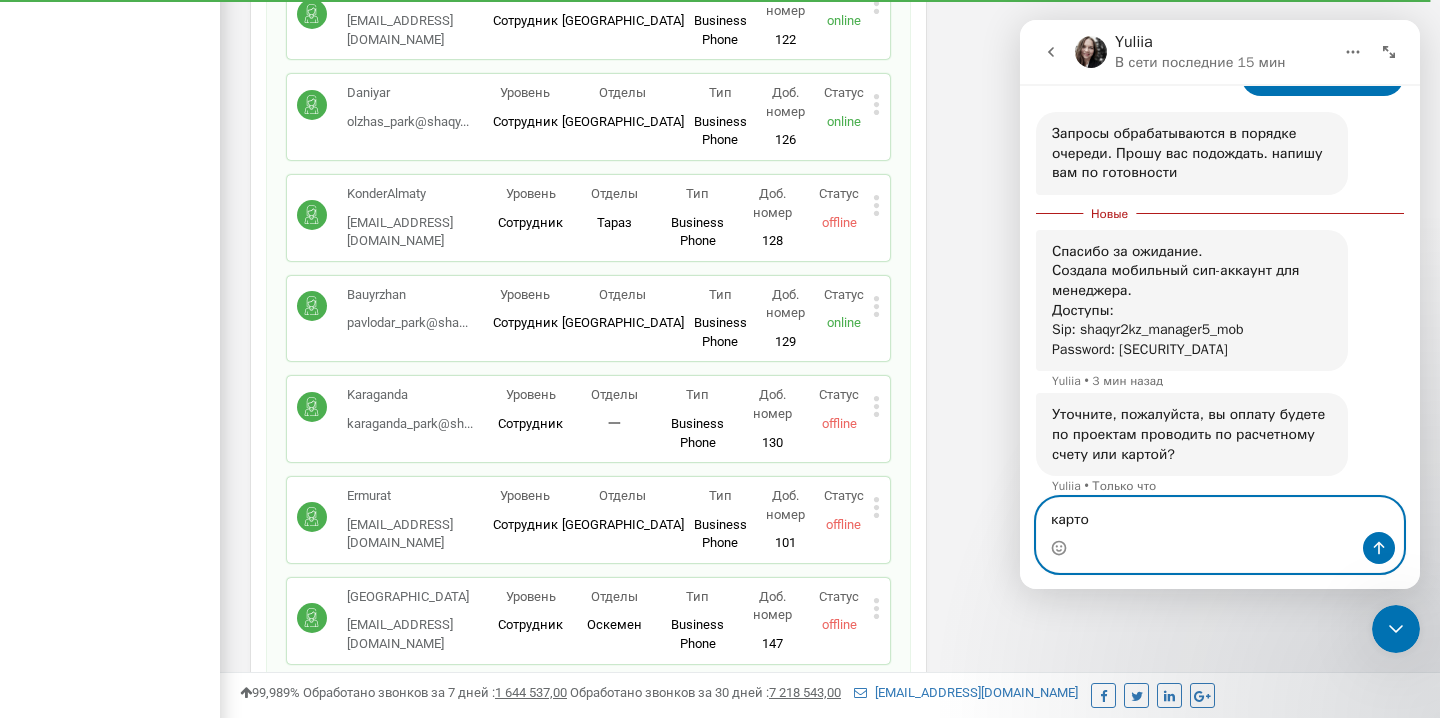 type on "картой" 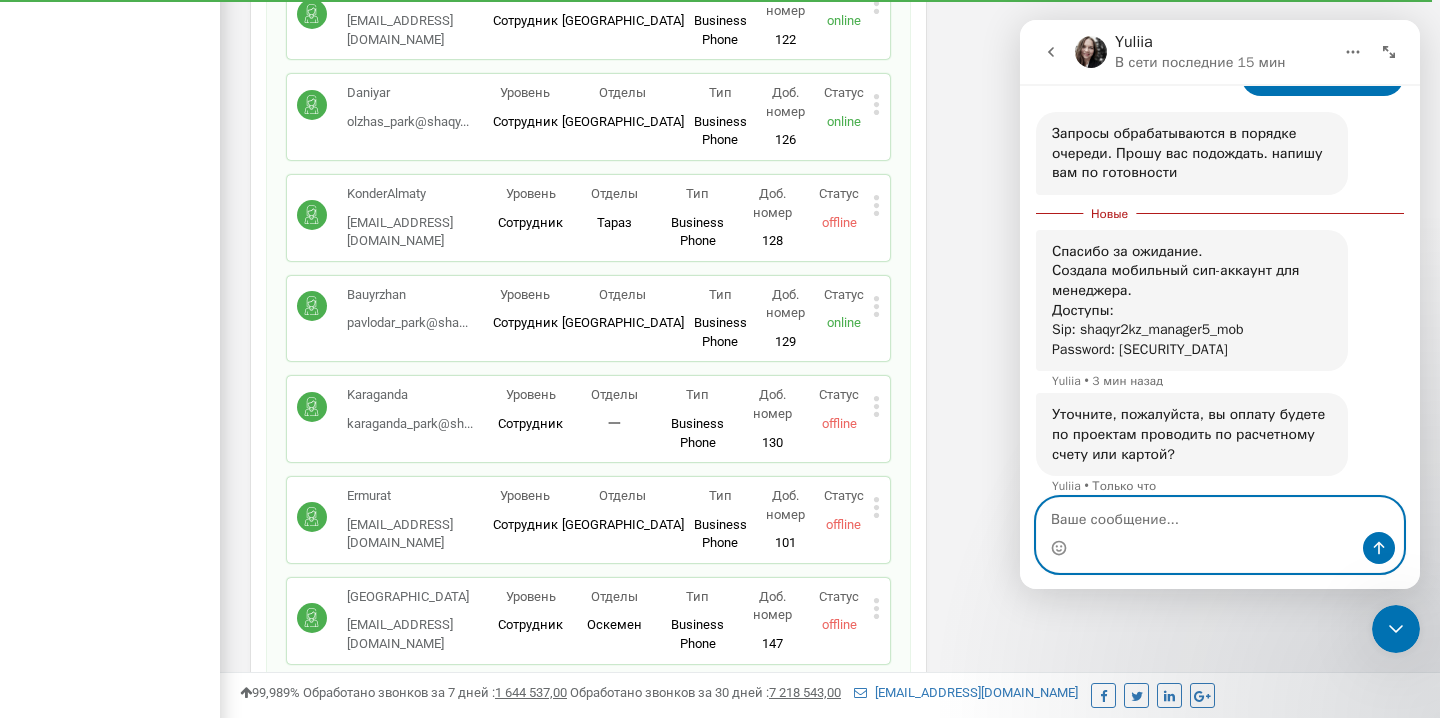 scroll, scrollTop: 3411, scrollLeft: 0, axis: vertical 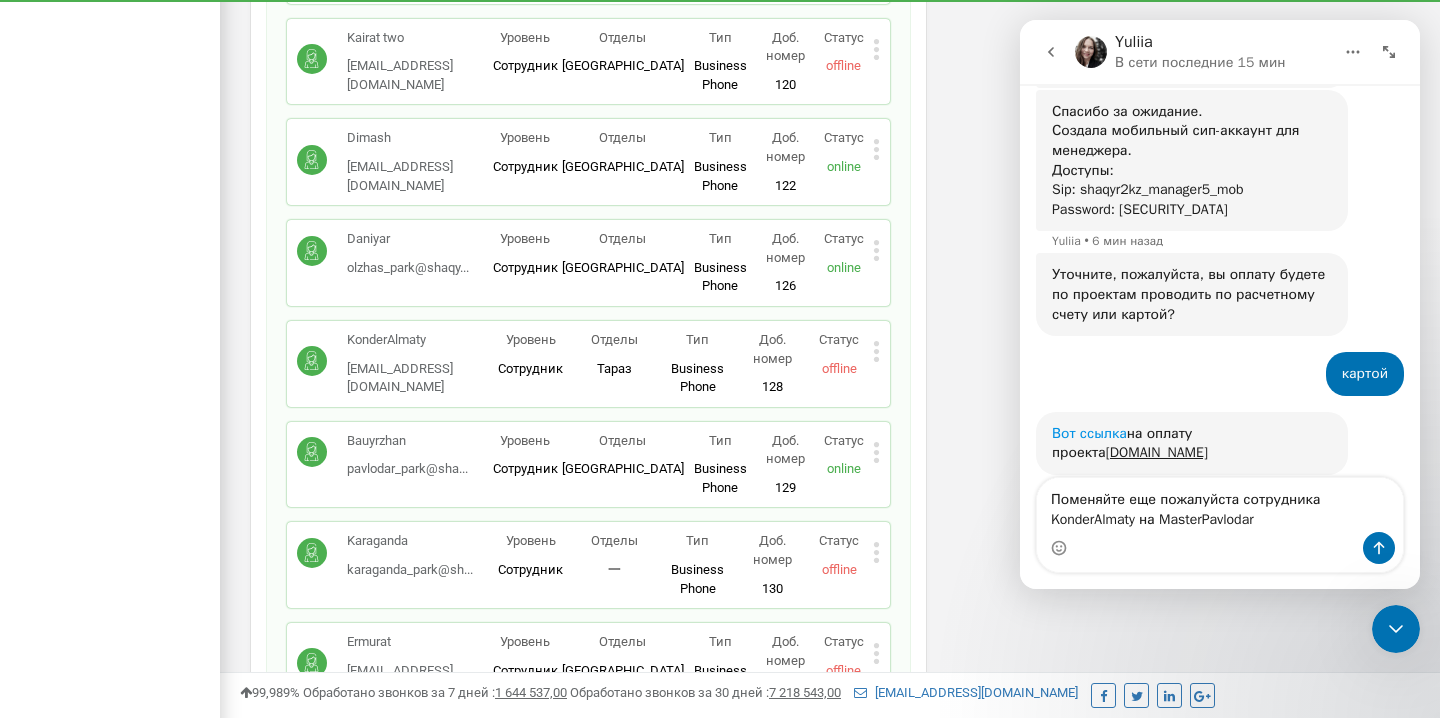 click on "Вот ссылка" at bounding box center [1089, 433] 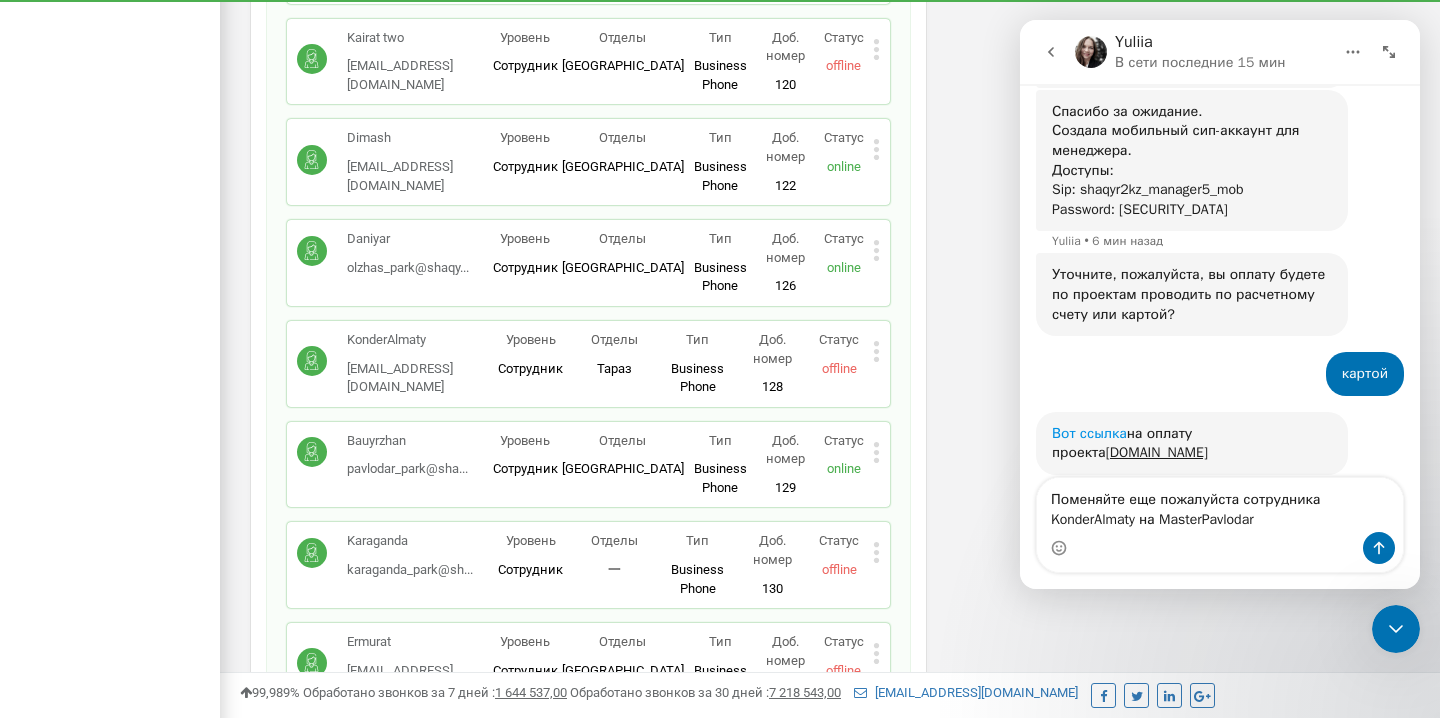 scroll, scrollTop: 3568, scrollLeft: 0, axis: vertical 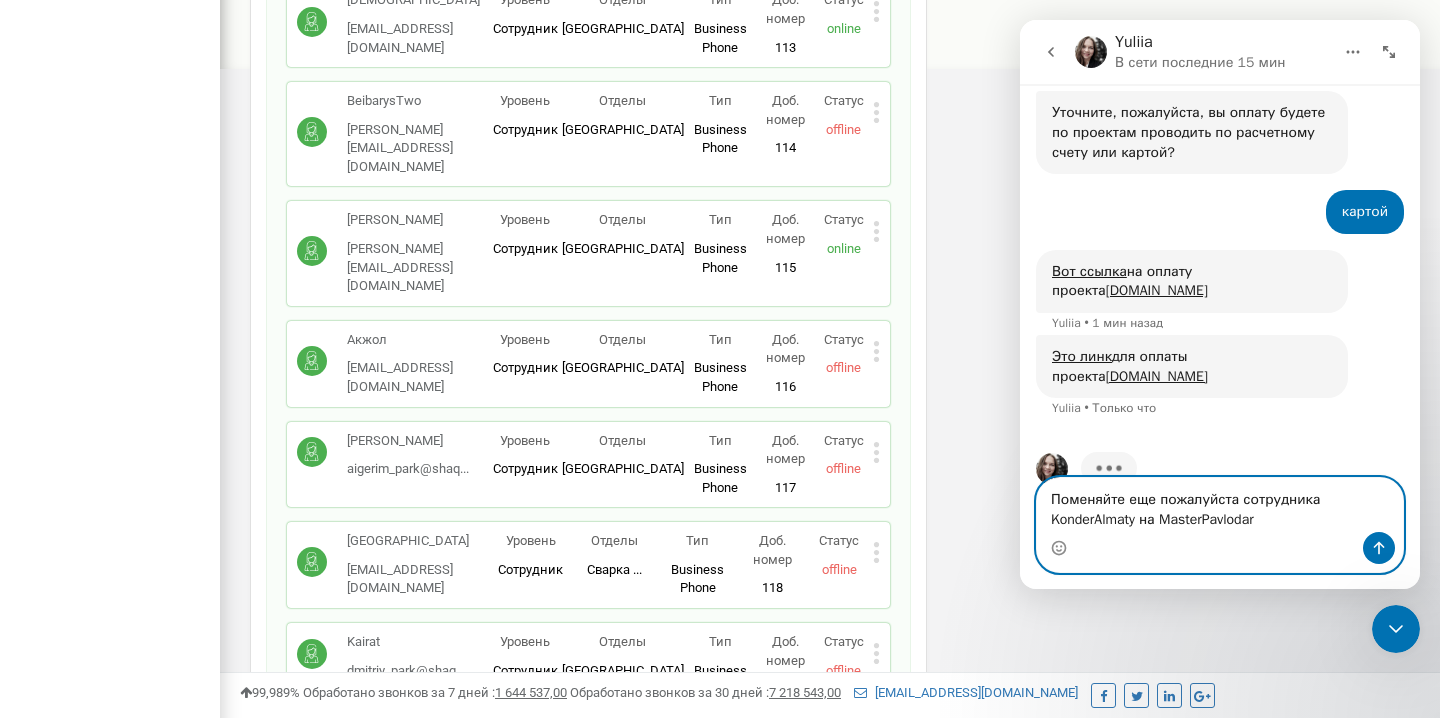 click on "Поменяйте еще пожалуйста сотрудника KonderAlmaty на MasterPavlodar" at bounding box center [1220, 505] 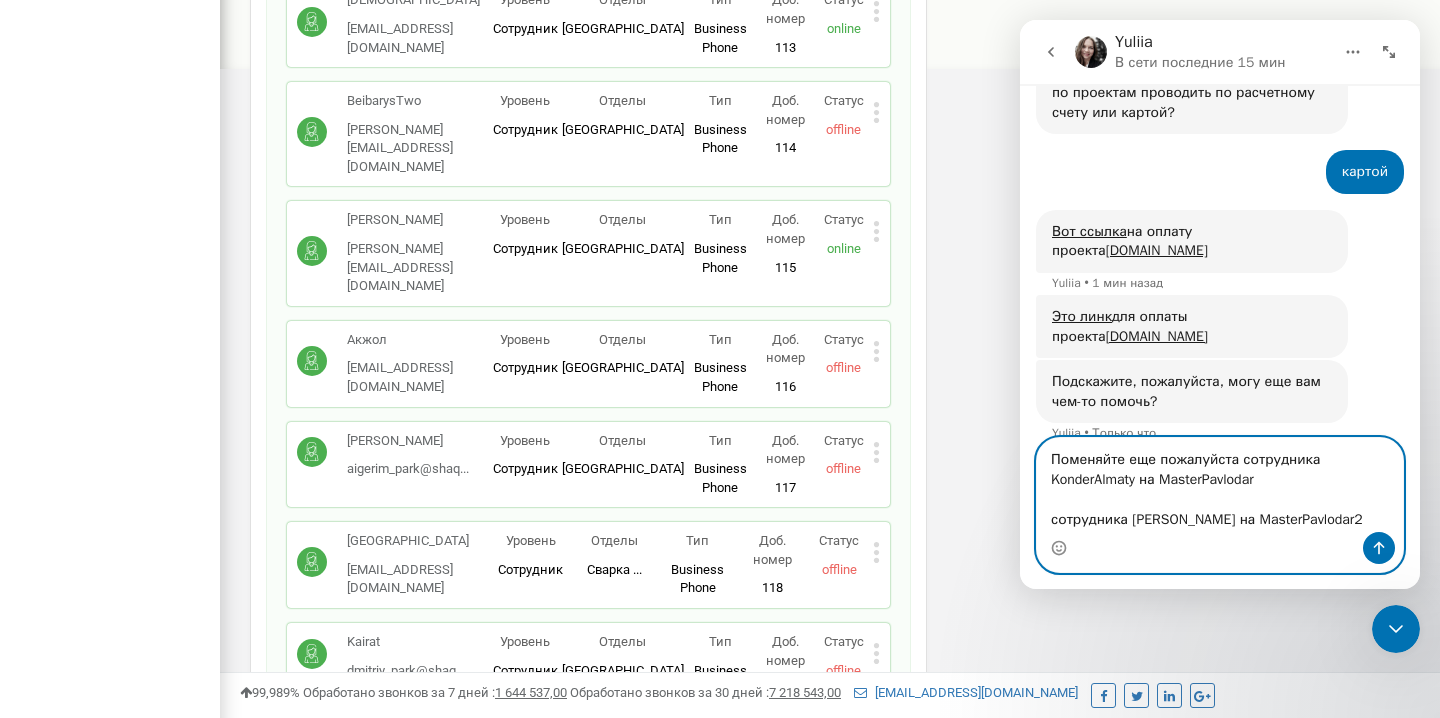 scroll, scrollTop: 3701, scrollLeft: 0, axis: vertical 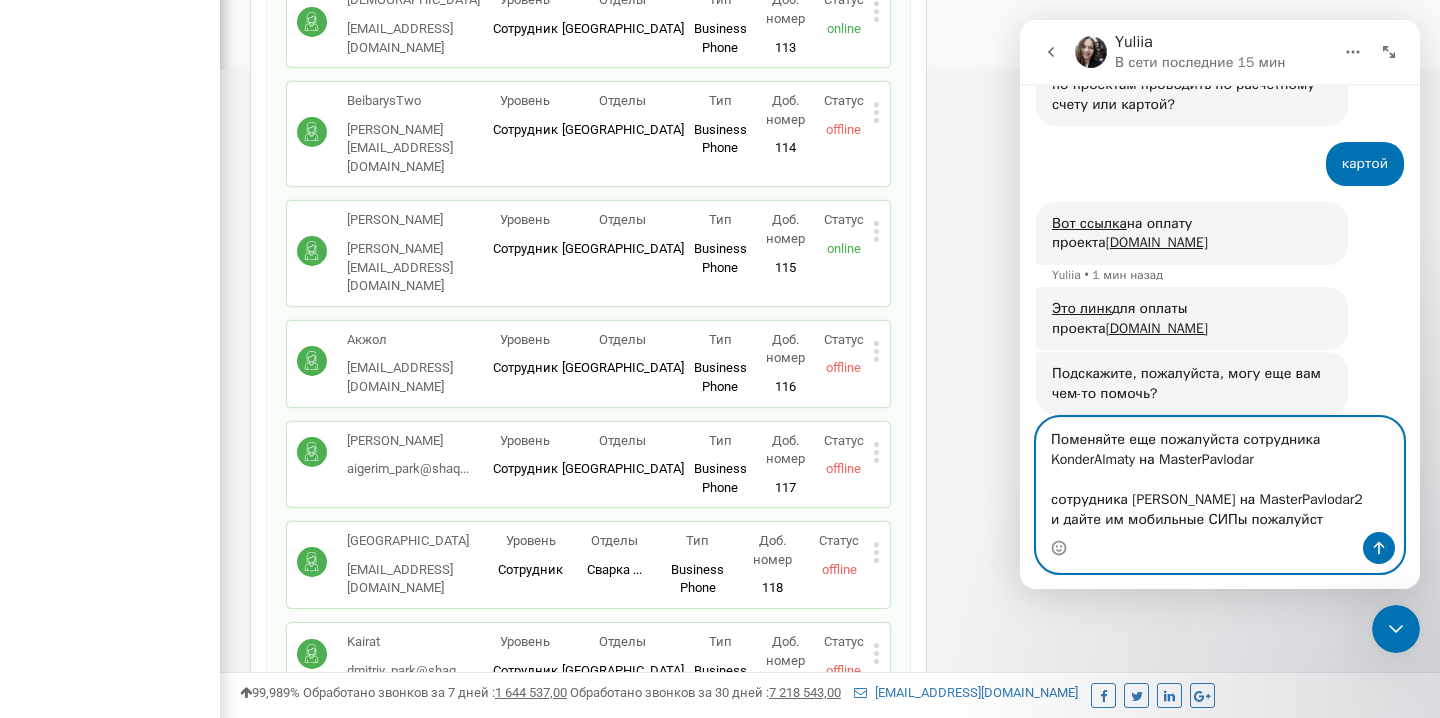 type on "Поменяйте еще пожалуйста сотрудника KonderAlmaty на MasterPavlodar
сотрудника Чингиз на MasterPavlodar2
и дайте им мобильные СИПы пожалуйста" 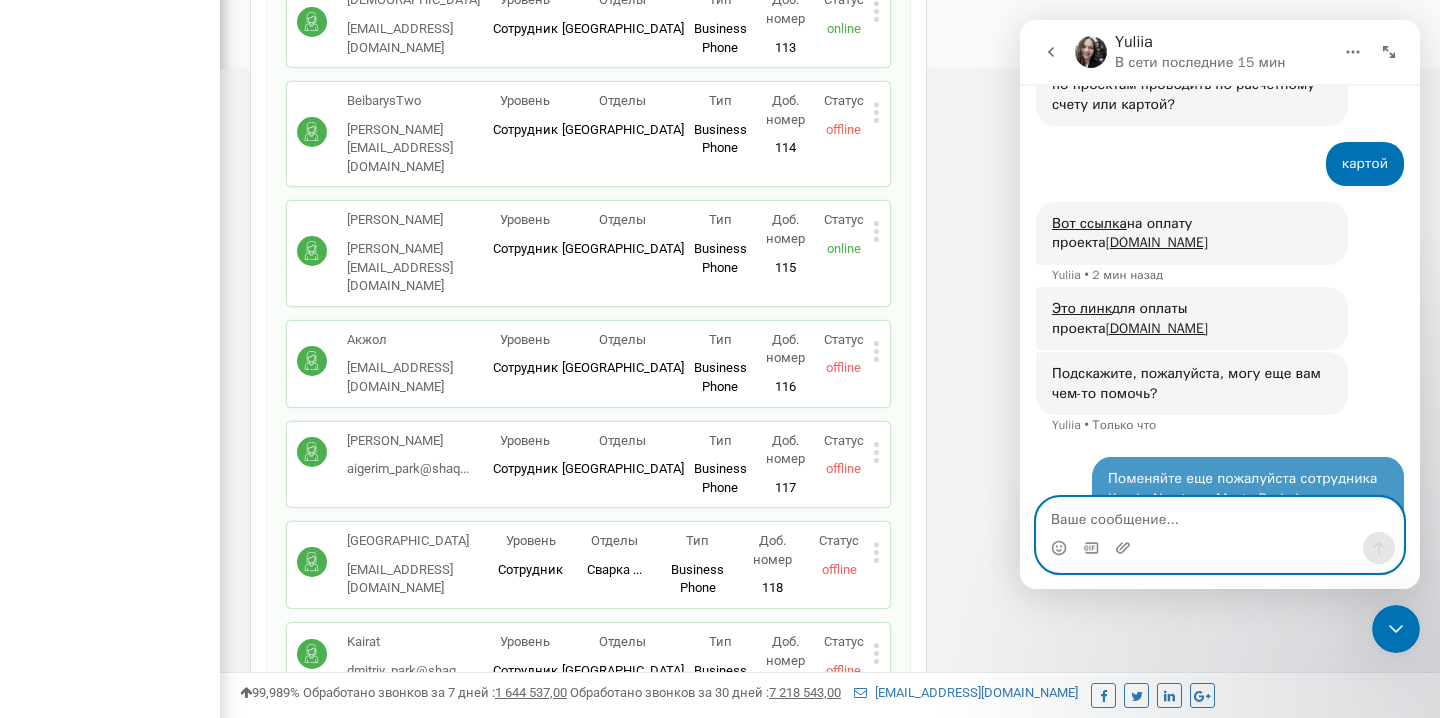 scroll, scrollTop: 3769, scrollLeft: 0, axis: vertical 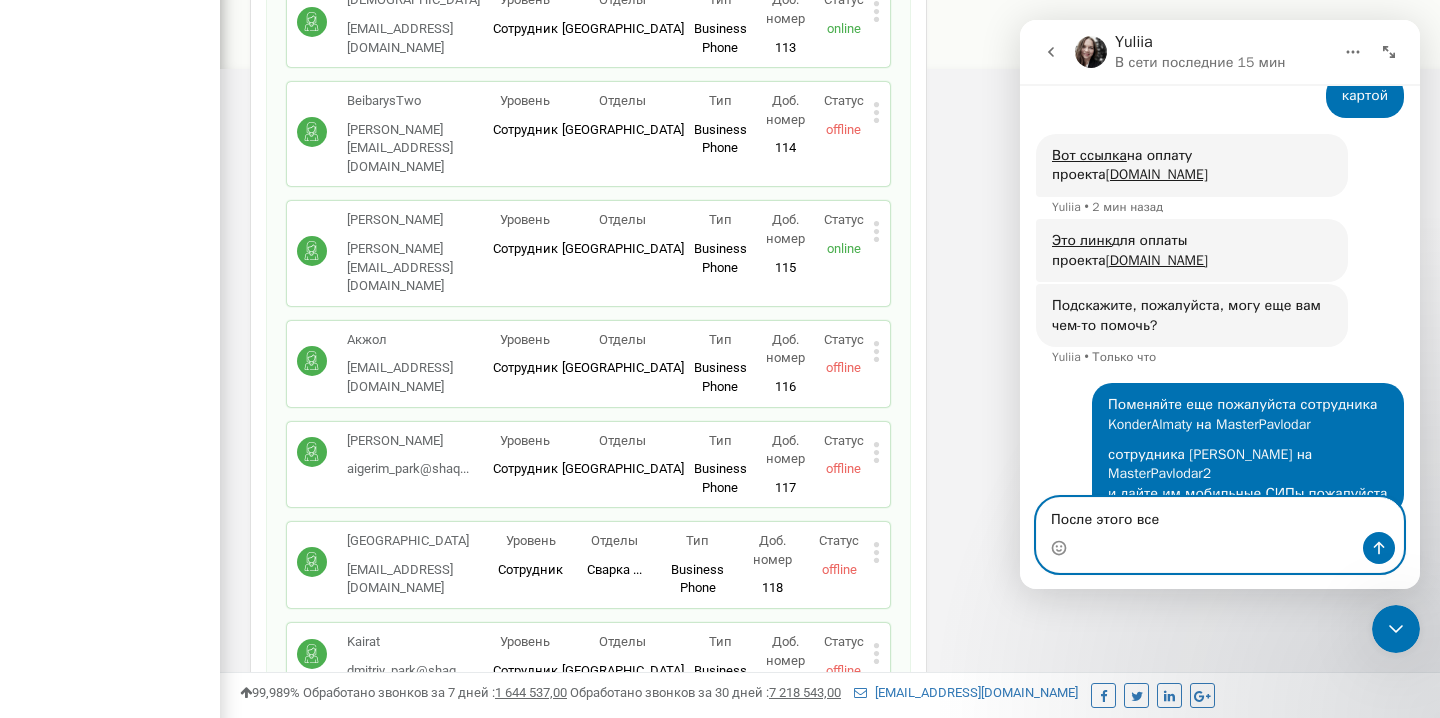 type on "После этого все" 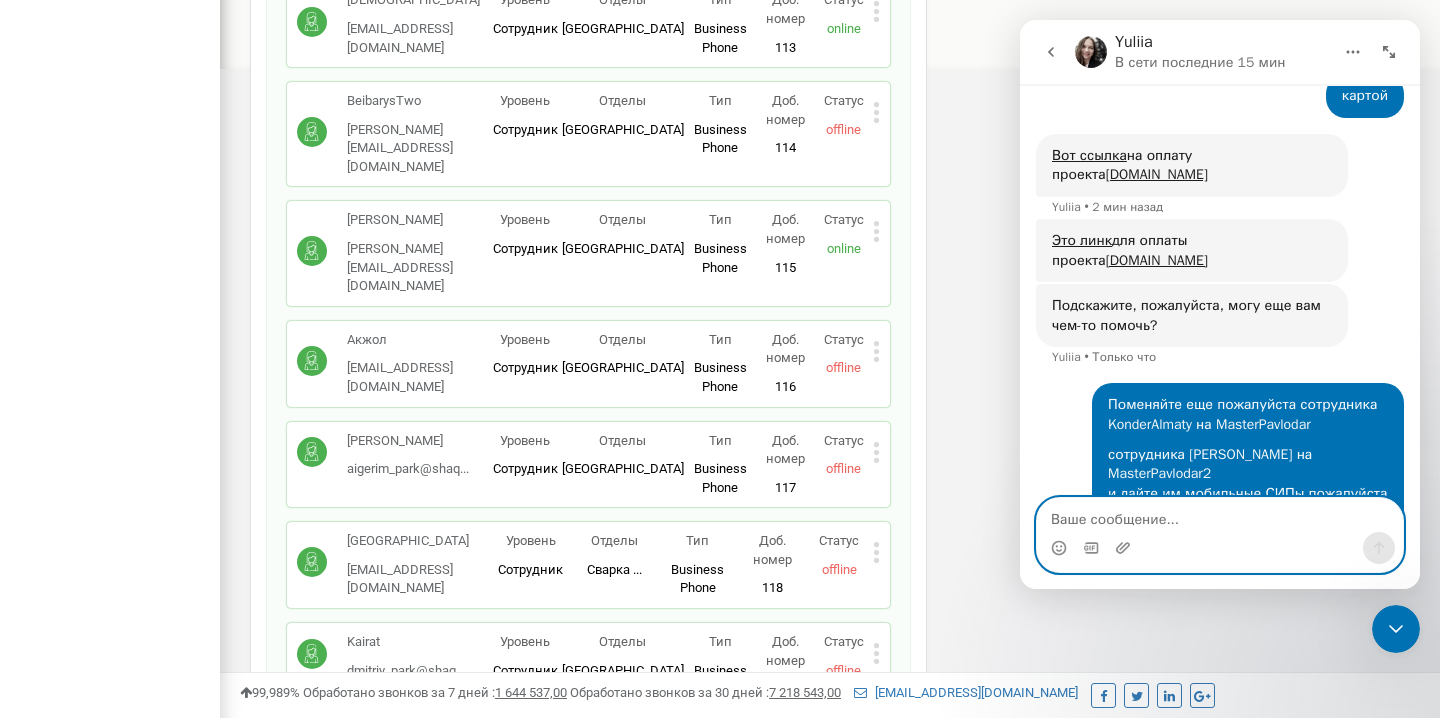 scroll, scrollTop: 3815, scrollLeft: 0, axis: vertical 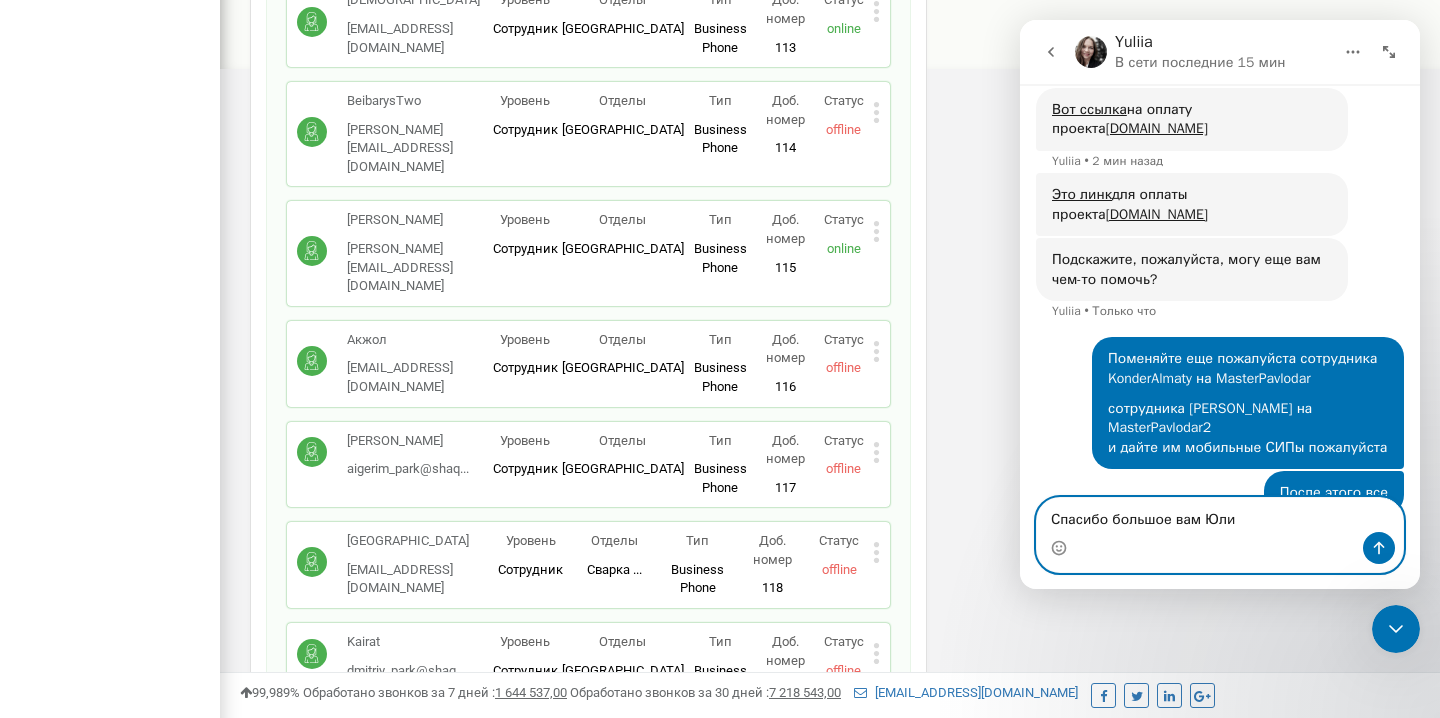 type on "Спасибо большое вам Юлия" 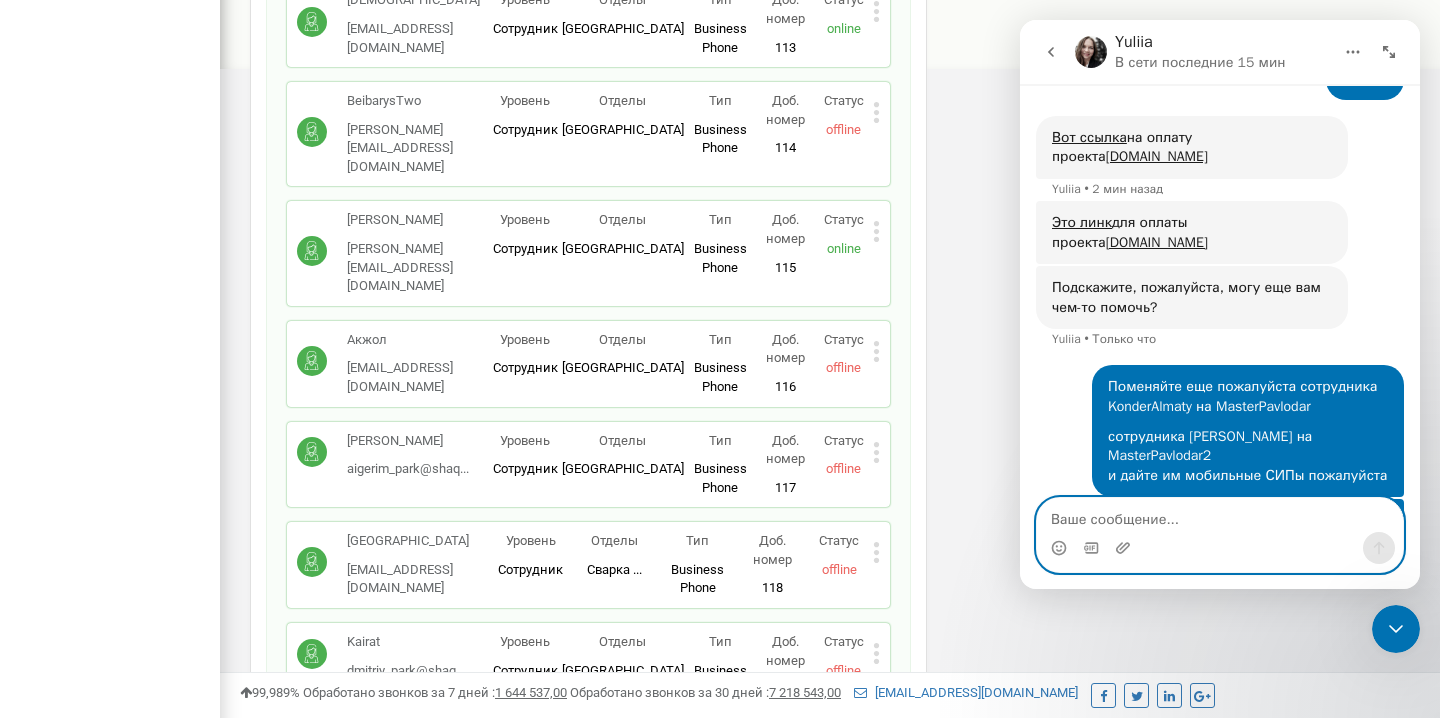 scroll, scrollTop: 3775, scrollLeft: 0, axis: vertical 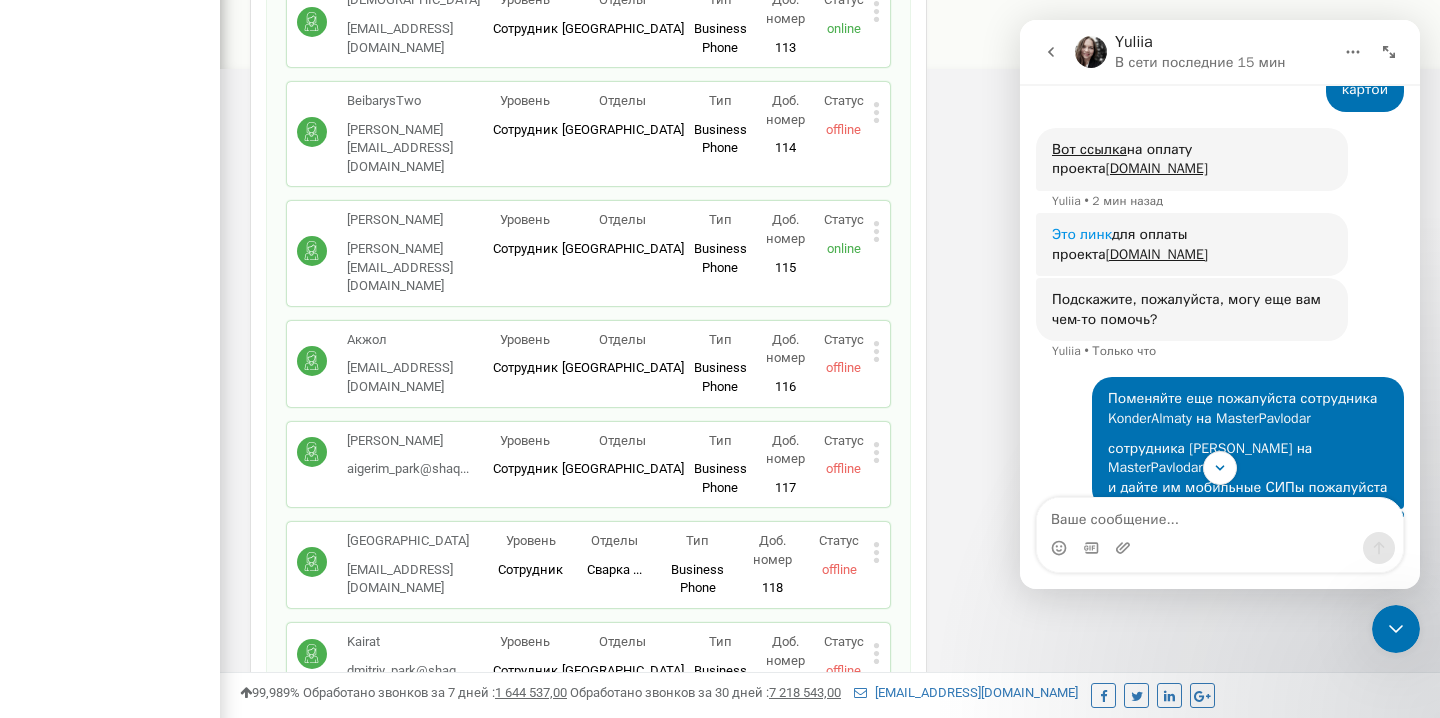 click on "Это линк" at bounding box center [1082, 234] 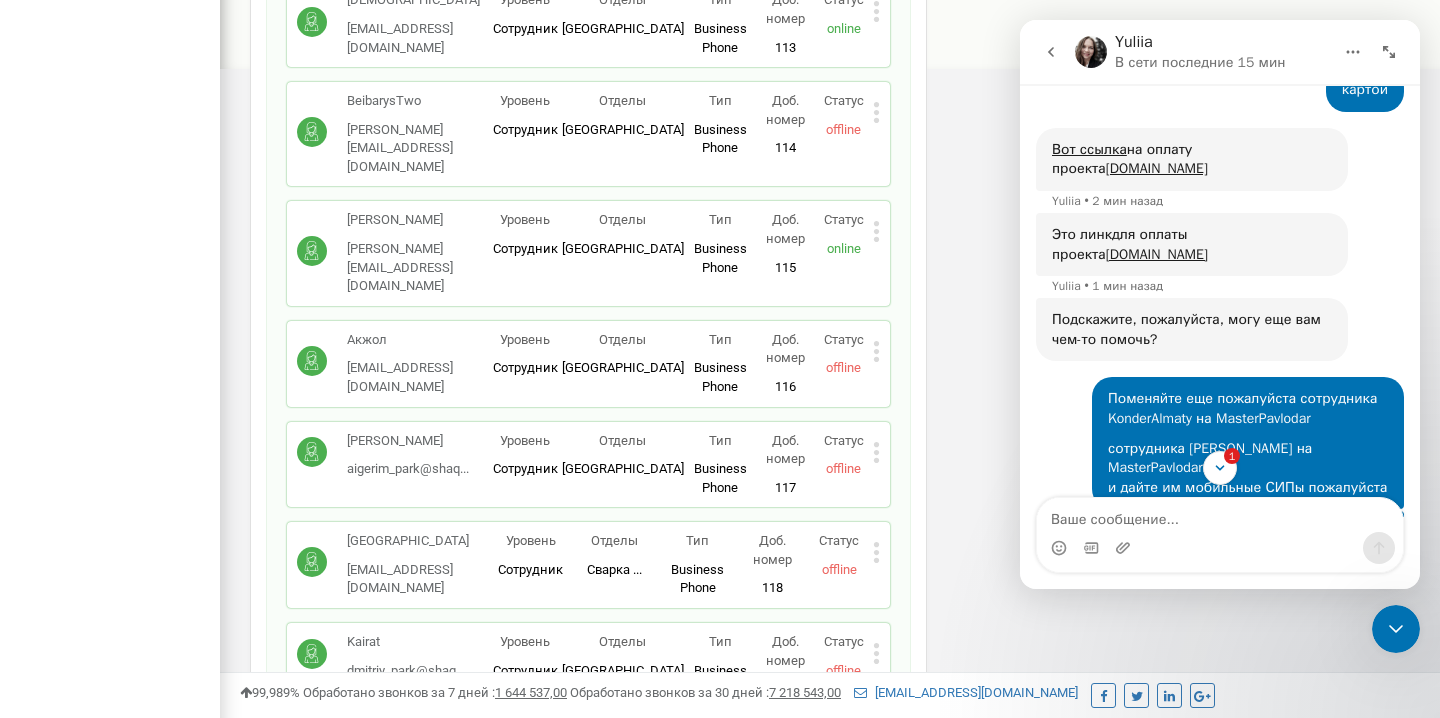 scroll, scrollTop: 3992, scrollLeft: 0, axis: vertical 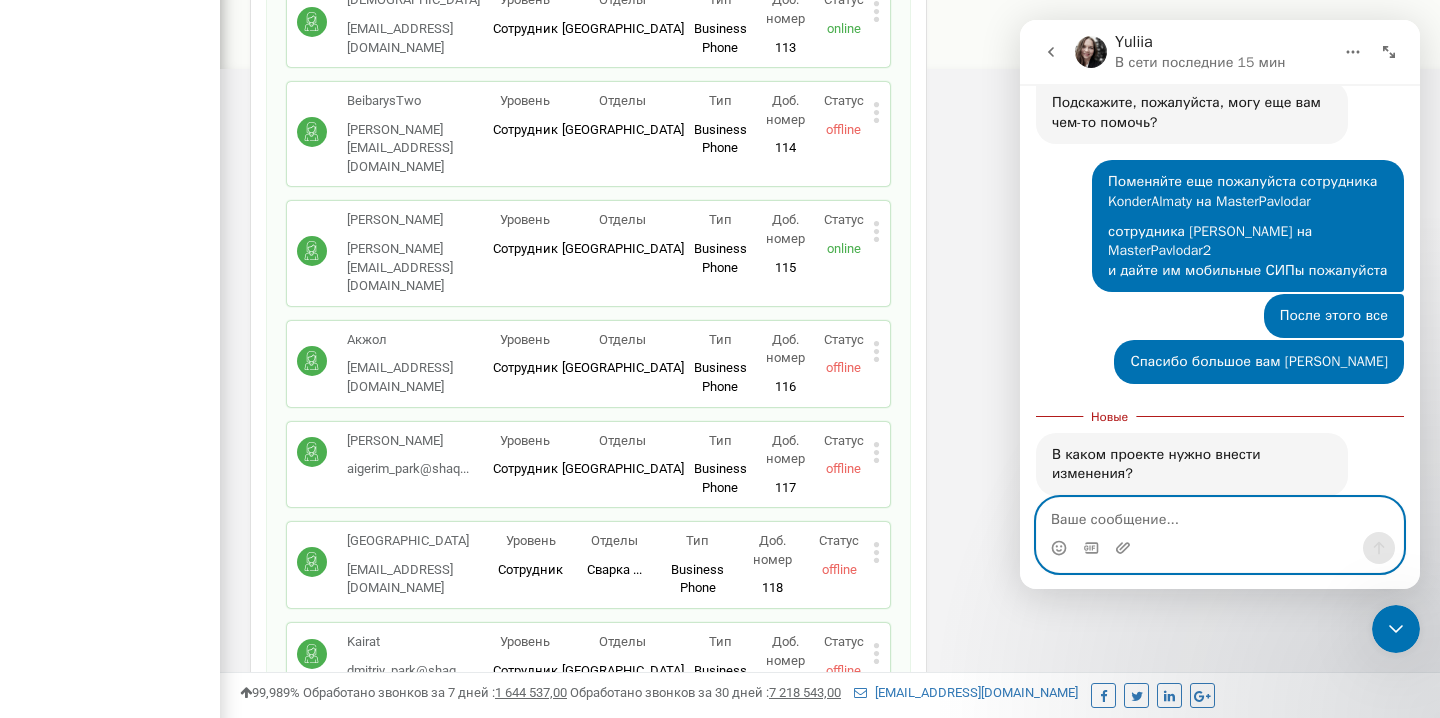 click at bounding box center (1220, 515) 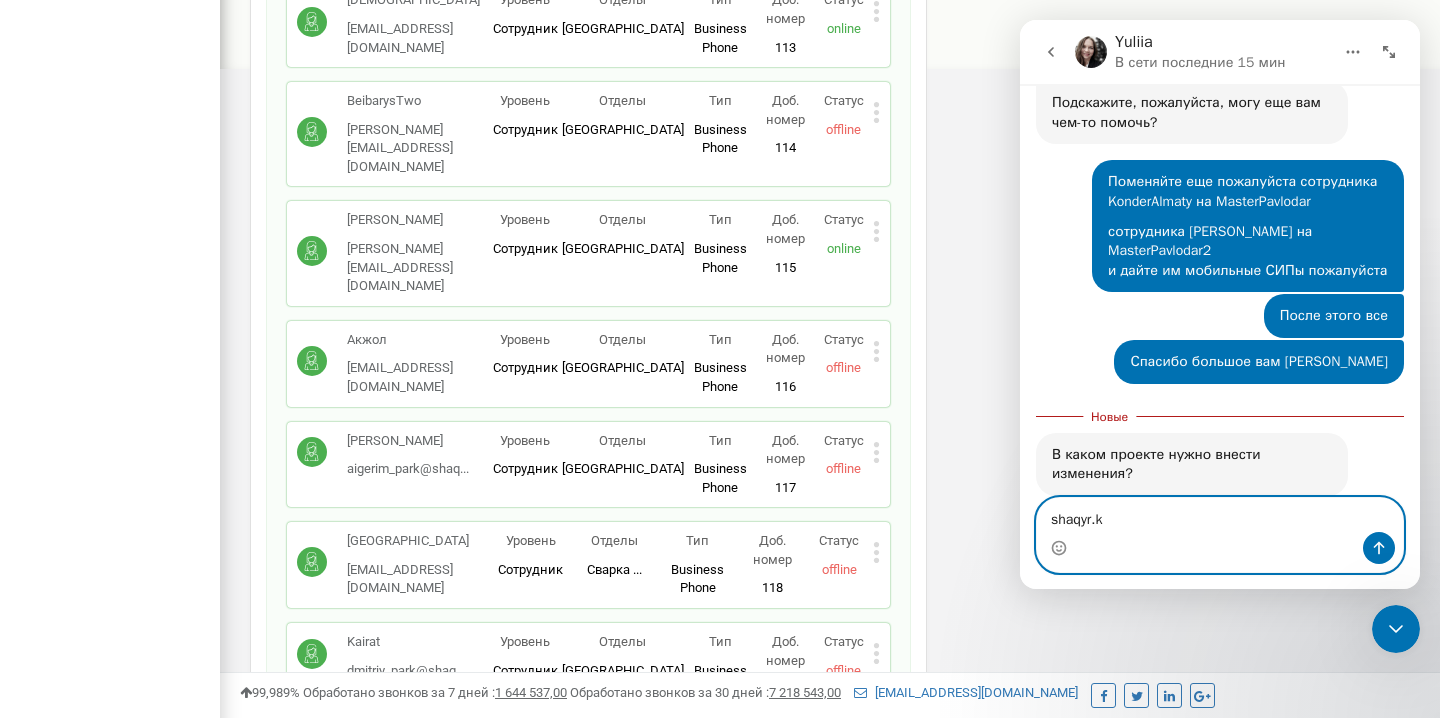 type on "[DOMAIN_NAME]" 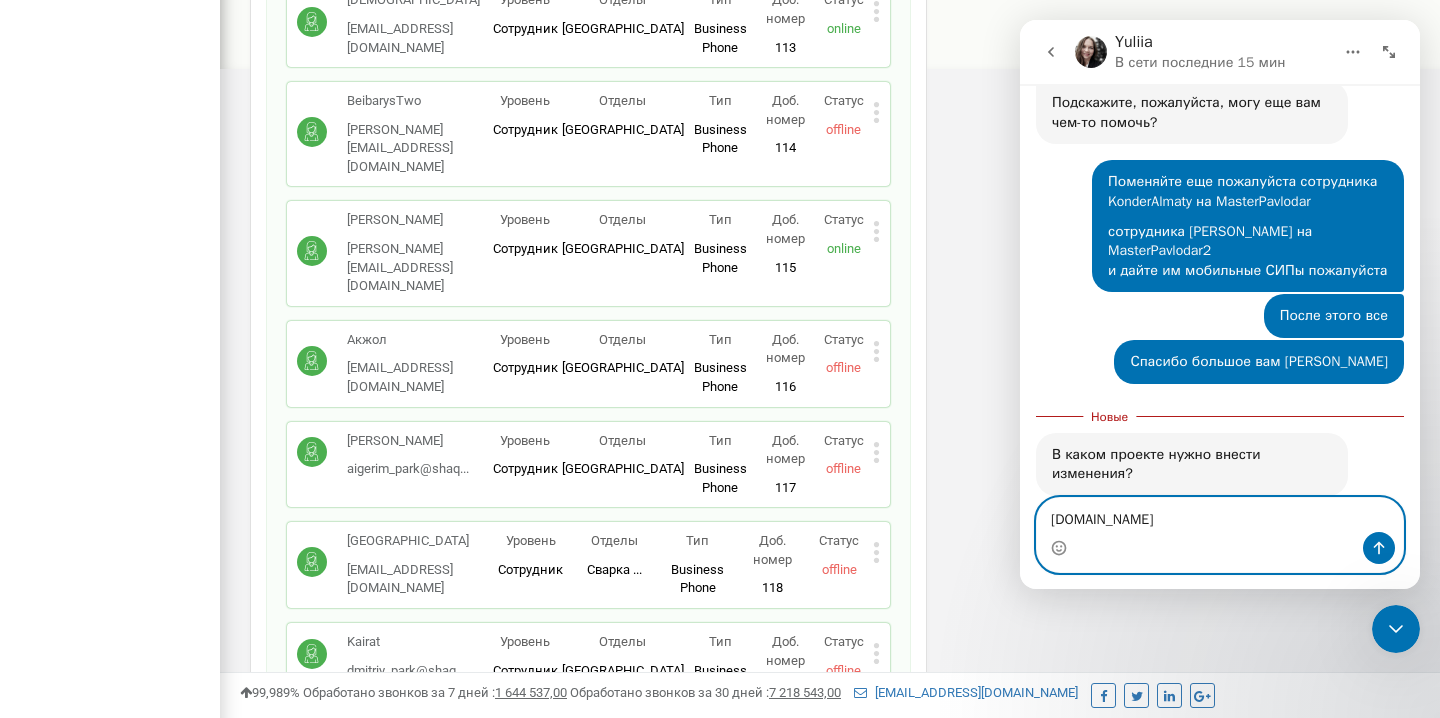 type 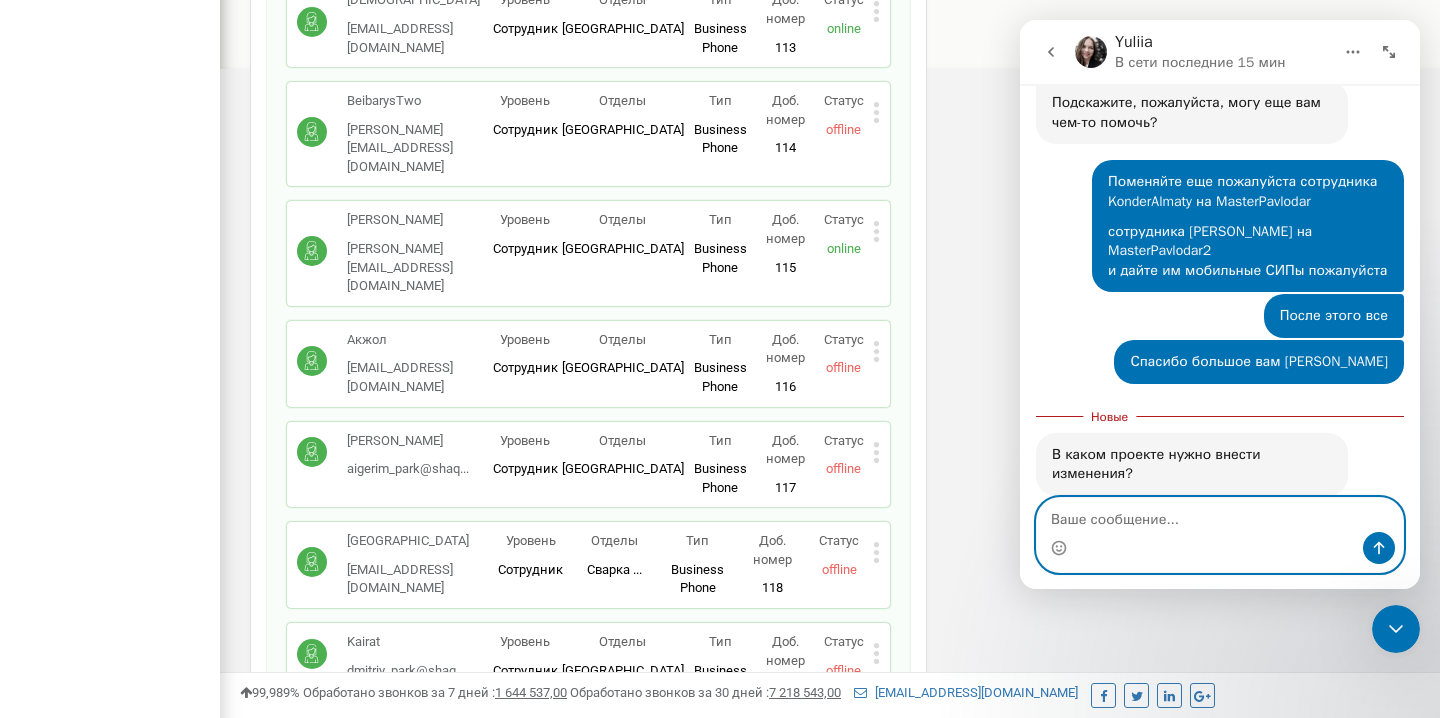 scroll, scrollTop: 4019, scrollLeft: 0, axis: vertical 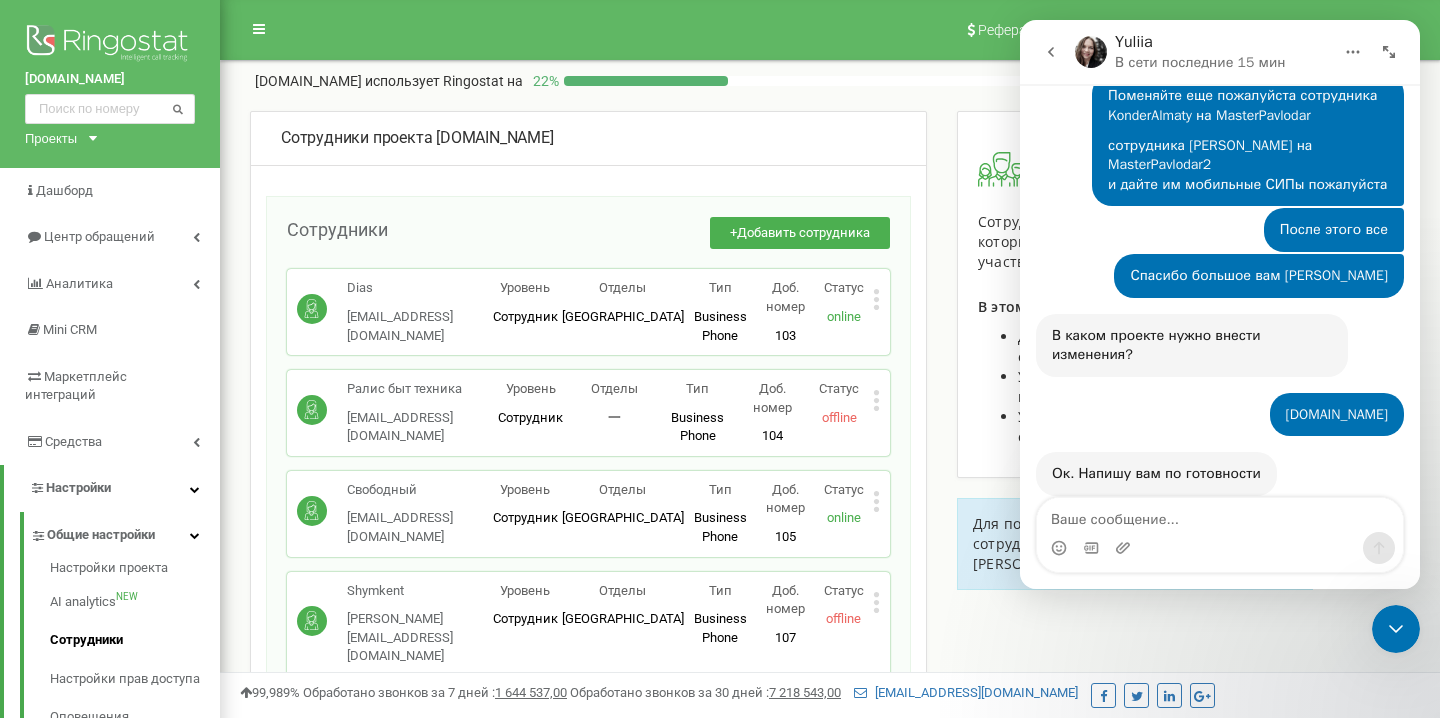 click on "Проекты" at bounding box center (51, 138) 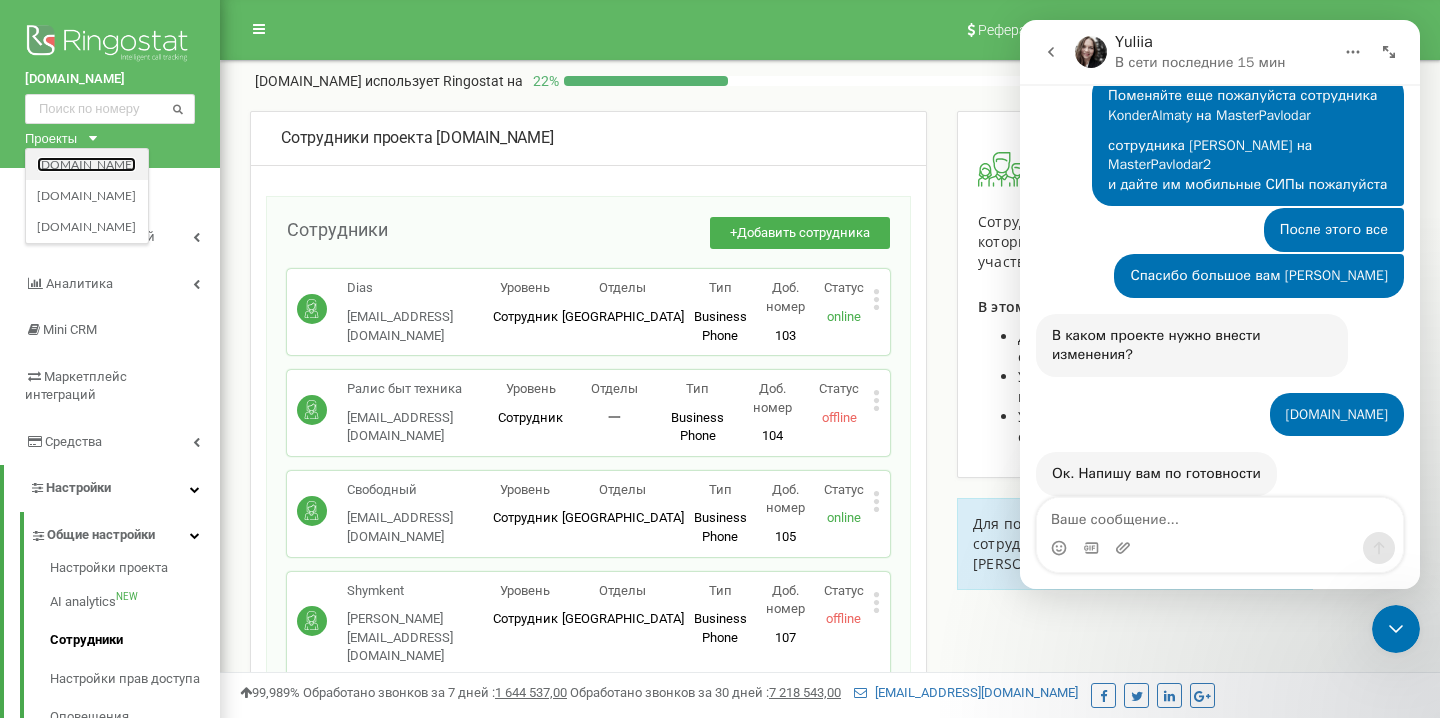 click on "[DOMAIN_NAME]" at bounding box center [86, 164] 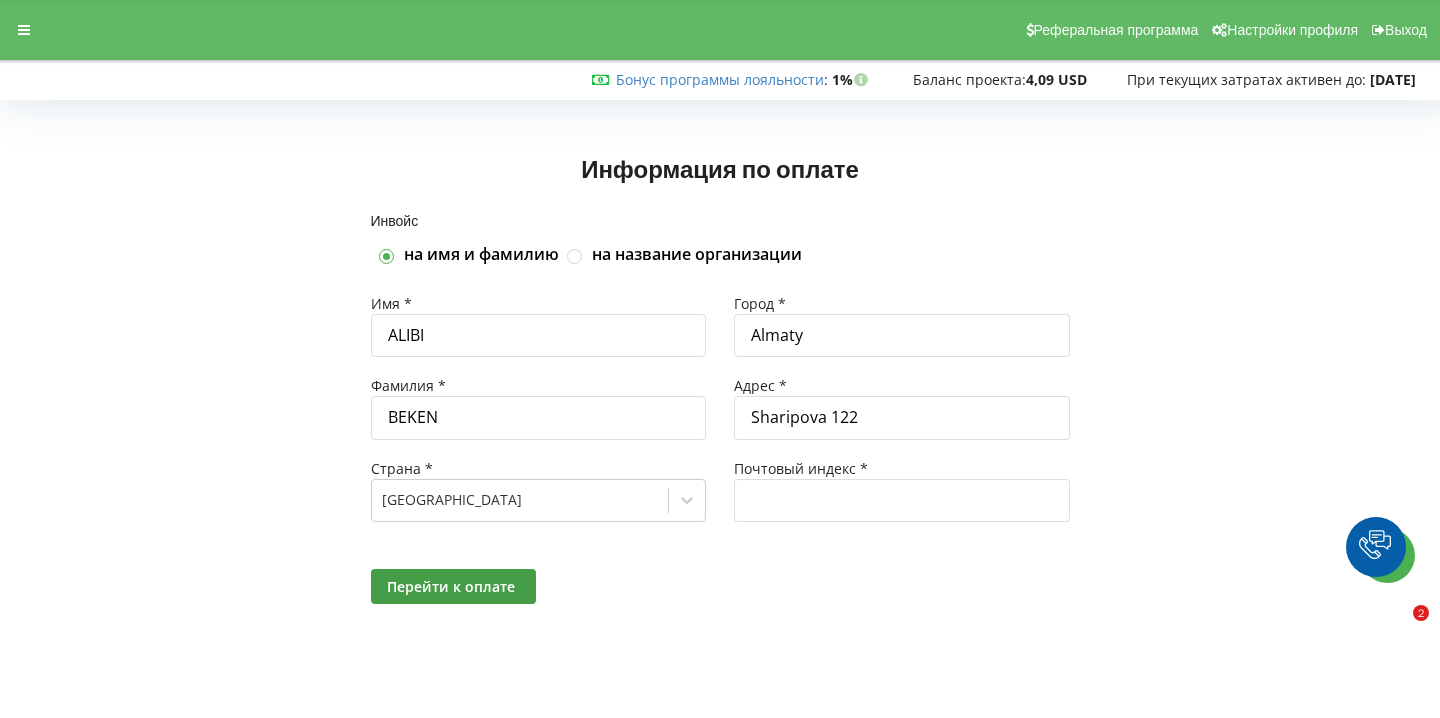 scroll, scrollTop: 0, scrollLeft: 0, axis: both 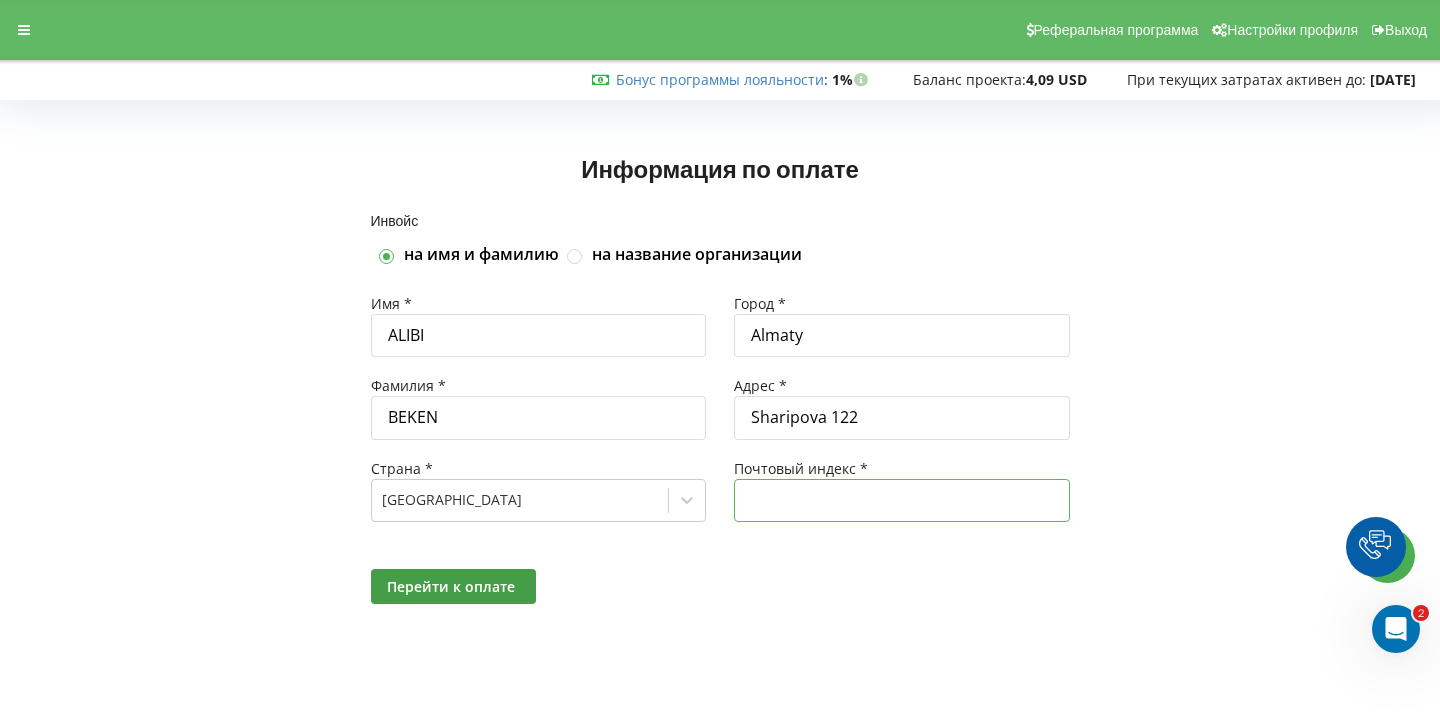 click at bounding box center [902, 500] 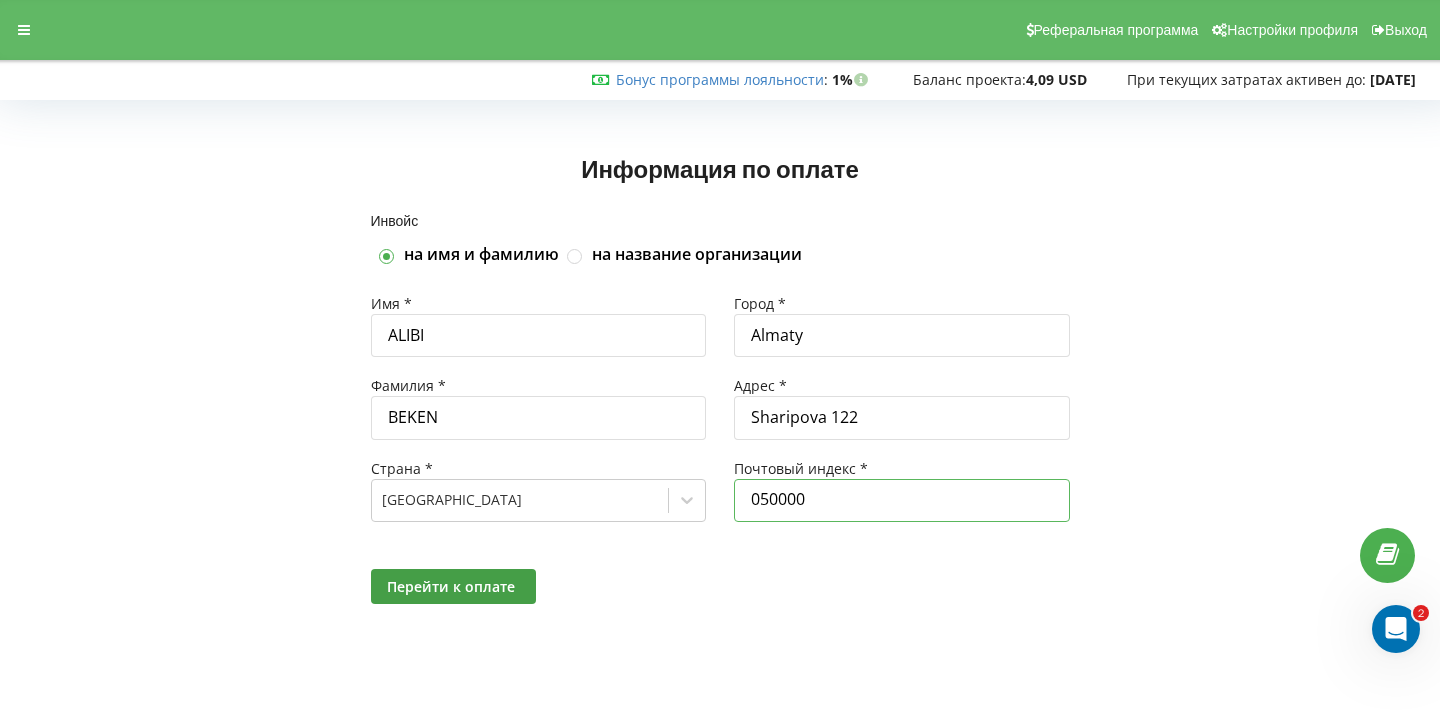 type on "050000" 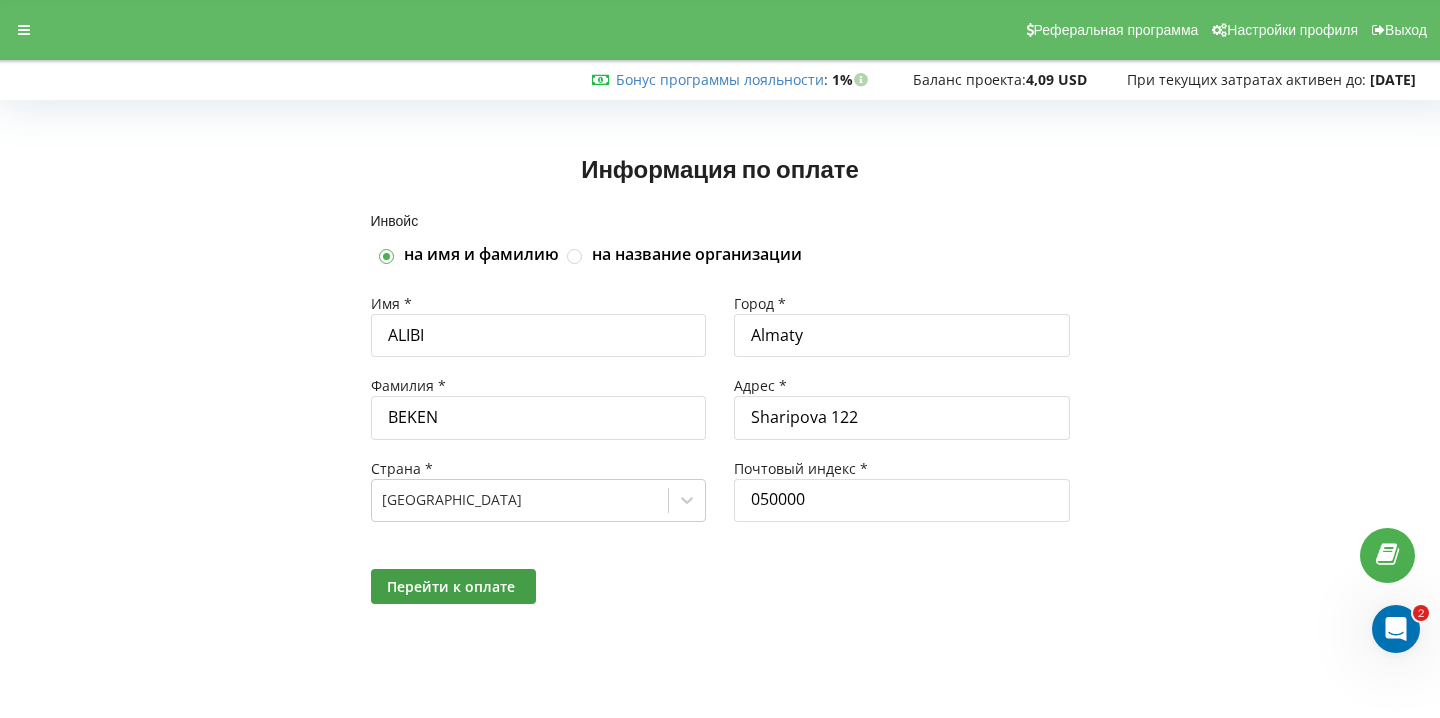 click on "Перейти к оплате" at bounding box center [539, 586] 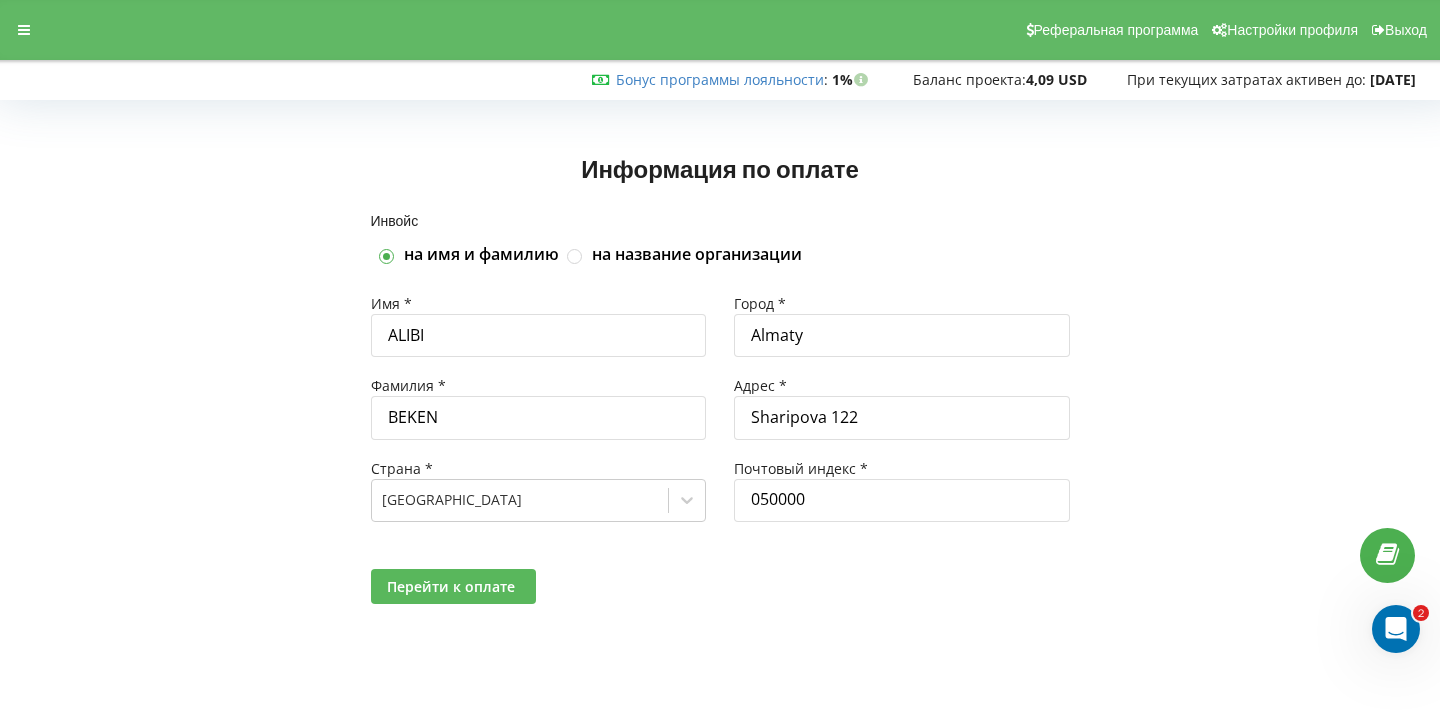 click on "Перейти к оплате" at bounding box center (453, 586) 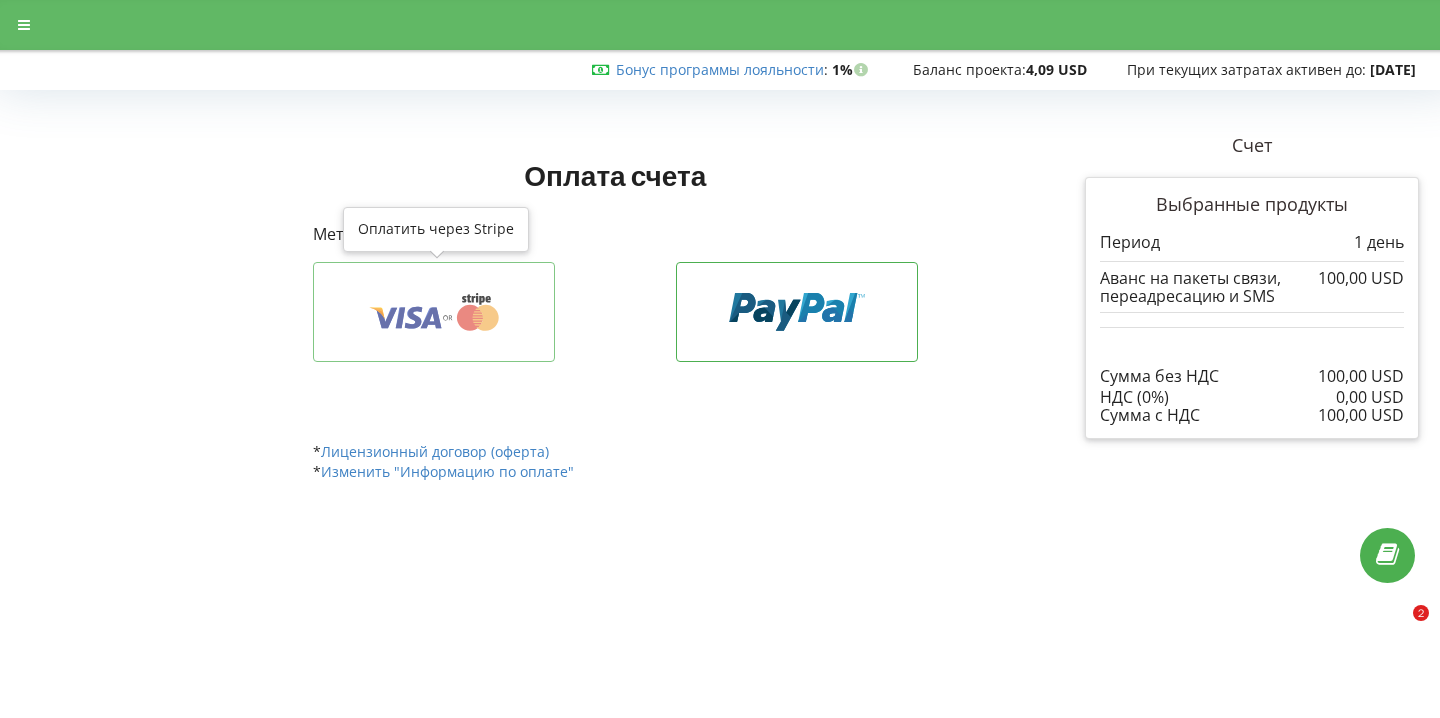 scroll, scrollTop: 0, scrollLeft: 0, axis: both 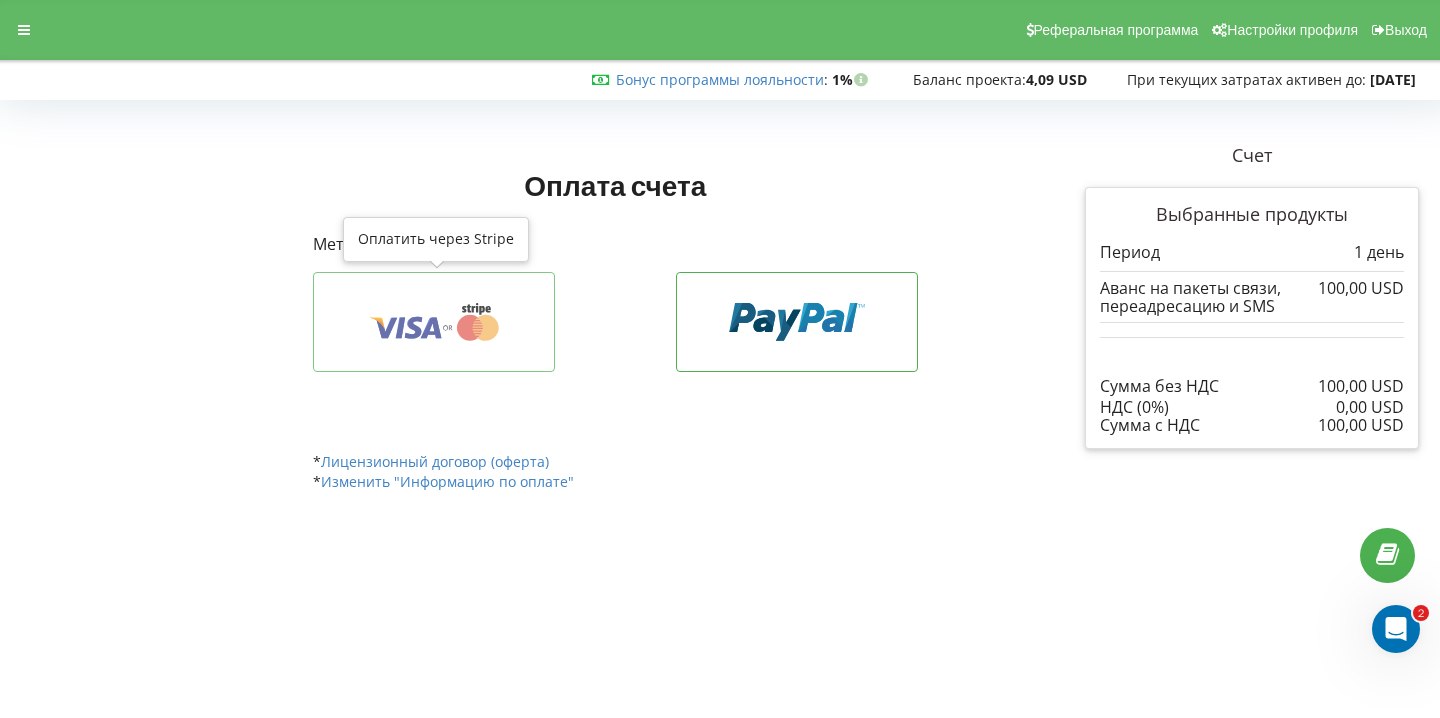 click 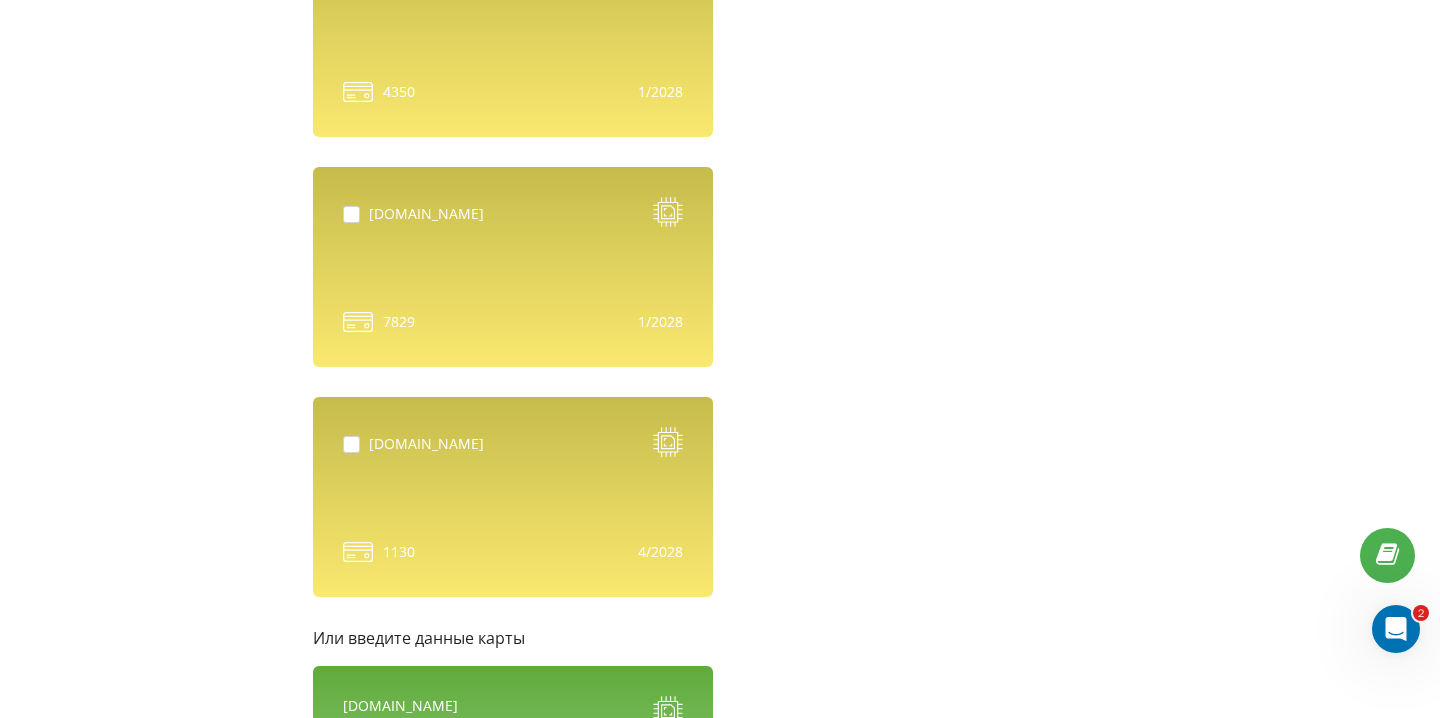 scroll, scrollTop: 1414, scrollLeft: 0, axis: vertical 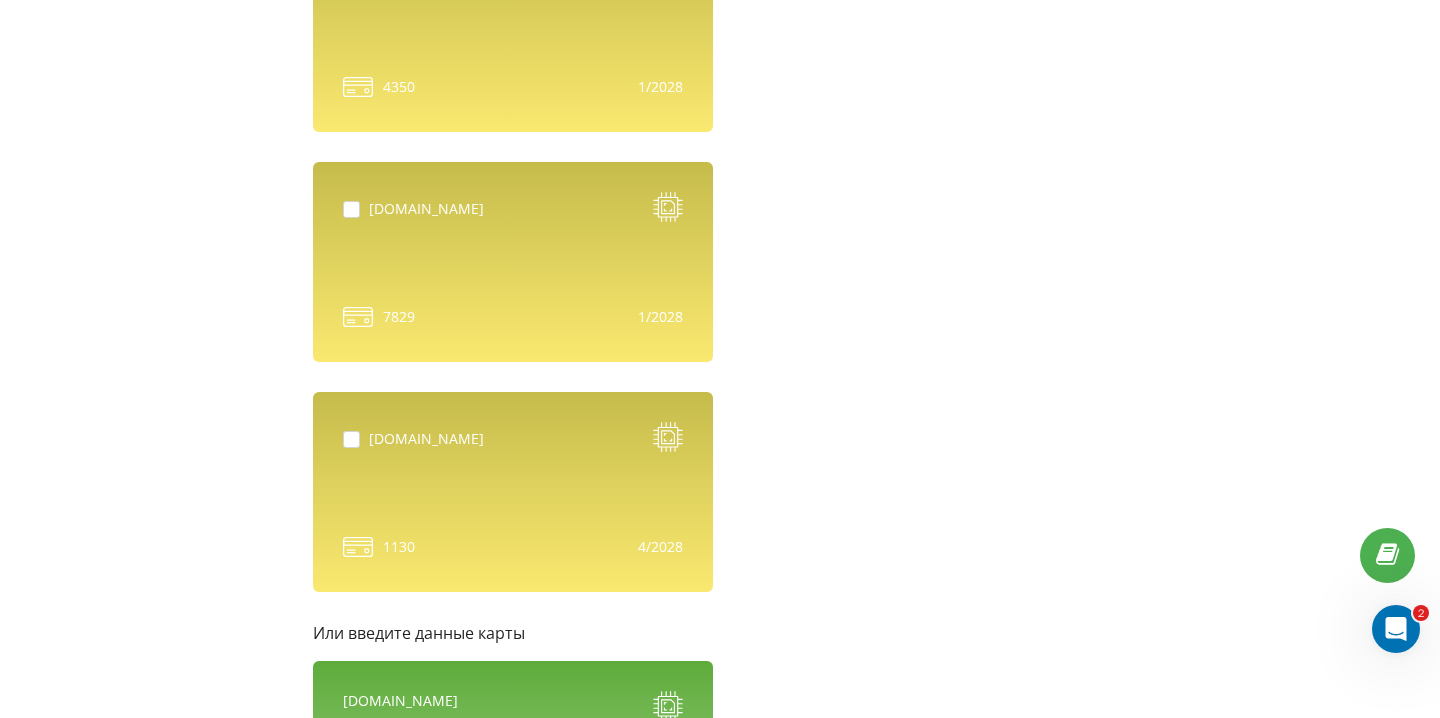 click on "[DOMAIN_NAME]" at bounding box center (413, 439) 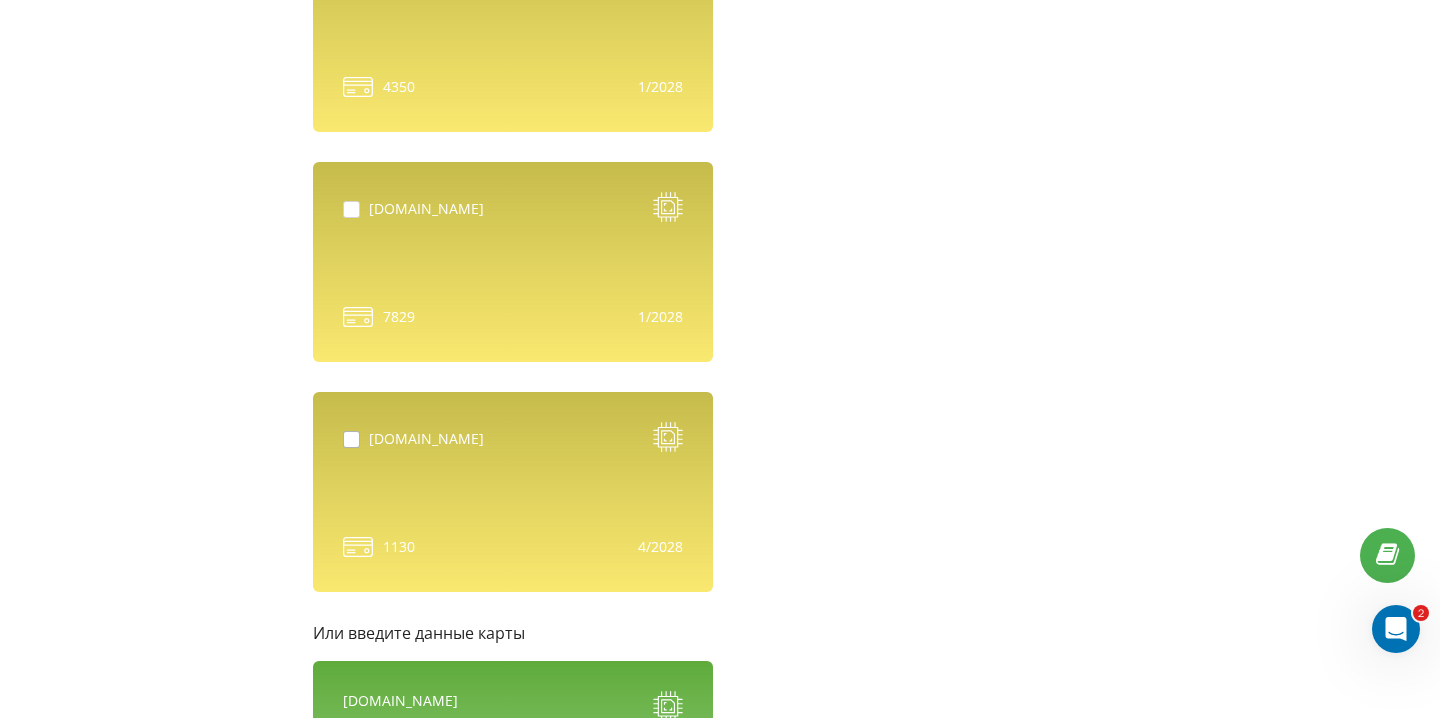 click at bounding box center (356, 431) 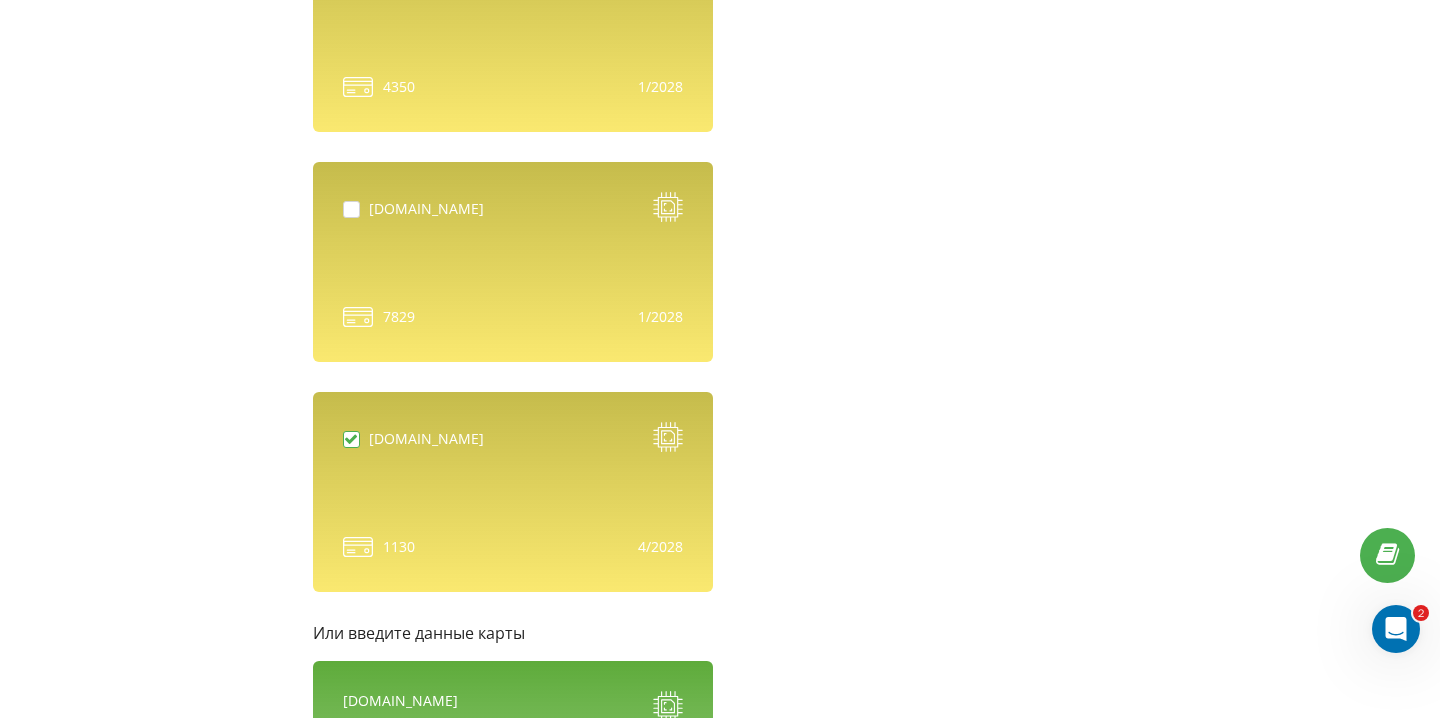 scroll, scrollTop: 1816, scrollLeft: 0, axis: vertical 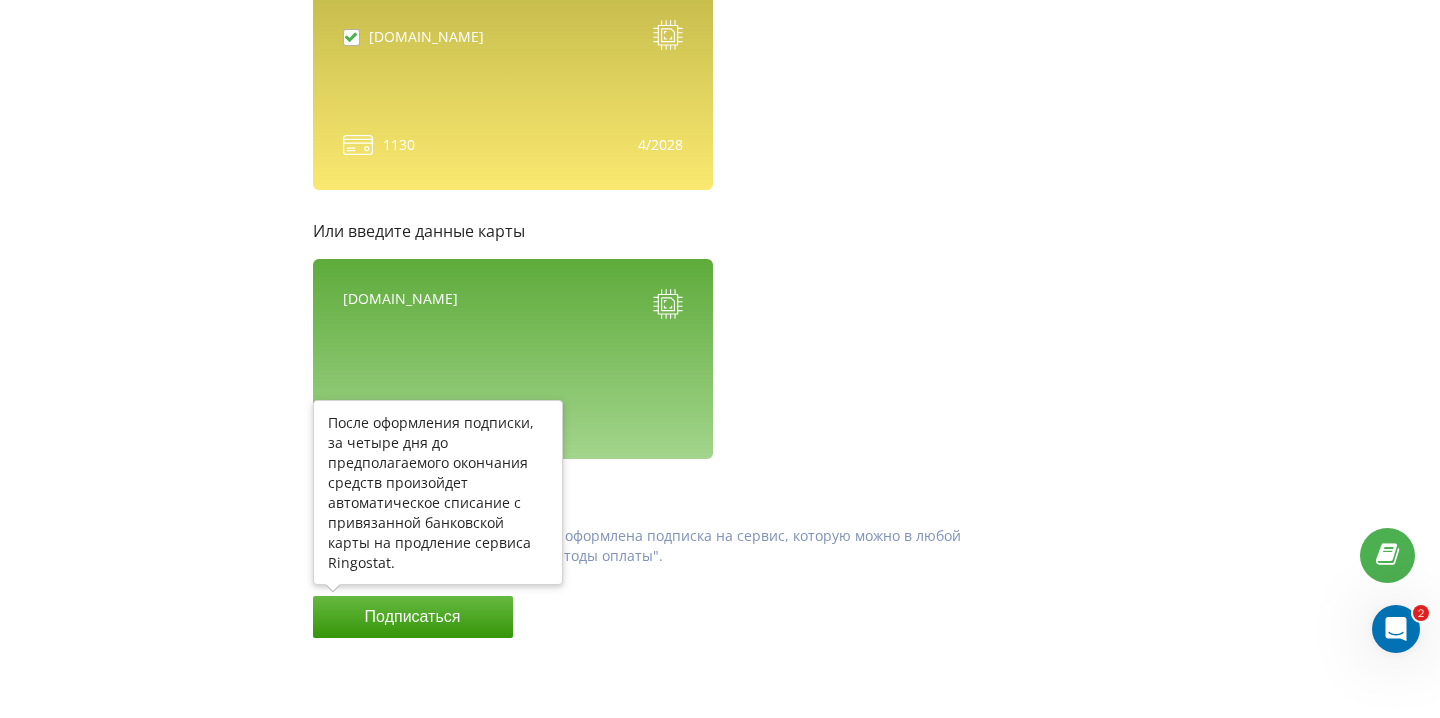 click on "Подписаться" at bounding box center (413, 617) 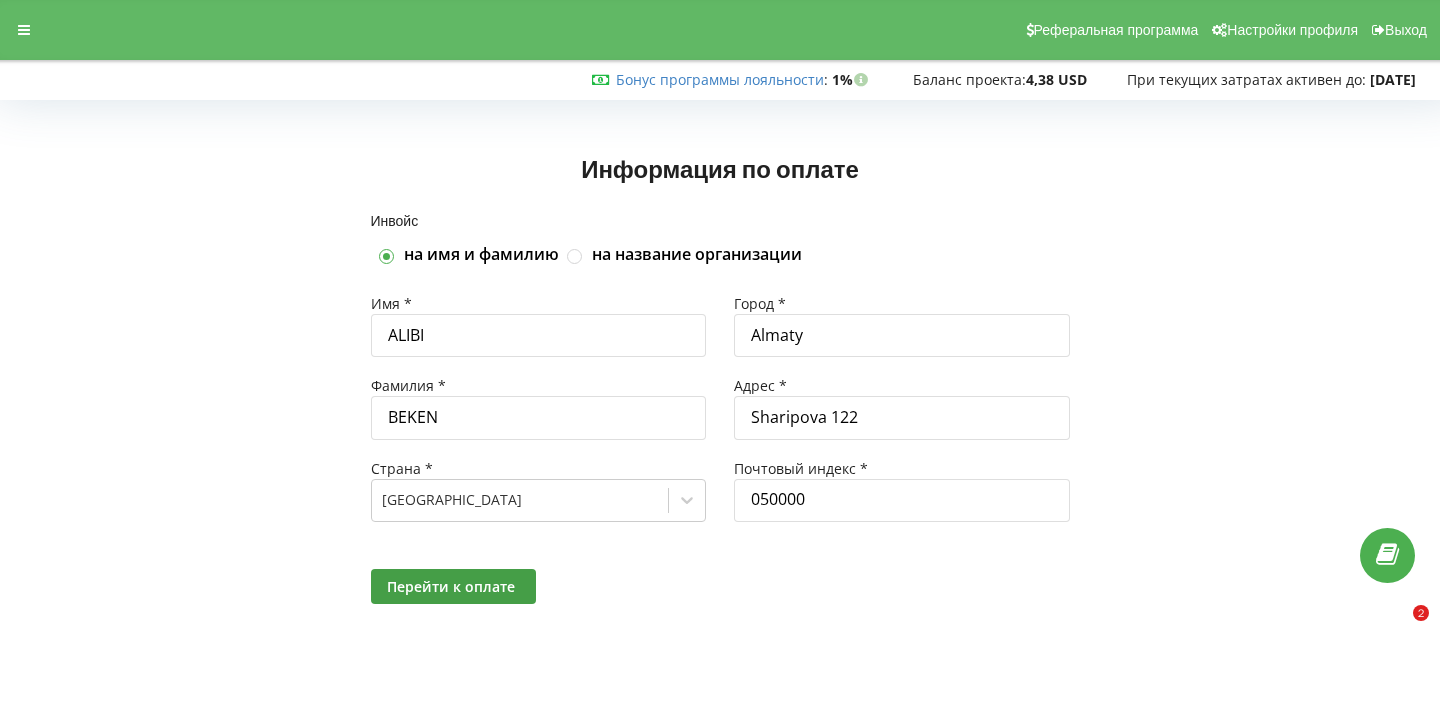 scroll, scrollTop: 0, scrollLeft: 0, axis: both 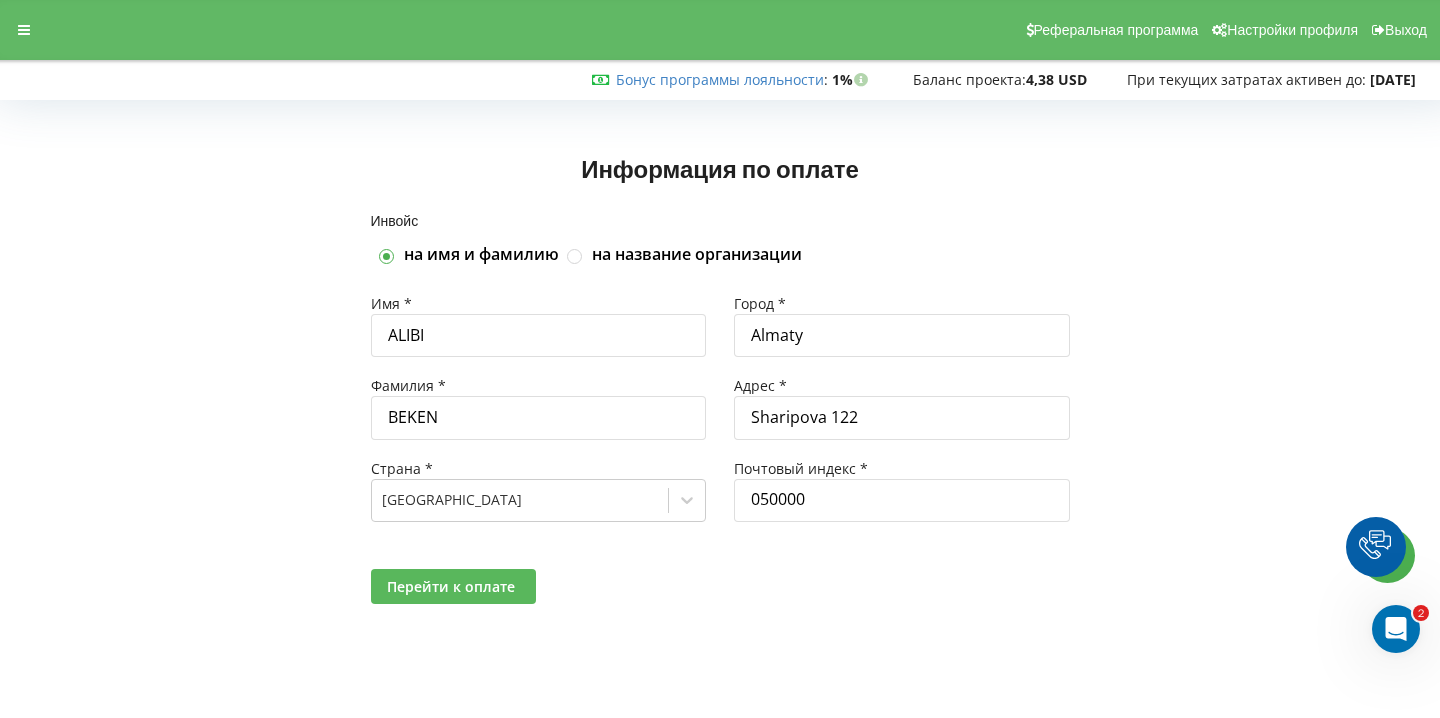 click on "Перейти к оплате" at bounding box center [451, 586] 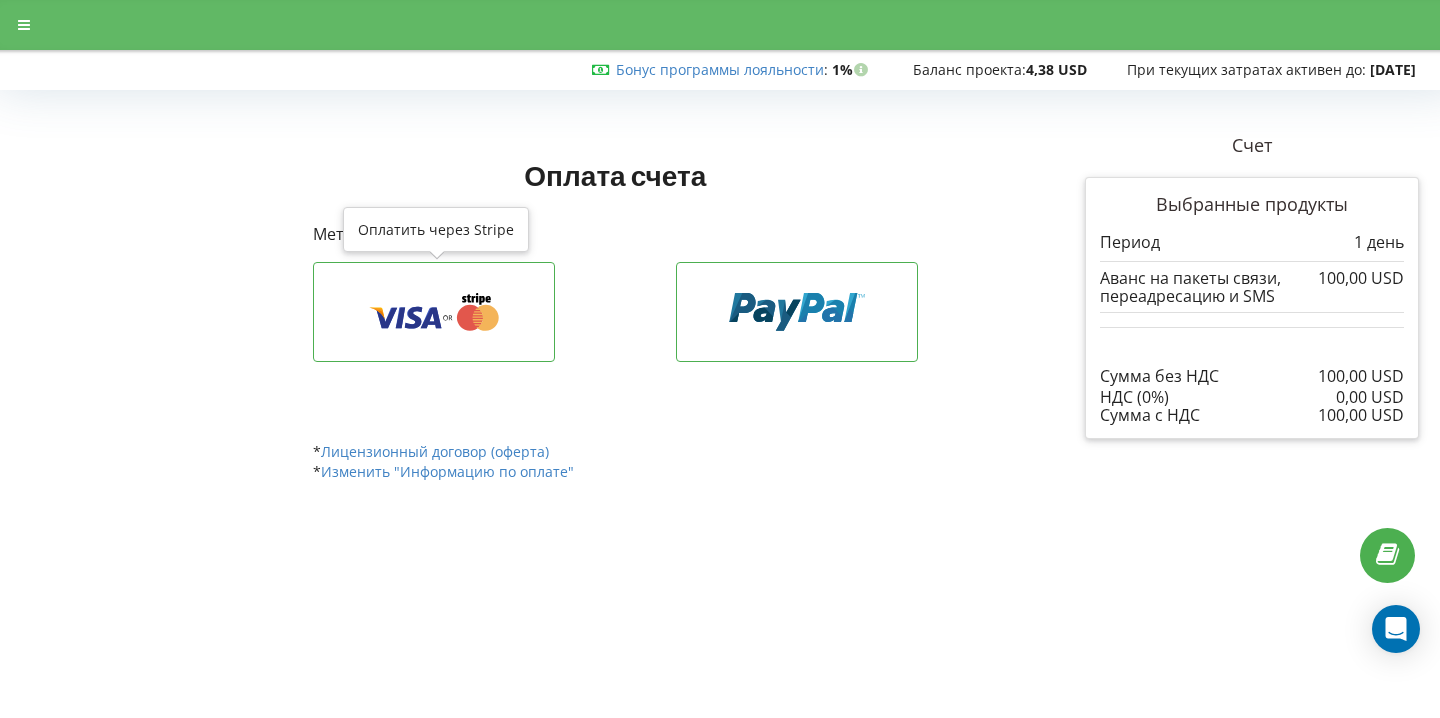 click at bounding box center (434, 312) 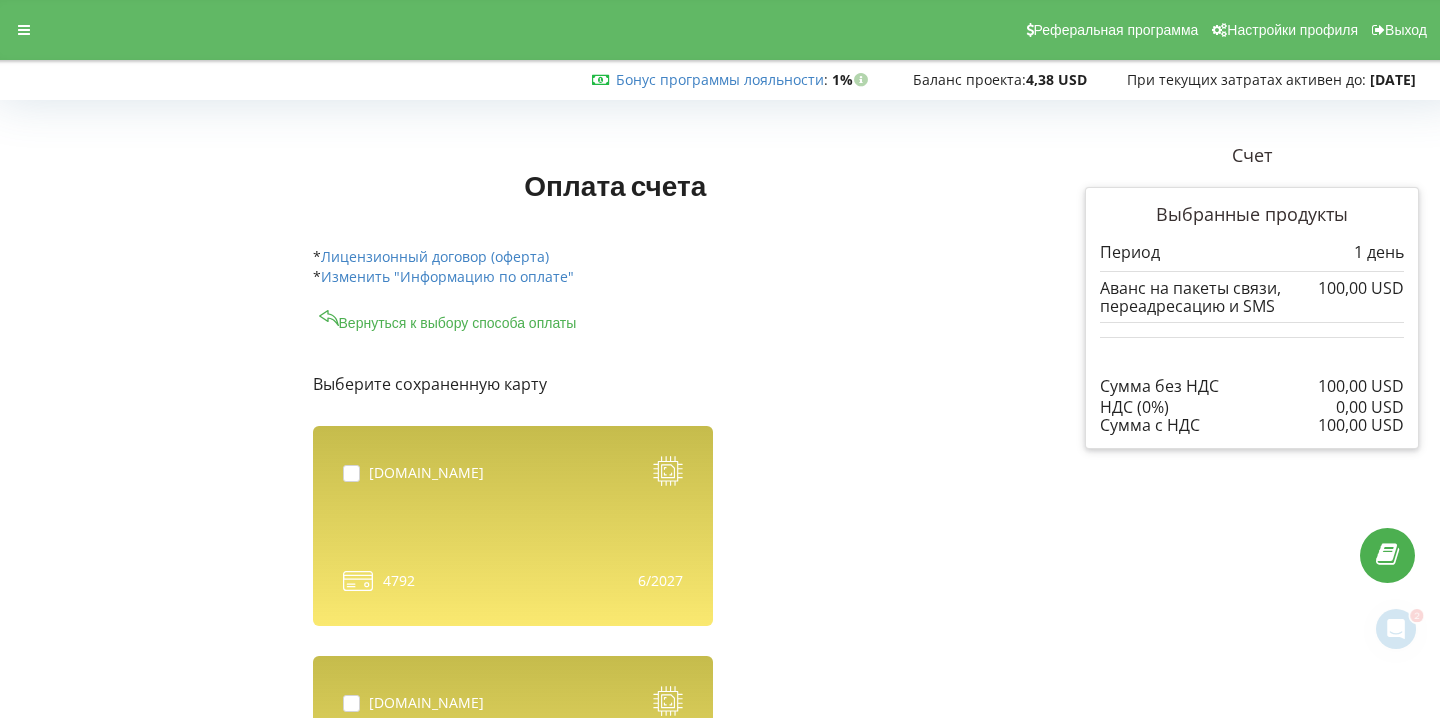 scroll, scrollTop: 0, scrollLeft: 0, axis: both 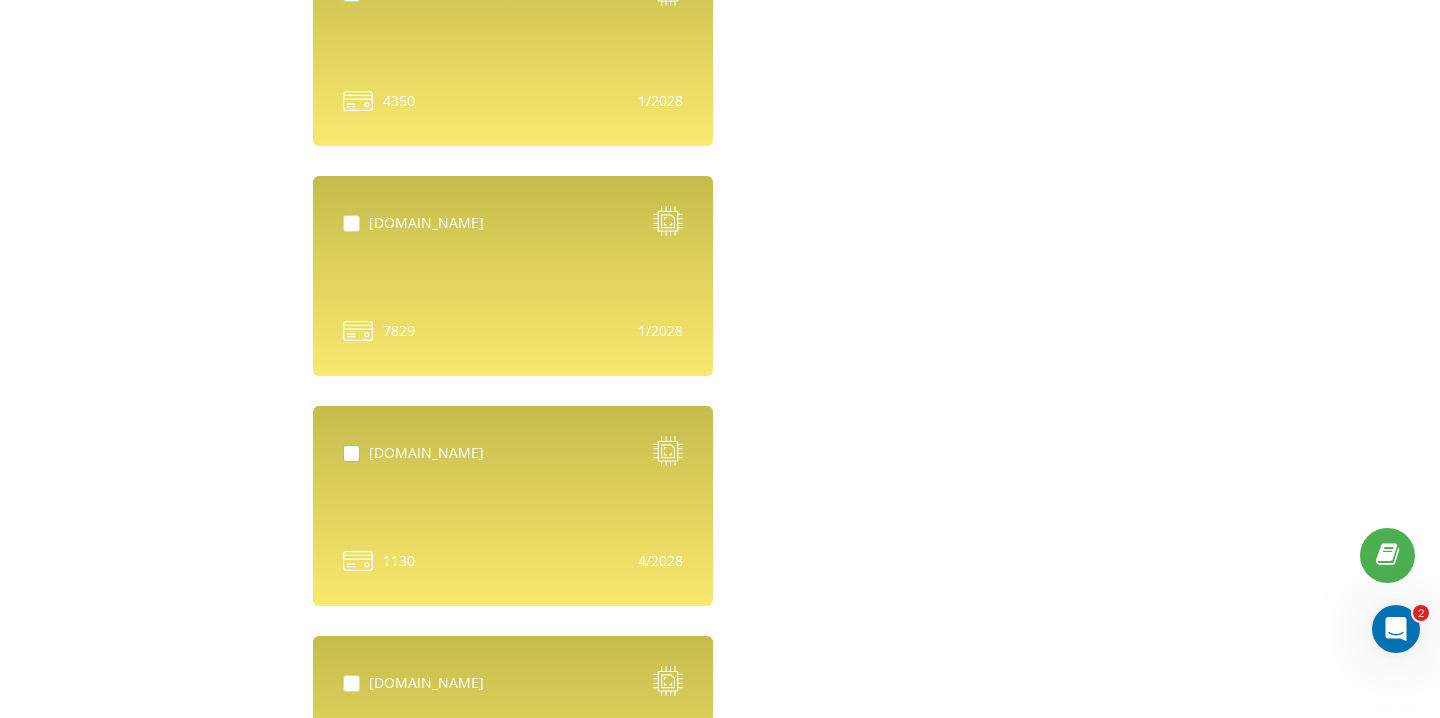 click at bounding box center [356, 445] 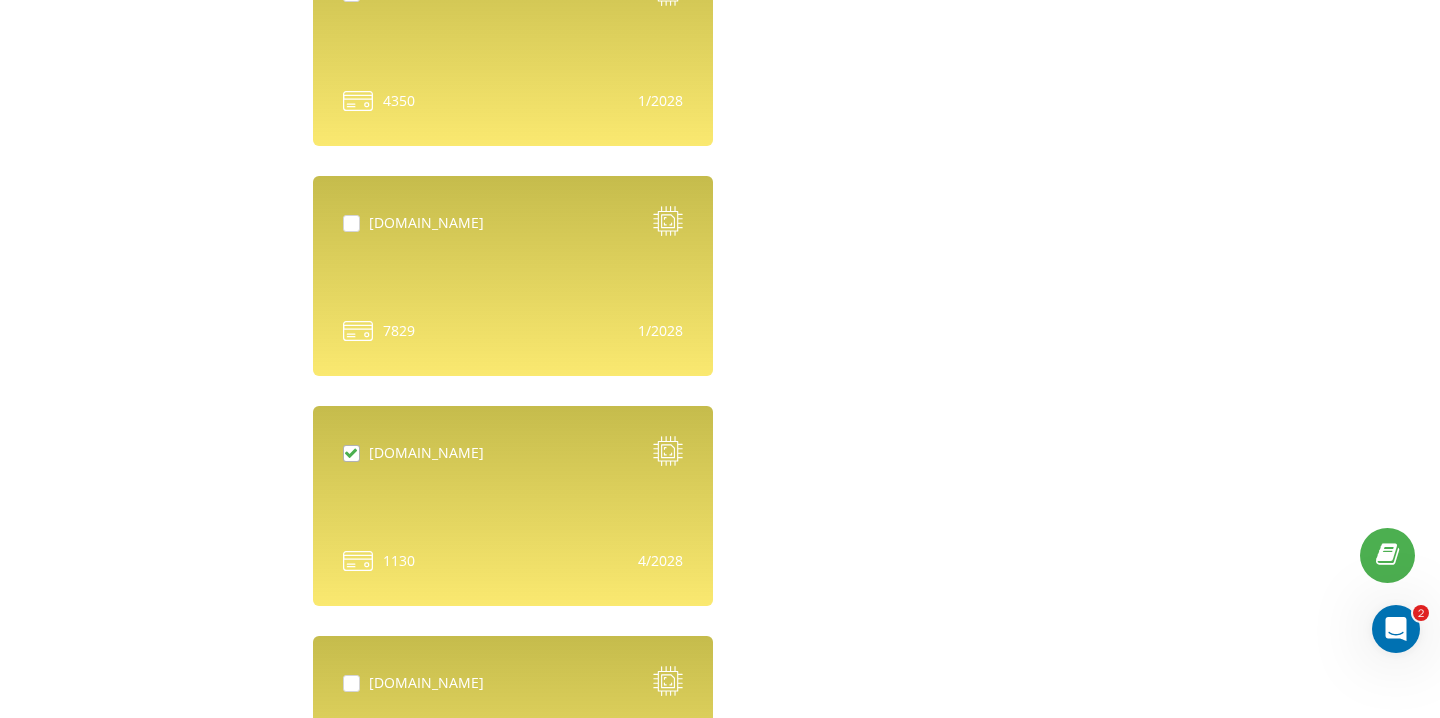 checkbox on "true" 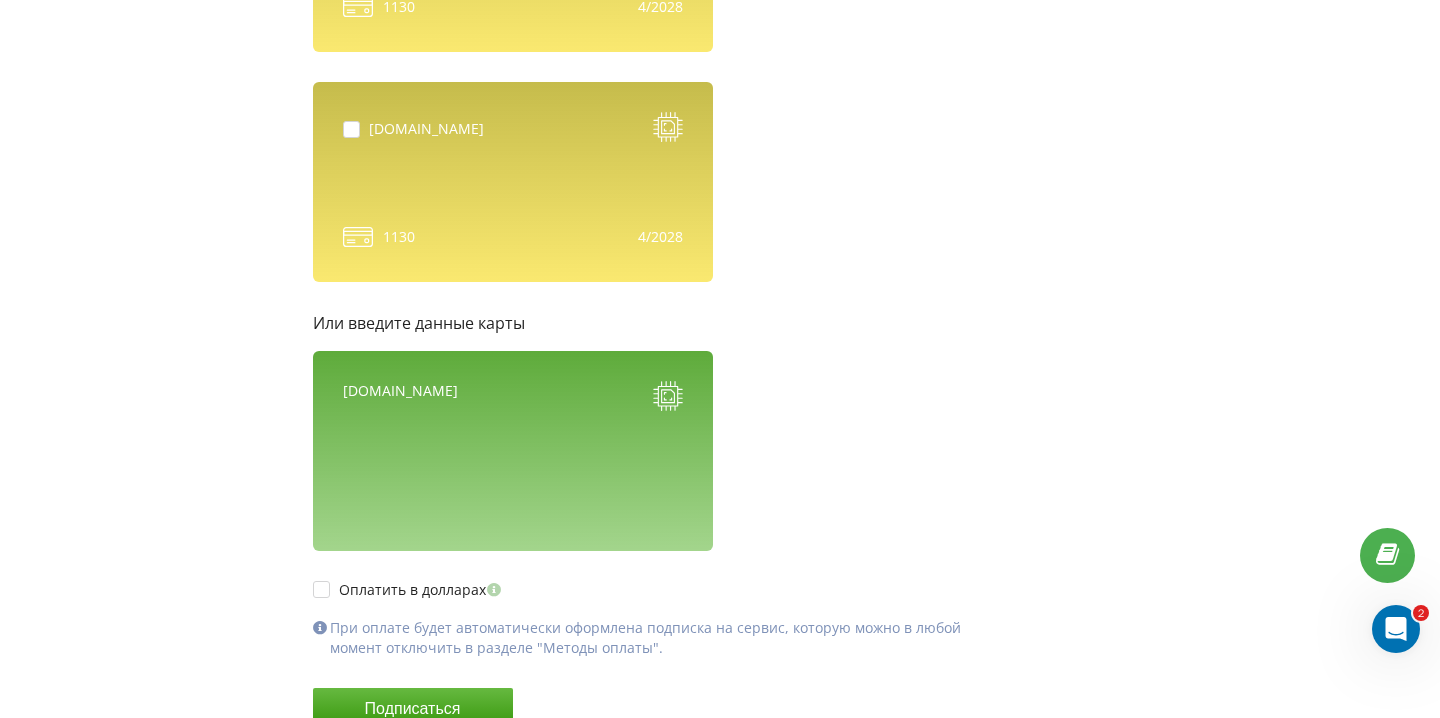 scroll, scrollTop: 2046, scrollLeft: 0, axis: vertical 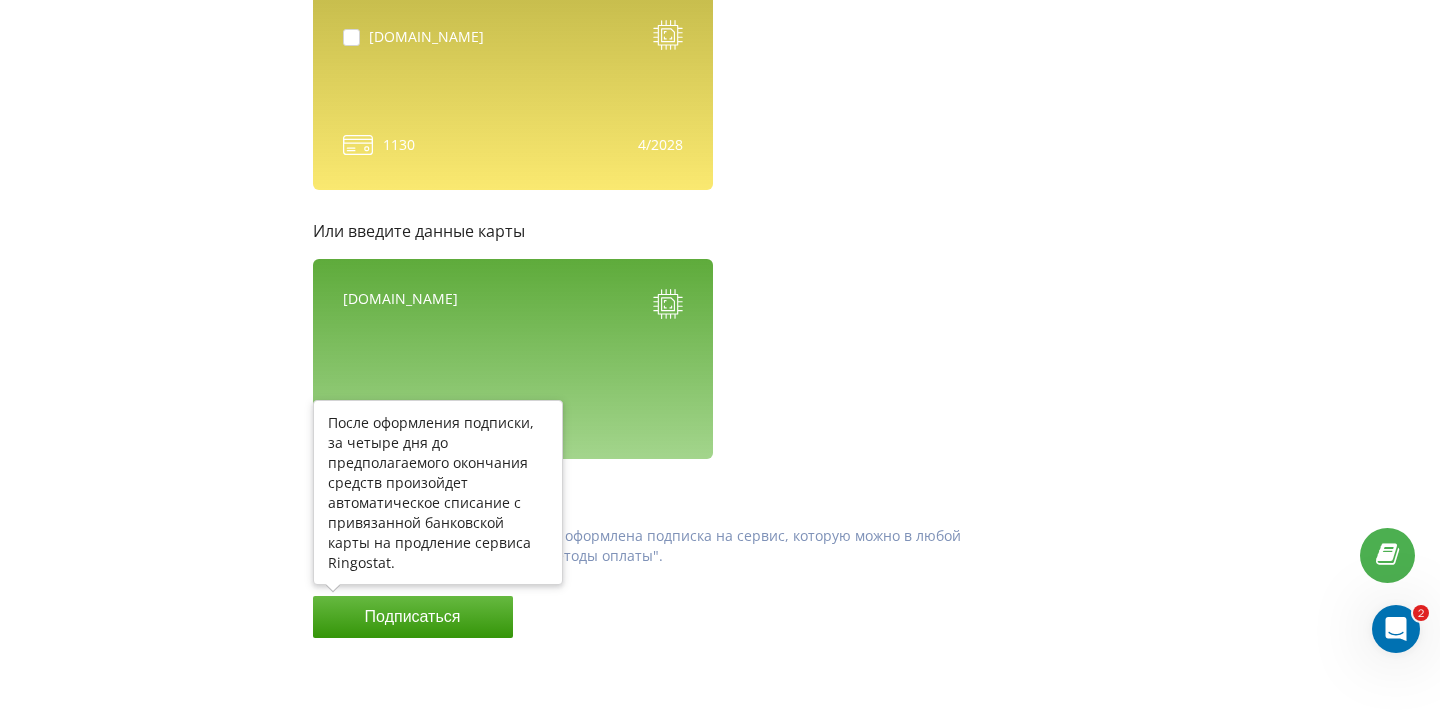 click on "Подписаться" at bounding box center (413, 617) 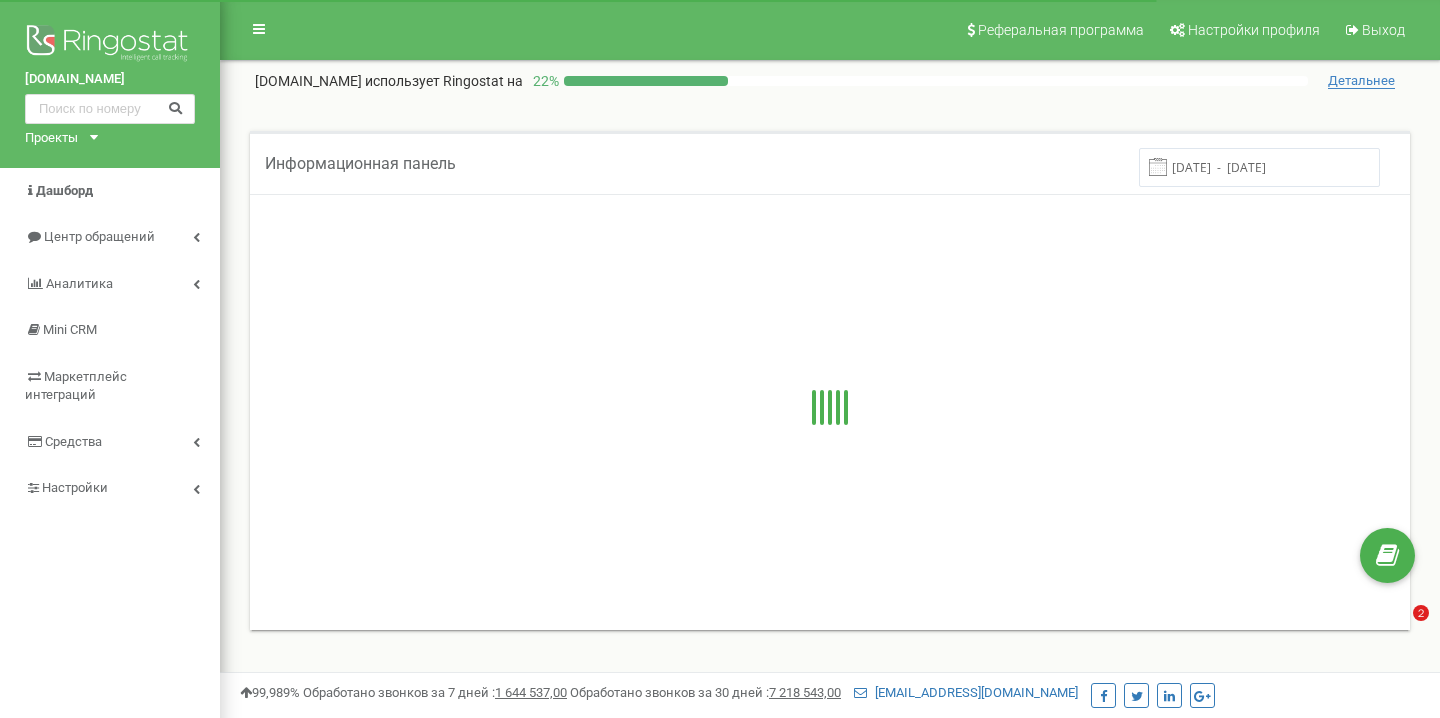 scroll, scrollTop: 0, scrollLeft: 0, axis: both 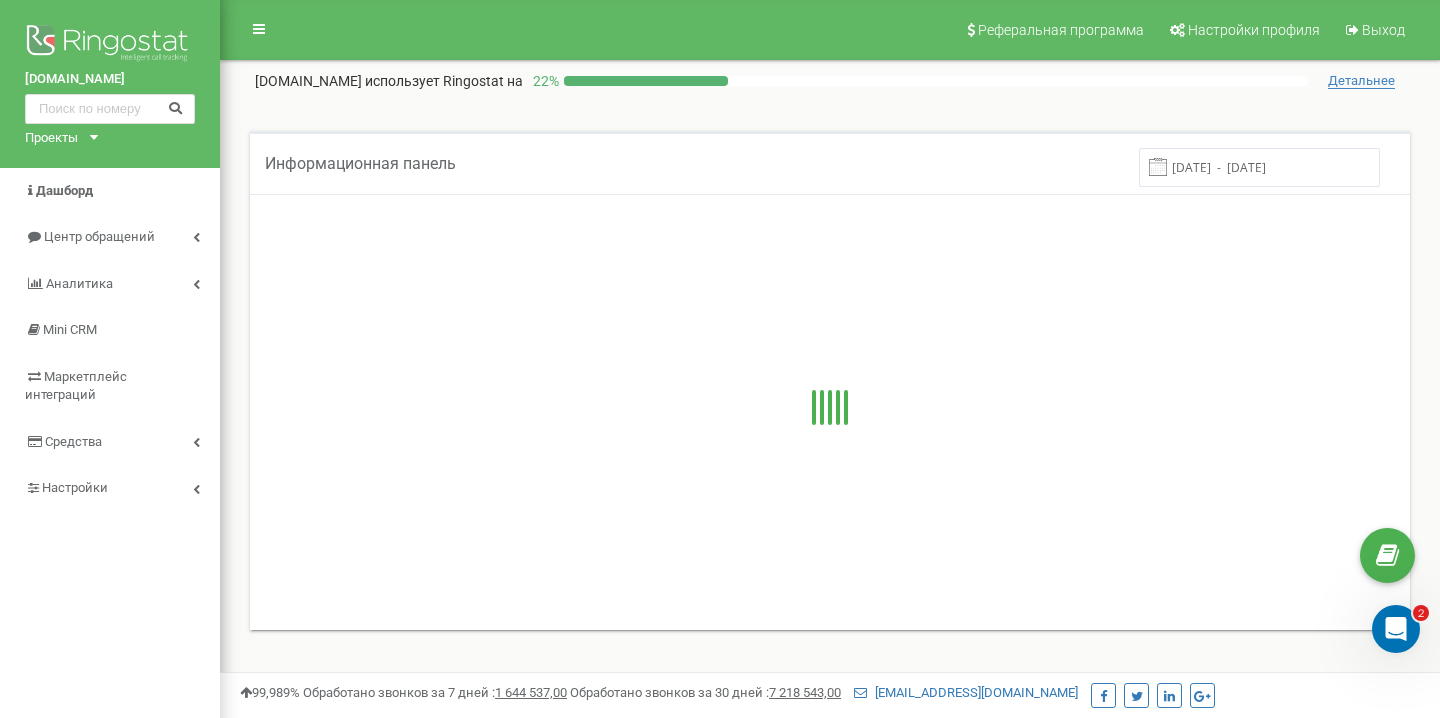 click on "Проекты [DOMAIN_NAME] [DOMAIN_NAME] [DOMAIN_NAME]" at bounding box center (57, 138) 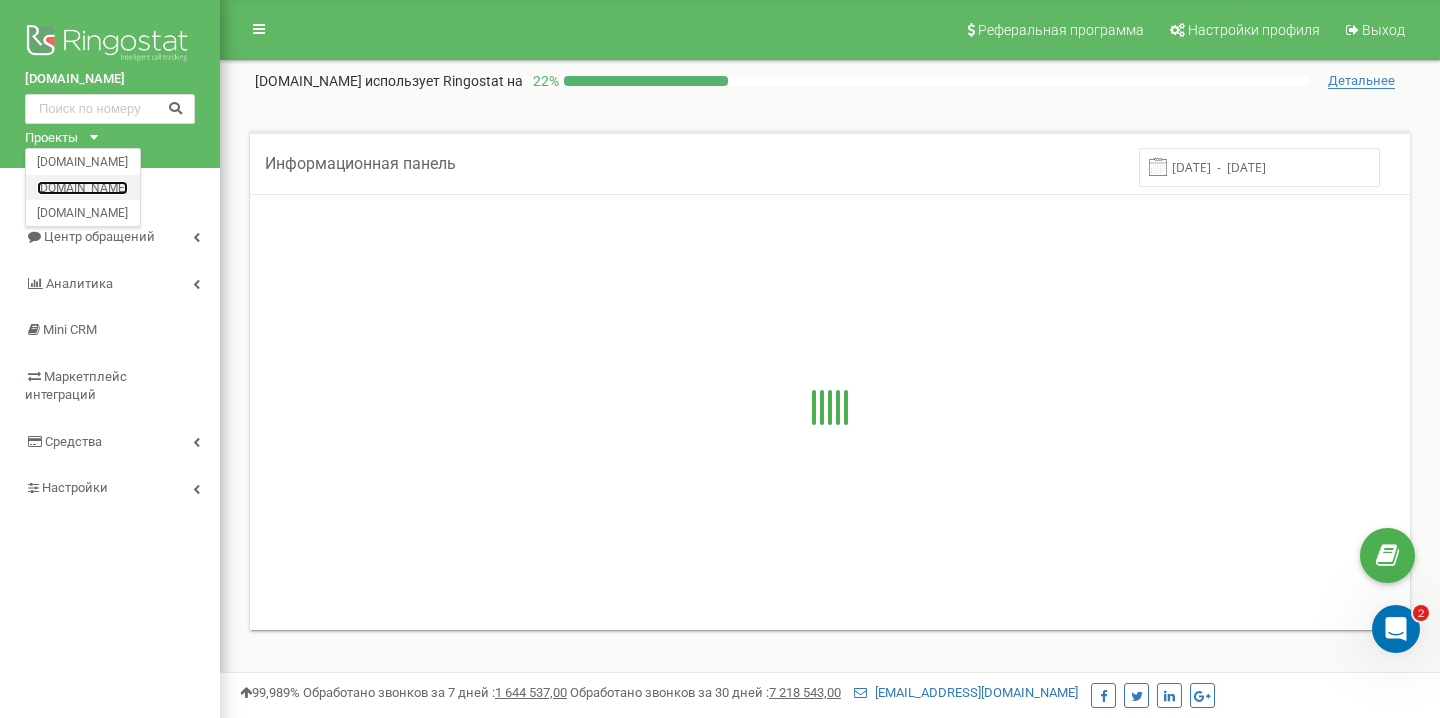 click on "[DOMAIN_NAME]" at bounding box center [82, 187] 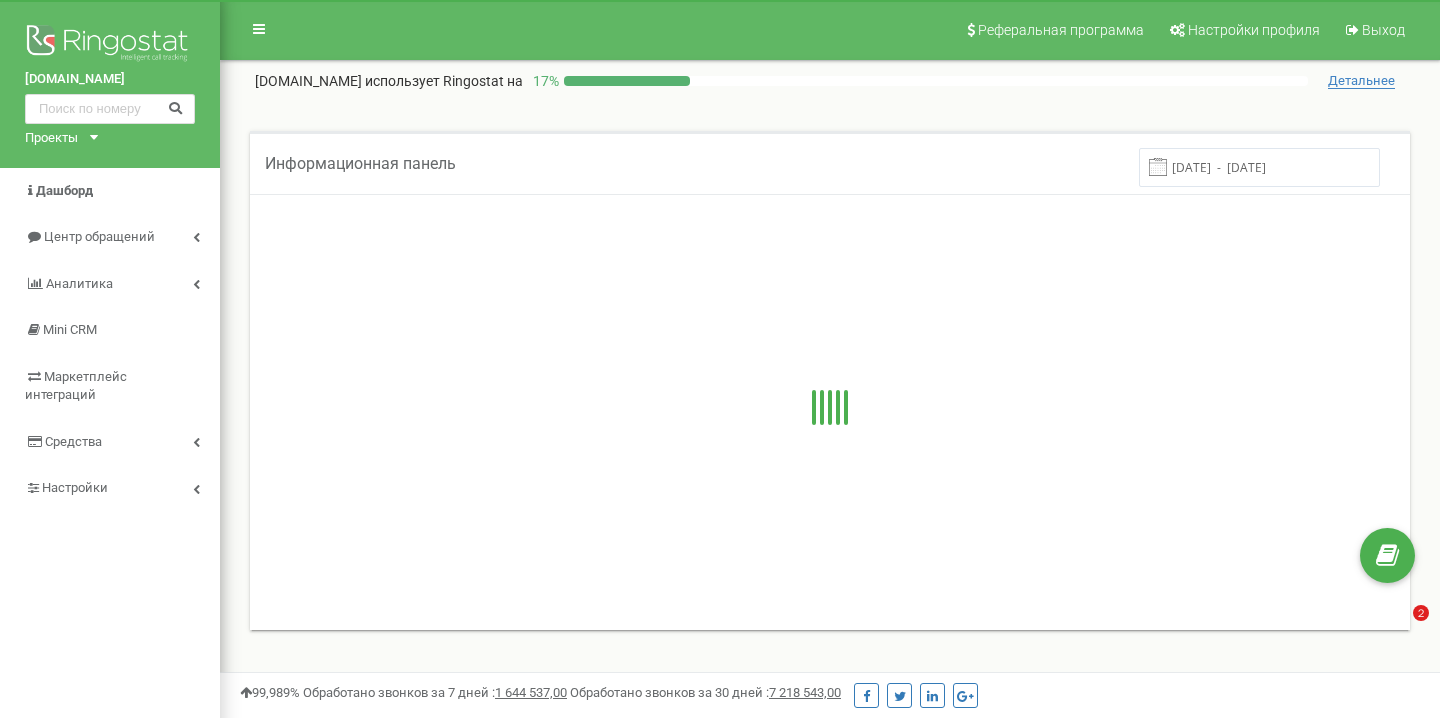 scroll, scrollTop: 0, scrollLeft: 0, axis: both 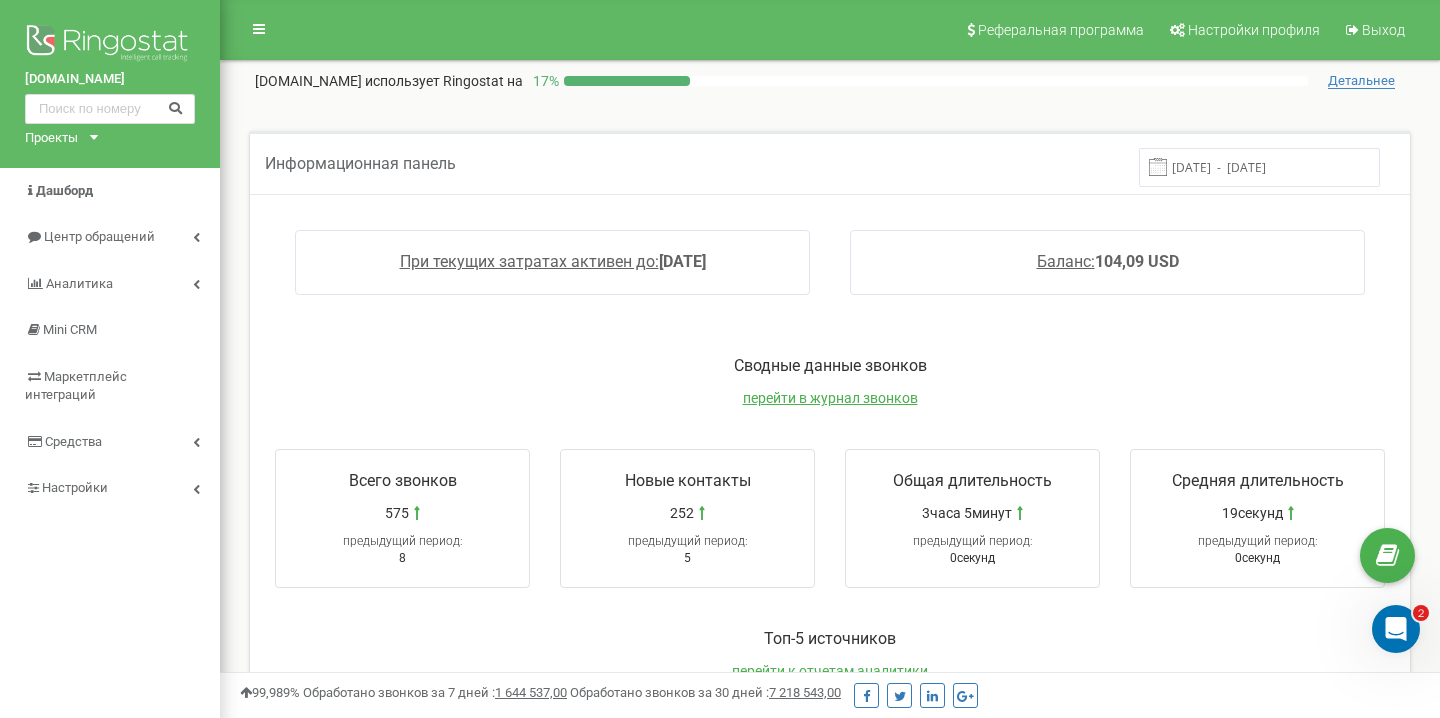click at bounding box center [1396, 629] 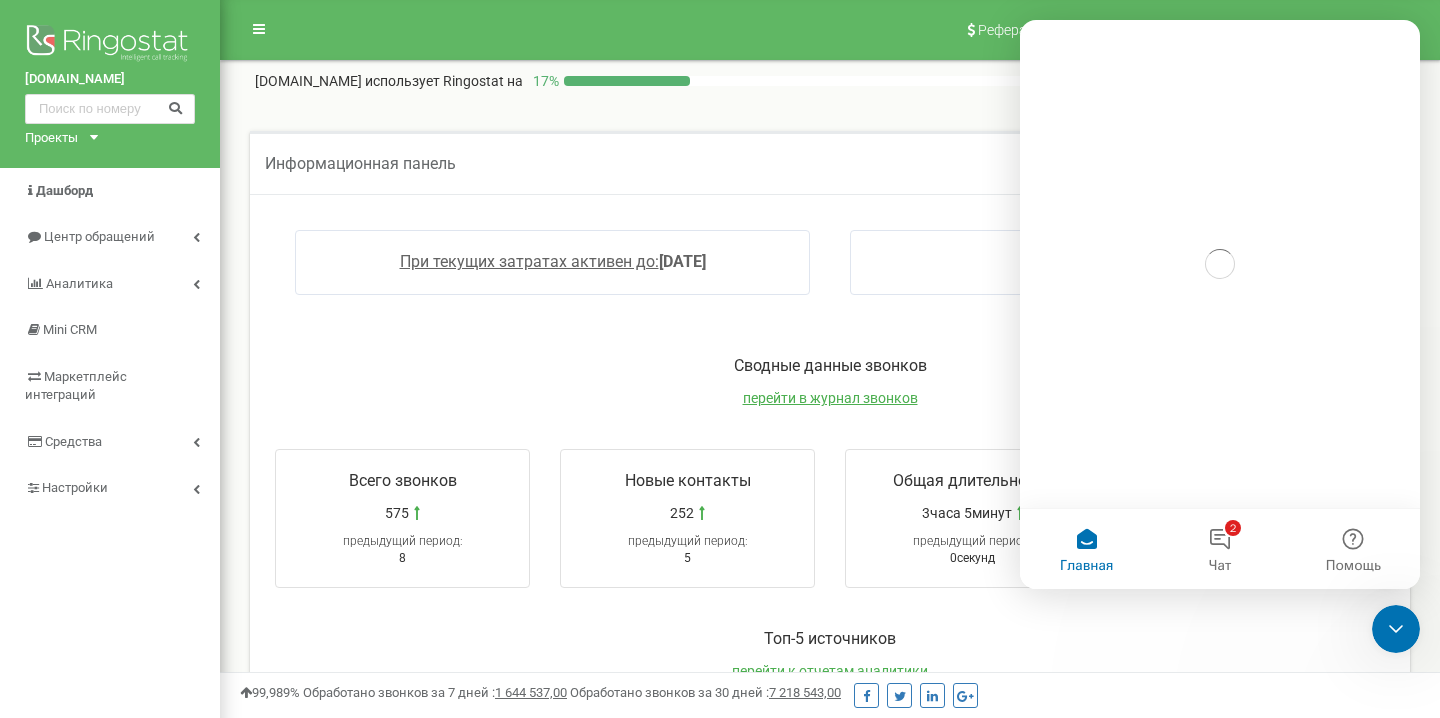 scroll, scrollTop: 0, scrollLeft: 0, axis: both 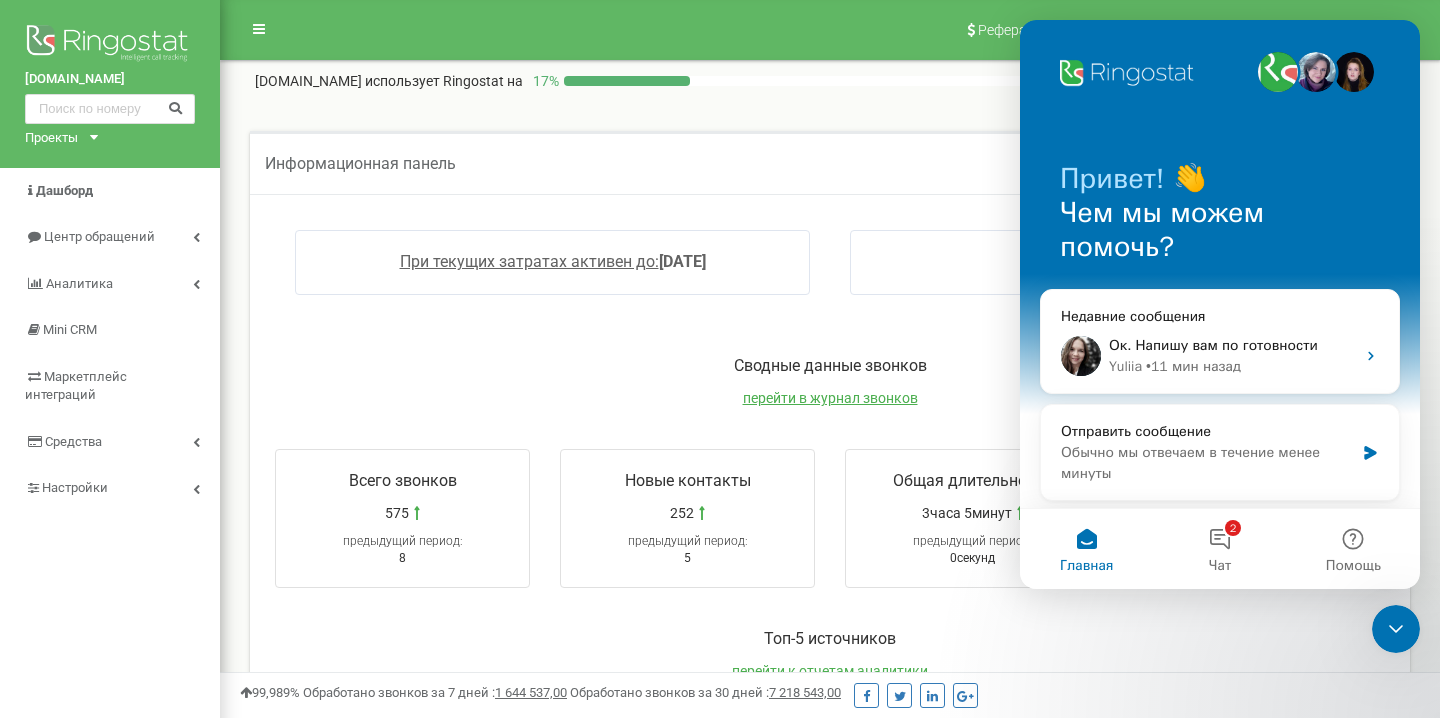 click on "Проекты [DOMAIN_NAME] [DOMAIN_NAME] [DOMAIN_NAME]" at bounding box center [57, 138] 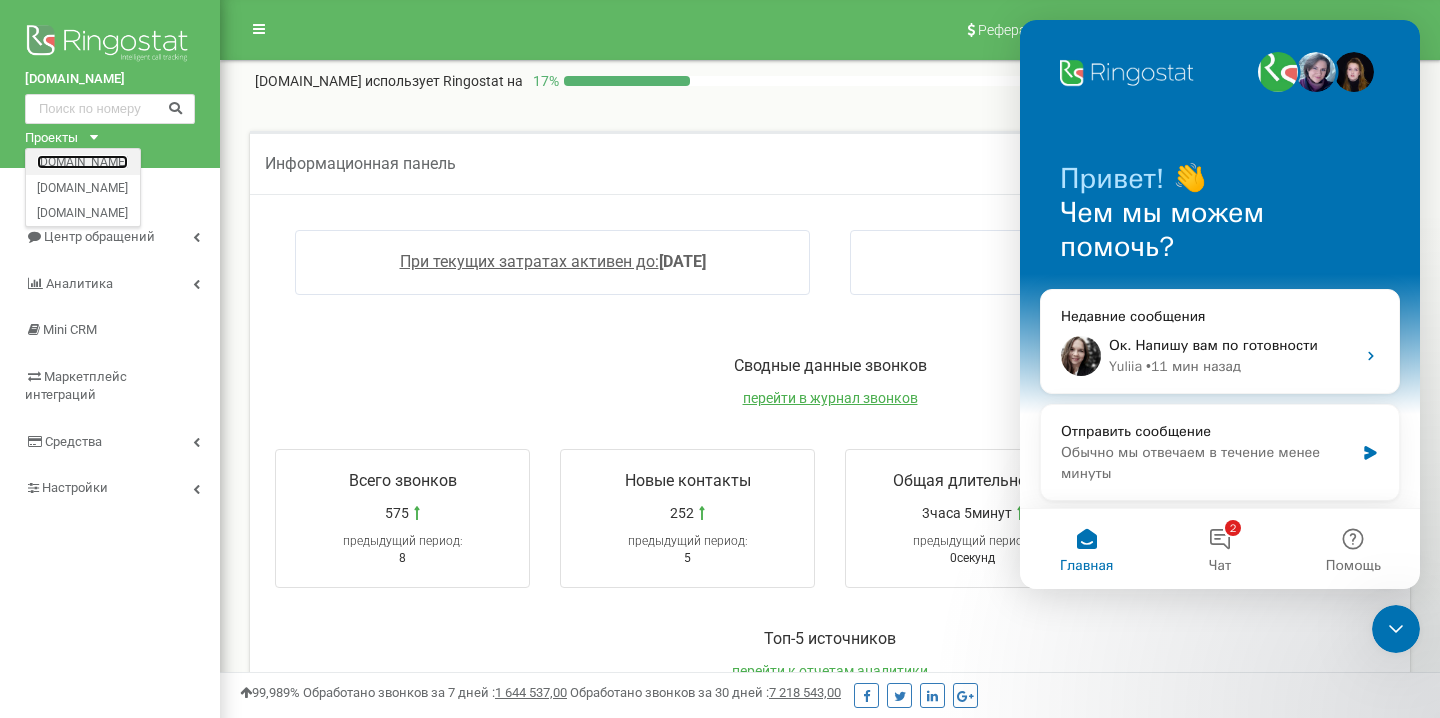 click on "[DOMAIN_NAME]" at bounding box center (82, 161) 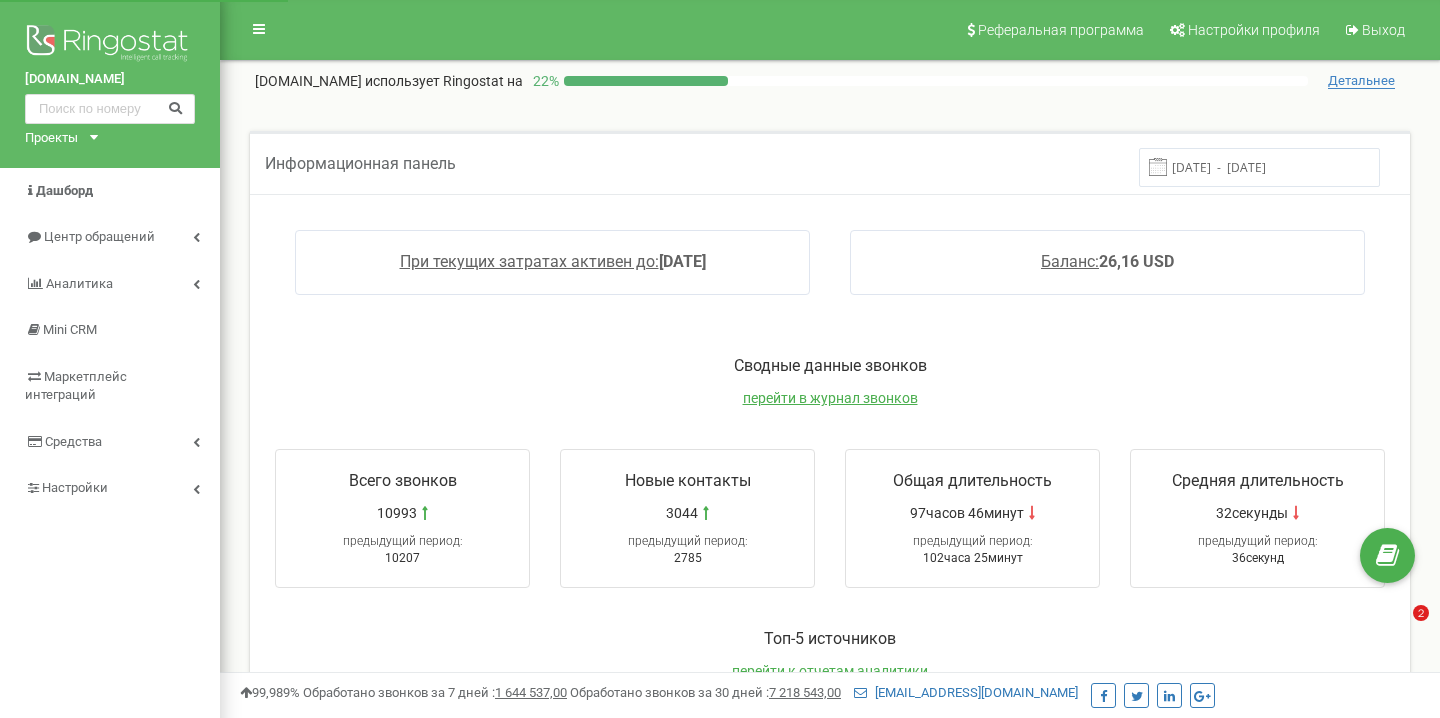 scroll, scrollTop: 0, scrollLeft: 0, axis: both 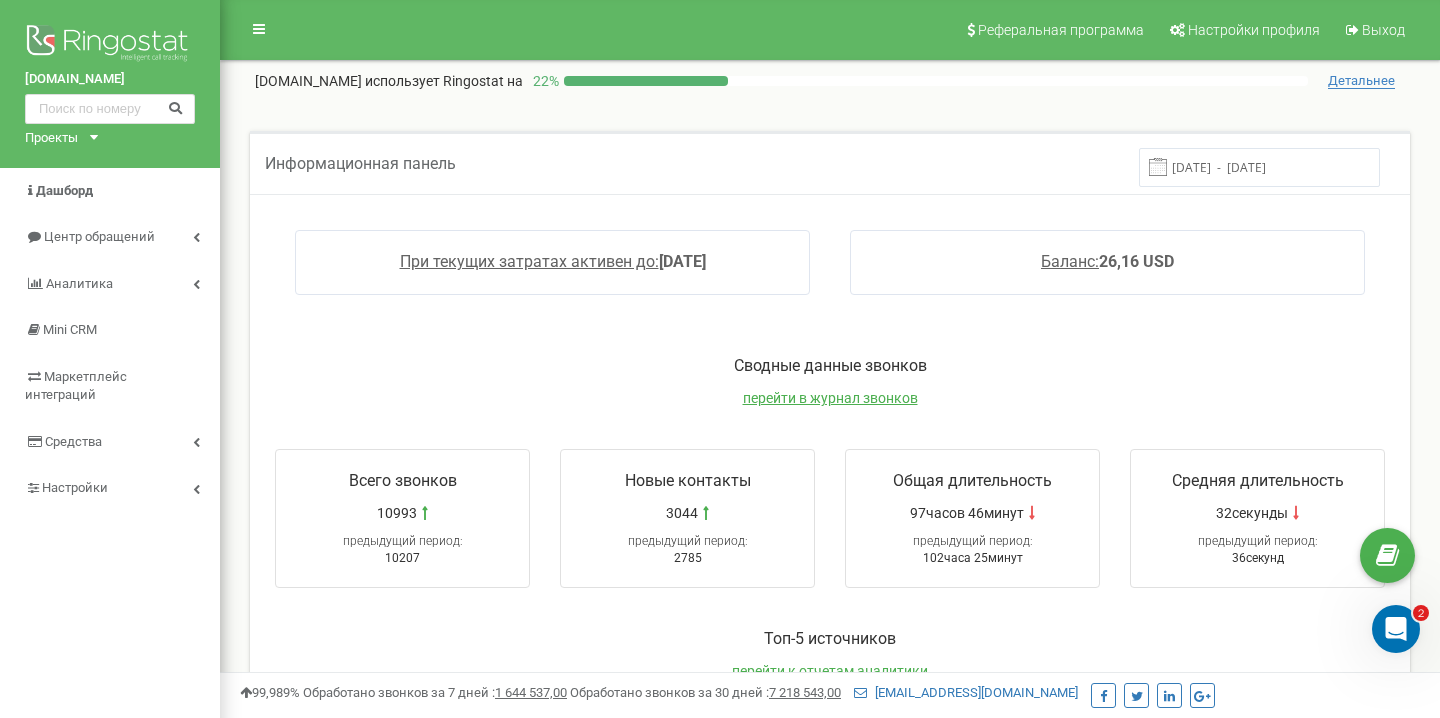 click 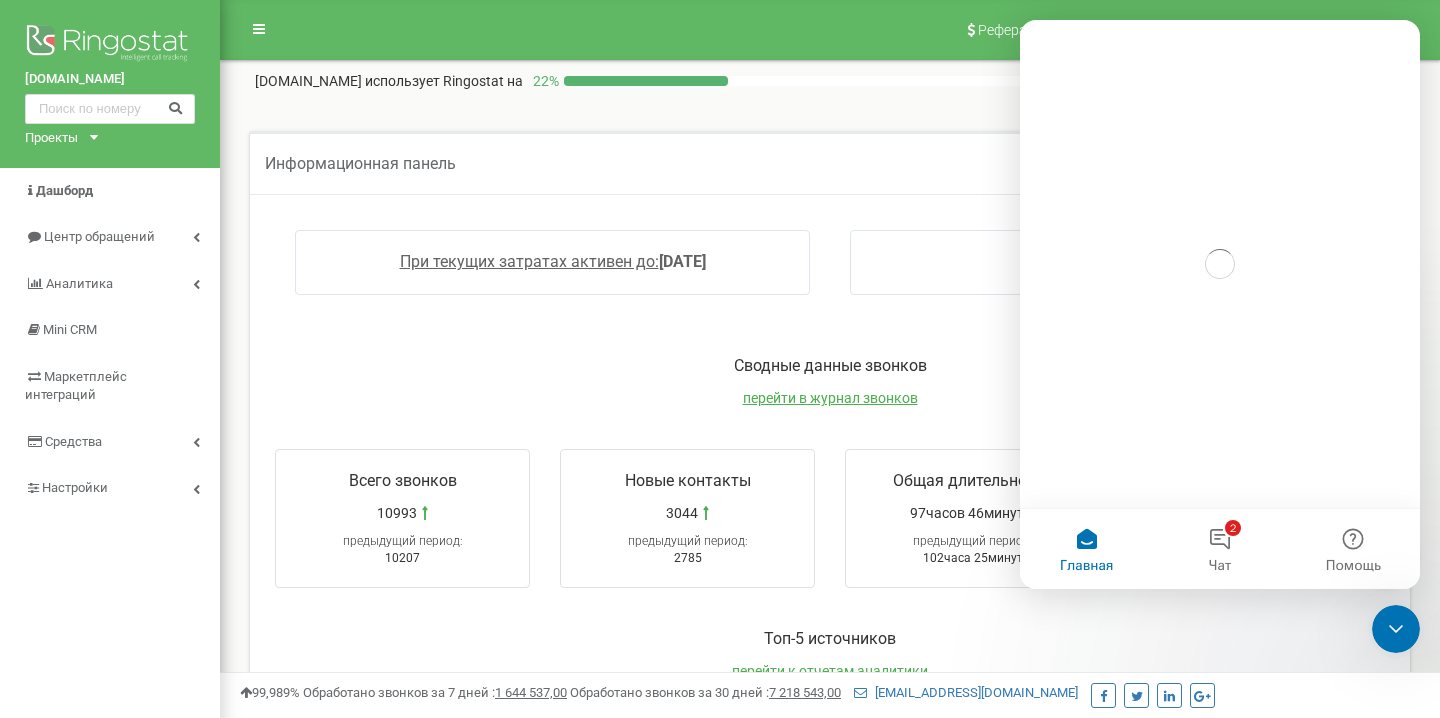 scroll, scrollTop: 0, scrollLeft: 0, axis: both 